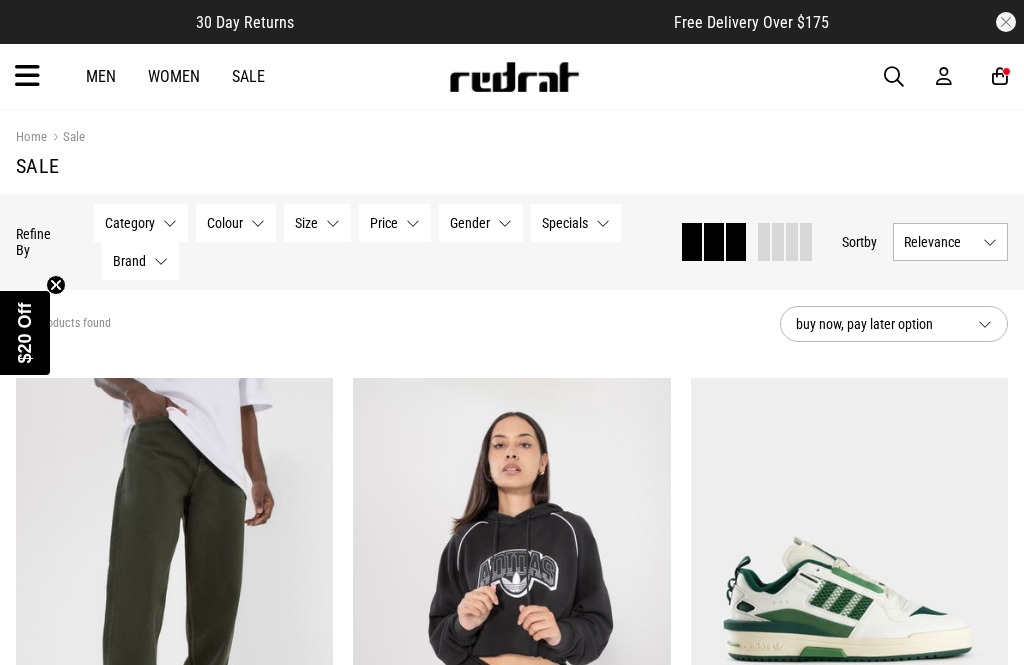 scroll, scrollTop: 0, scrollLeft: 0, axis: both 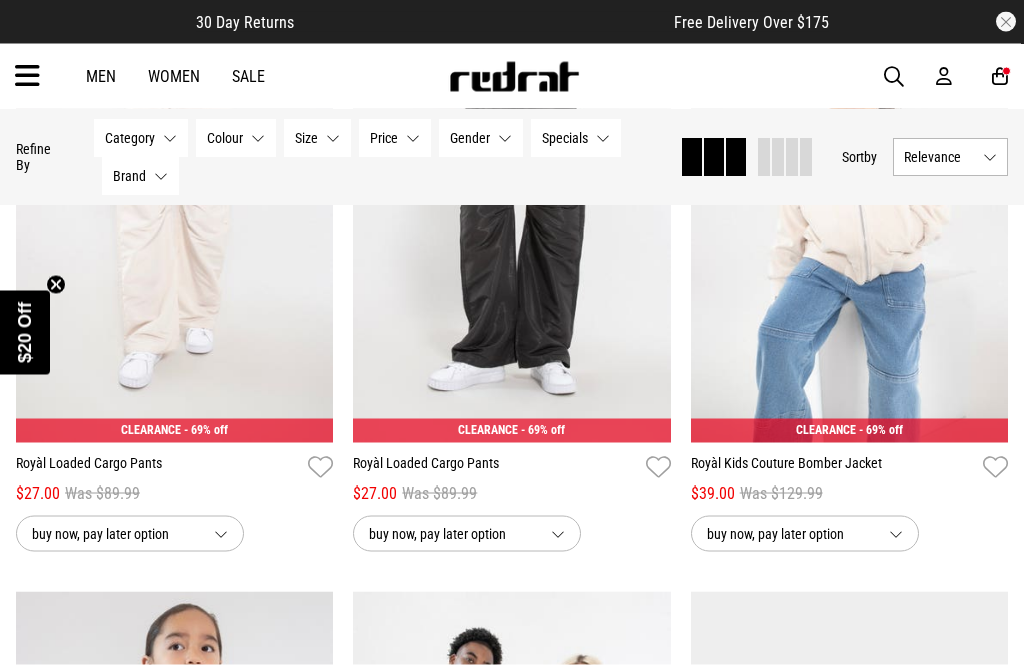 click on "Gender  None selected" at bounding box center (481, 138) 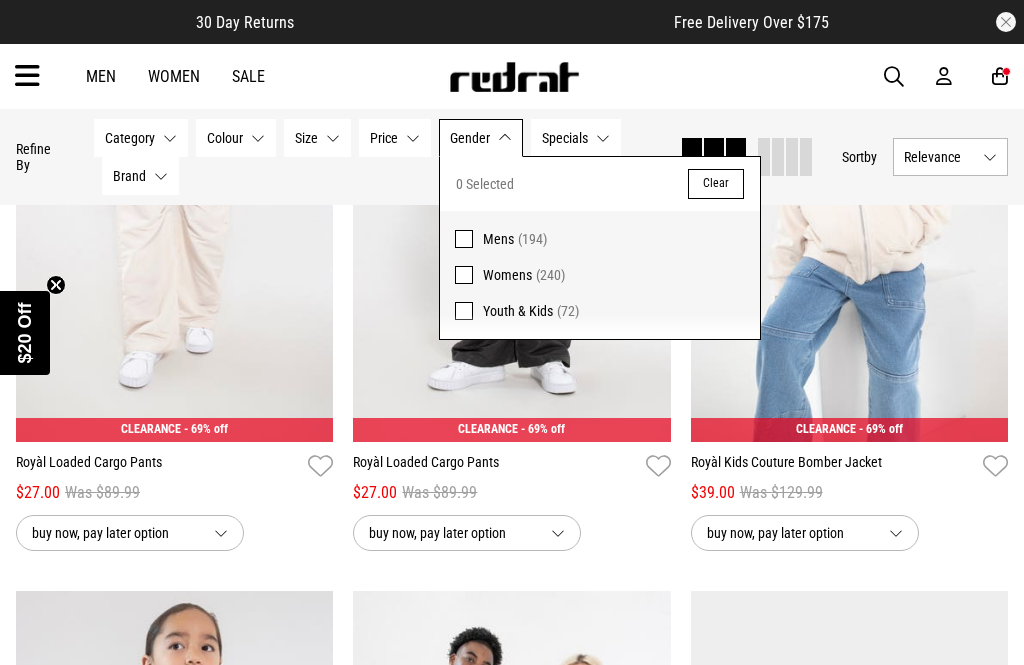 click at bounding box center [464, 275] 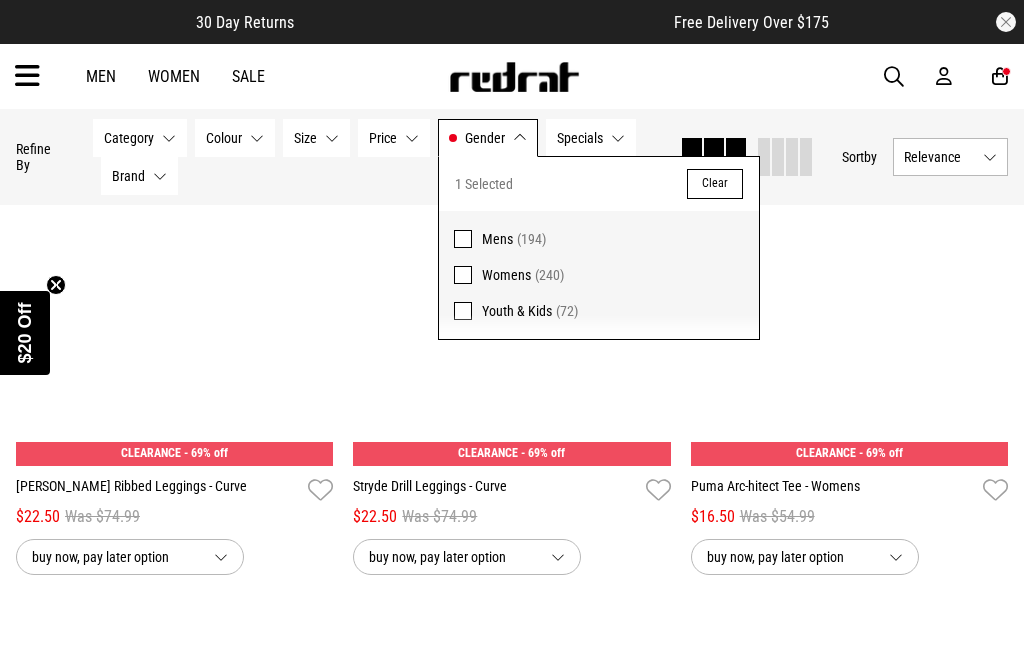 click on "Size  None selected" at bounding box center [316, 138] 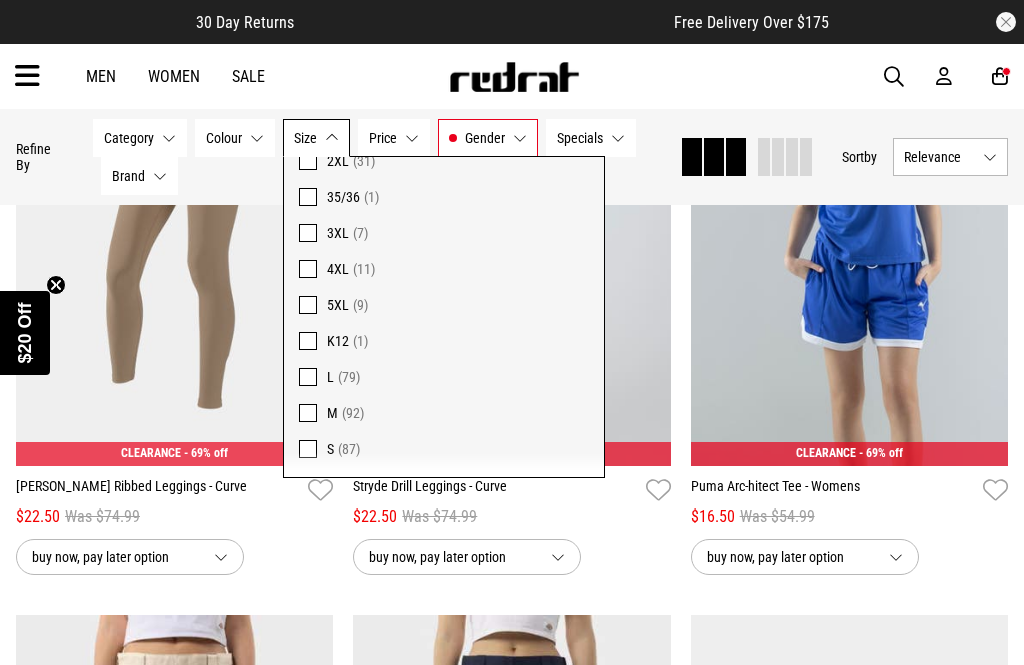 scroll, scrollTop: 583, scrollLeft: 0, axis: vertical 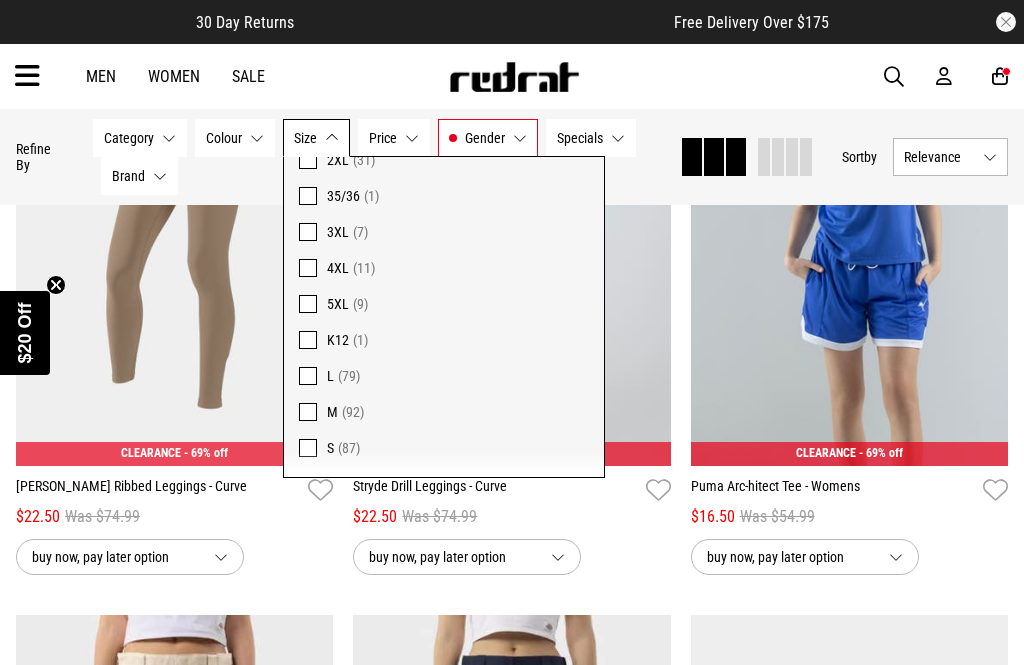 click at bounding box center (308, 376) 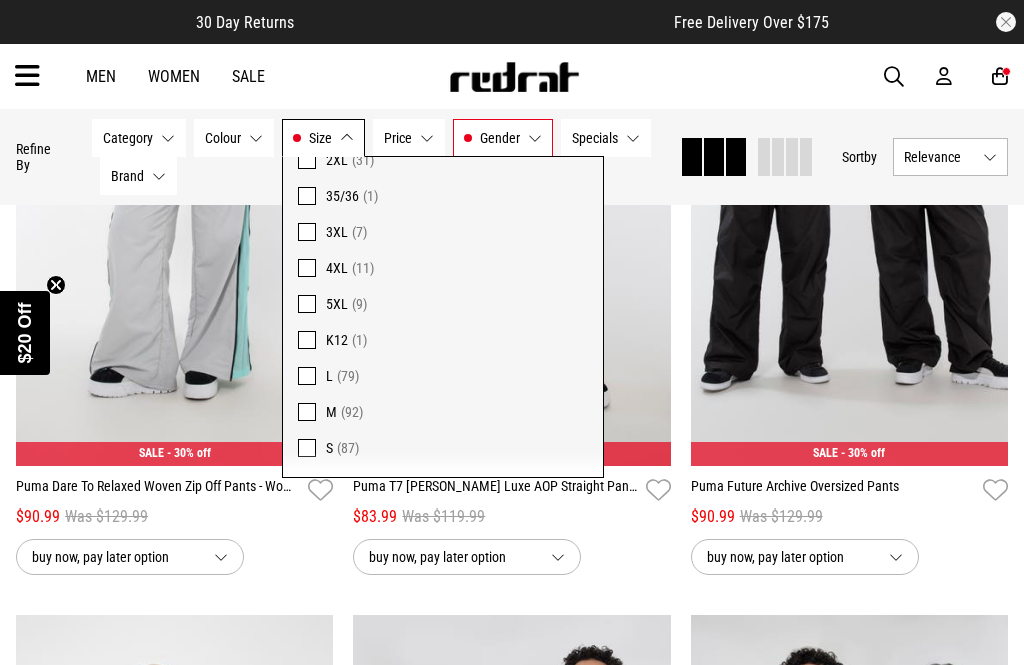 click on "Hide   Refine s   Refine By      Filters  Category  None selected   Category  0 Selected  Clear  Sale - Mens (29) Sale - Womens (79) Colour  None selected   Colour  0 Selected  Clear  Beige (5) Black (27) Blue (7) Brown (6) Green (7) Grey (3) Maroon (1) Multi (1) Pink (1) Purple (5) Red (5) Unknown (1) White (10) Size  L   Size  1 Selected  Clear  1 (1) 3 (1) 5 (14) 6 (22) 7 (27) 8 (32) 9 (32) 10 (39) 11 (38) 12 (24) 13 (15) 14 (9) 16 (1) 34 (1) 2XL (31) 35/36 (1) 3XL (7) 4XL (11) 5XL (9) K12 (1) L (79) M (92) S (87) XL (85) XS (9) XXL (23) XXXL (7) XXXXL (6) XXXXXL (5) Price  None selected   Price  0 Selected  Clear  $100 - $150 (3) $11 - $20 (5) $21 - $30 (17) $30 - $50 (24) $50 - $100 (30) Gender  Womens   Gender  1 Selected  Clear  Mens (45) Womens (79) Specials  None selected   Specials  0 Selected  Clear  25% Off - Selected Dickies (3) Brand  None selected   Brand  0 Selected  Clear  adidas (16) Dickies (6) Fanatics (1) Market (1) Mitchell & Ness (2) New Era (7) Puma (29) Royàl (14) Stryde (3)" at bounding box center [512, 157] 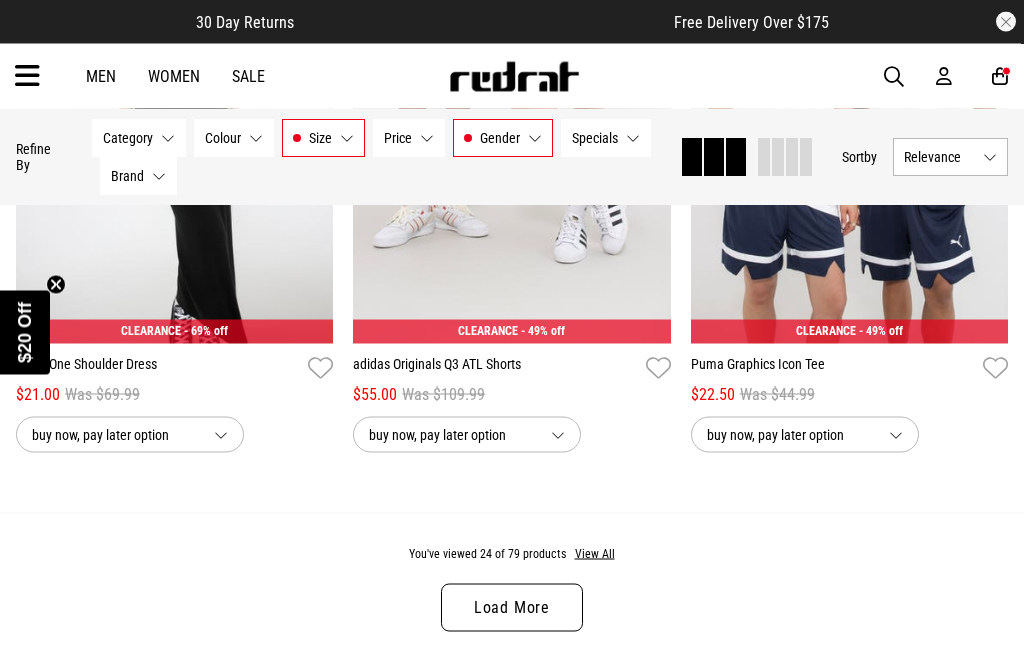 scroll, scrollTop: 4656, scrollLeft: 0, axis: vertical 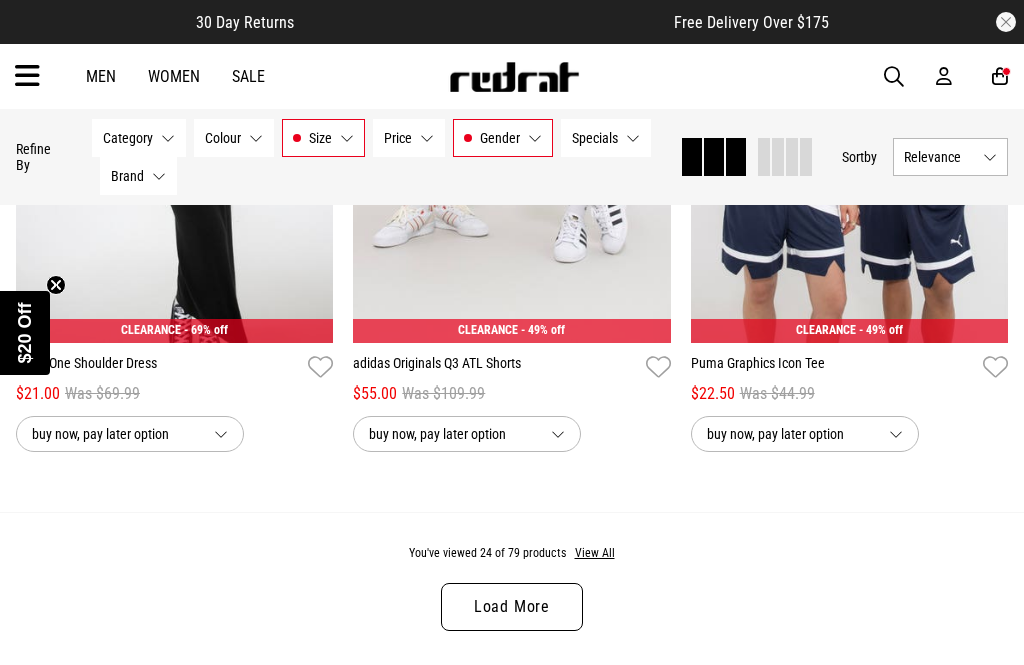 click on "Load More" at bounding box center [512, 607] 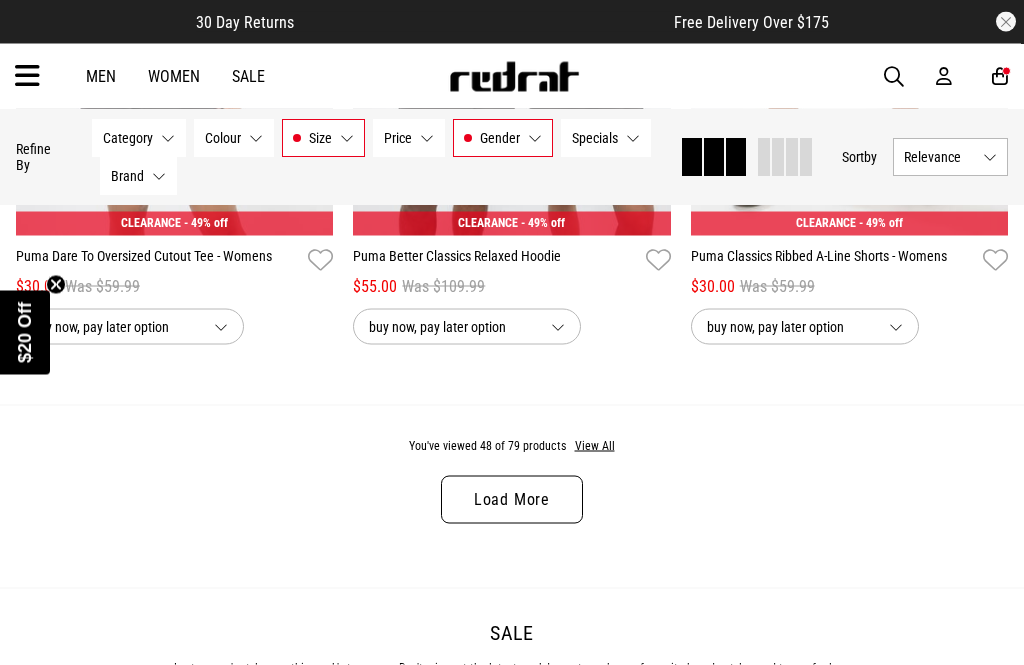 scroll, scrollTop: 9520, scrollLeft: 0, axis: vertical 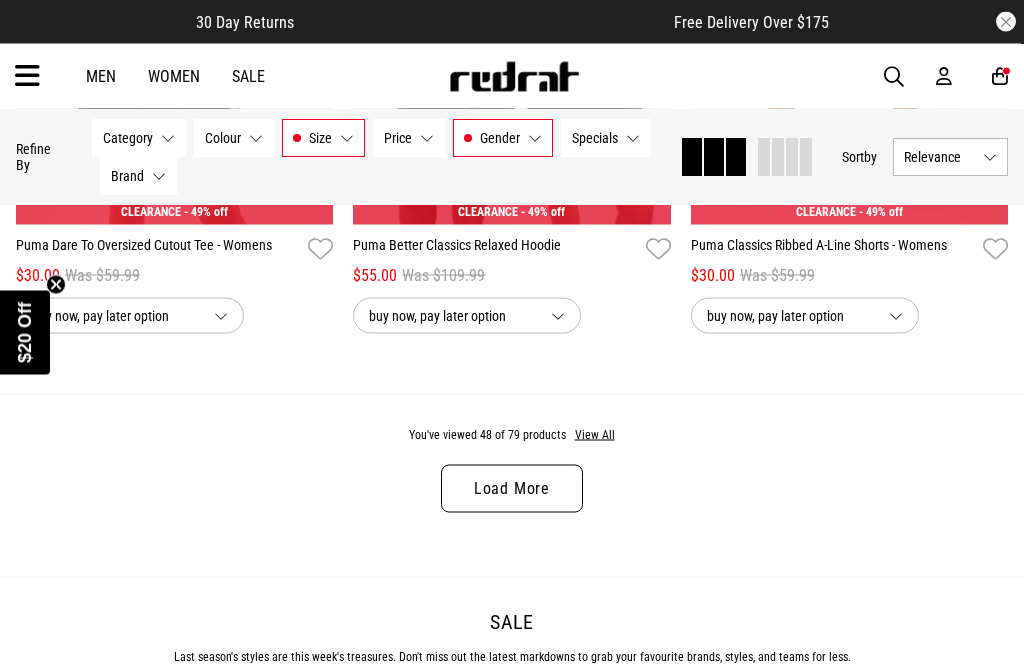 click on "Load More" at bounding box center (512, 489) 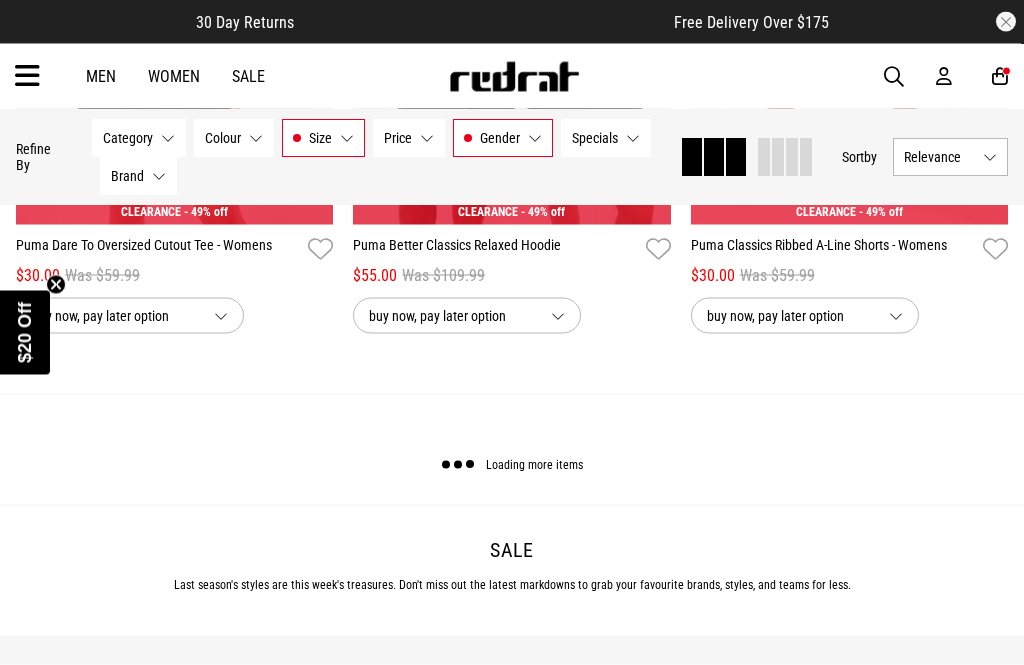 scroll, scrollTop: 9521, scrollLeft: 0, axis: vertical 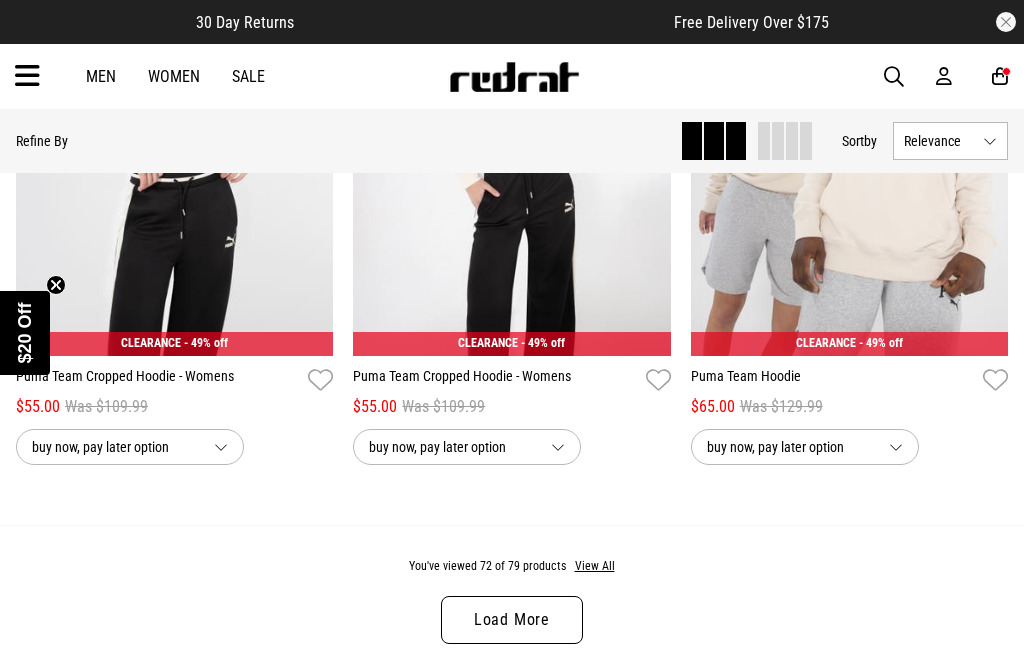 click on "Load More" at bounding box center [512, 620] 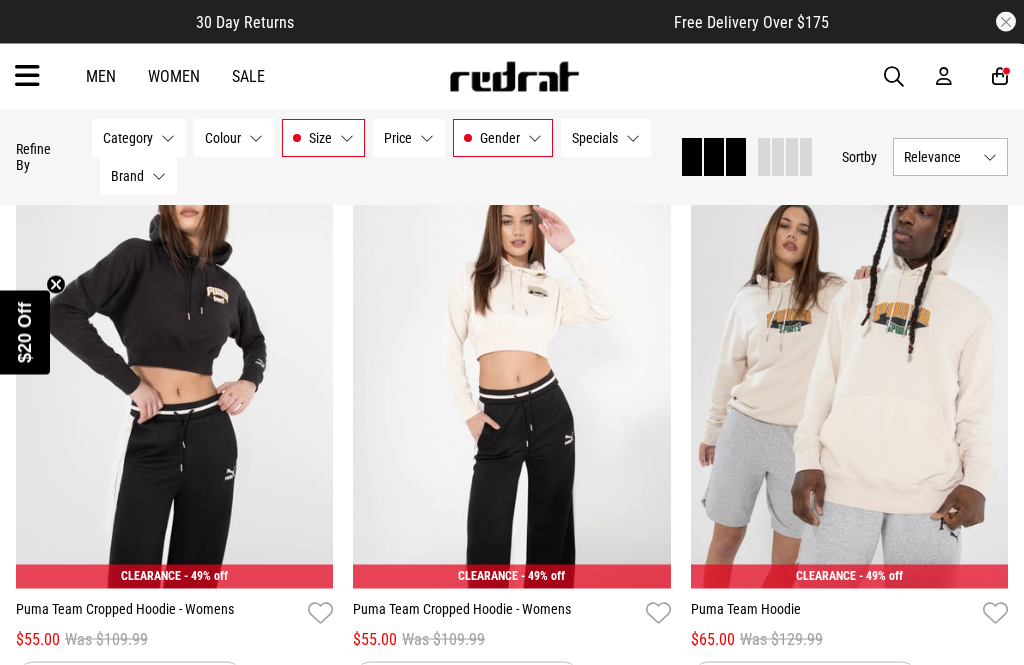scroll, scrollTop: 13890, scrollLeft: 0, axis: vertical 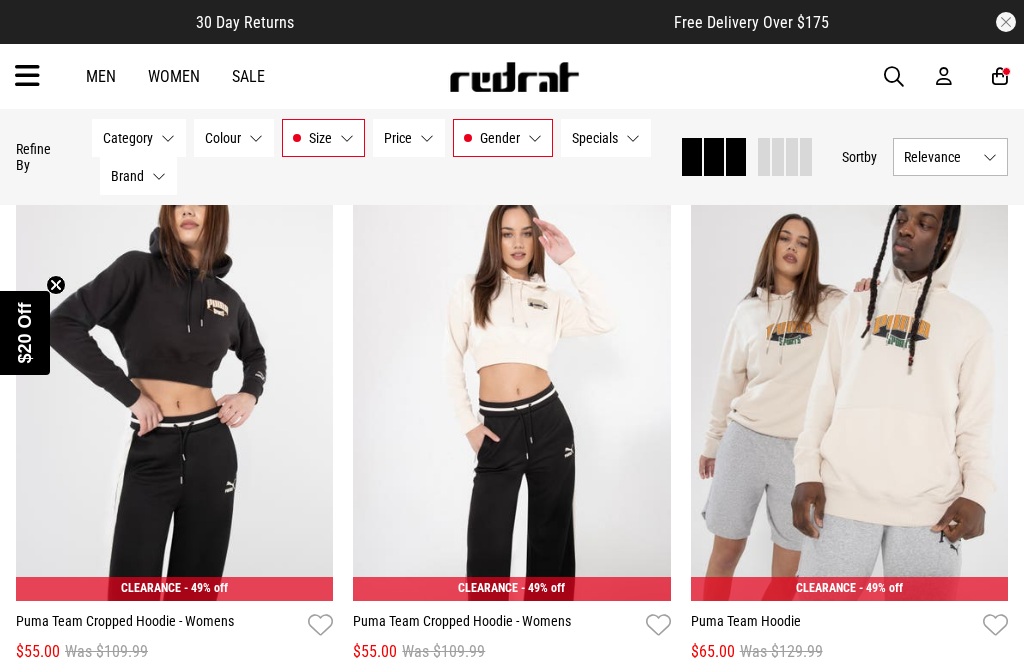 click on "Gender" at bounding box center [500, 138] 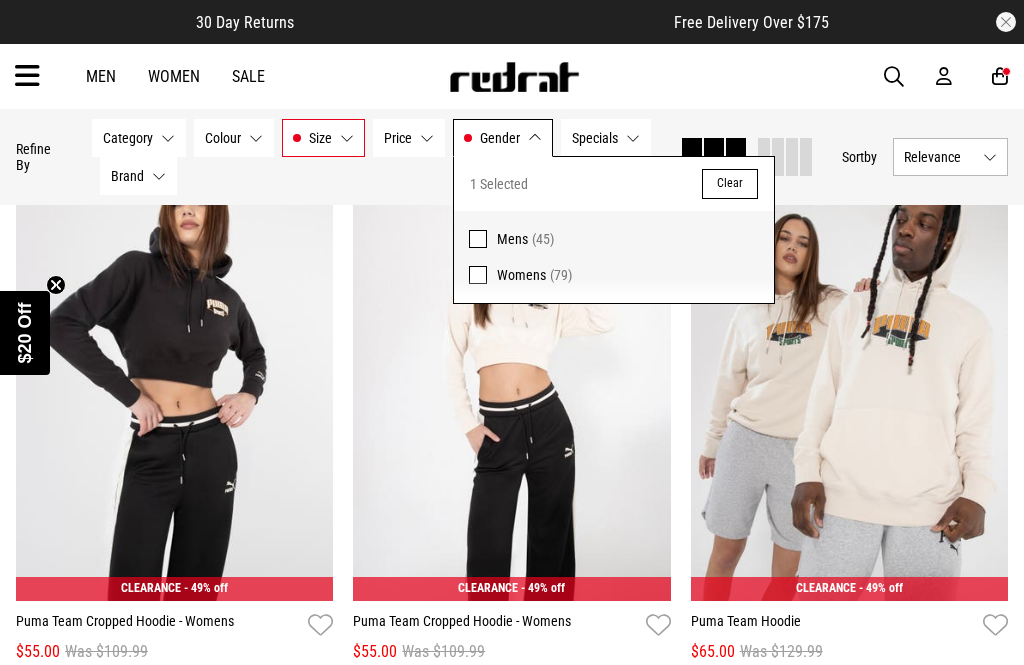 click at bounding box center (478, 275) 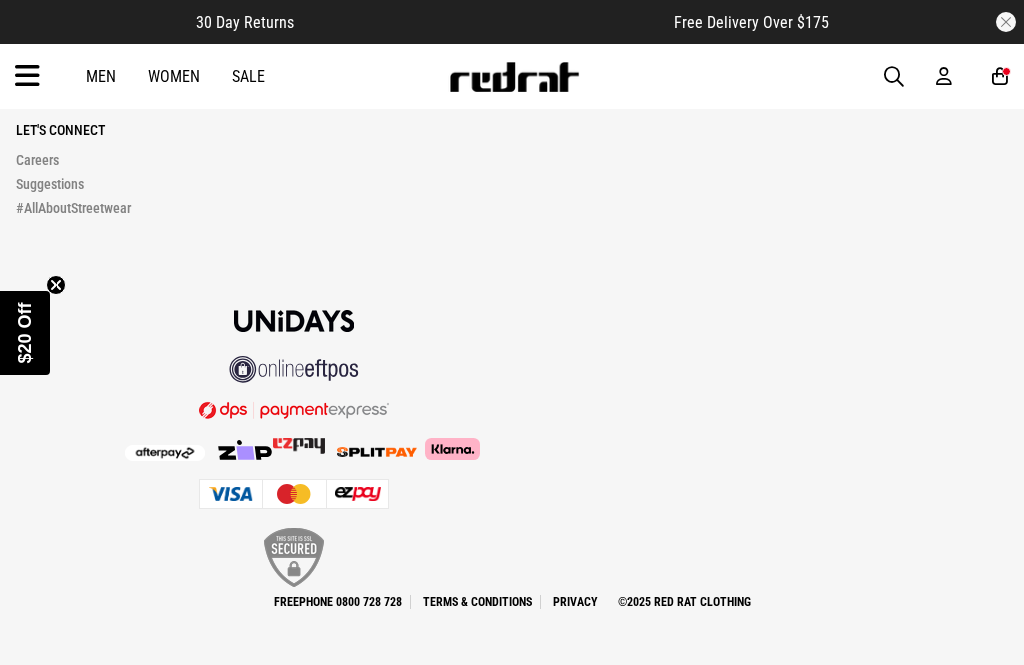 click on "30 Day Returns       Free Delivery Over $175       Your Cart            Just Added   STMNT Haul Shorts        $69.99       S   S M L XL   * * * **       *       Move to Wish List             Items aren't reserved until order has been submitted
Promo Code
Apply         Order Summary   1 item   $69.99   Shipping   TBC       Total   $69.99   Includes GST of   $9.13              GO TO CHECKOUT                      Men   Women   Sale     Sign in     New       Back         Footwear       Back         Mens       Back         Womens       Back         Youth & Kids       Back         Jewellery       Back         Headwear       Back         Accessories       Back         Deals       Back         Sale   UP TO 60% OFF
Shop by Brand
adidas
Converse
New Era
See all brands     Gift Cards   Find a Store   Delivery   Returns & Exchanges   FAQ   Contact Us" at bounding box center [512, -2645] 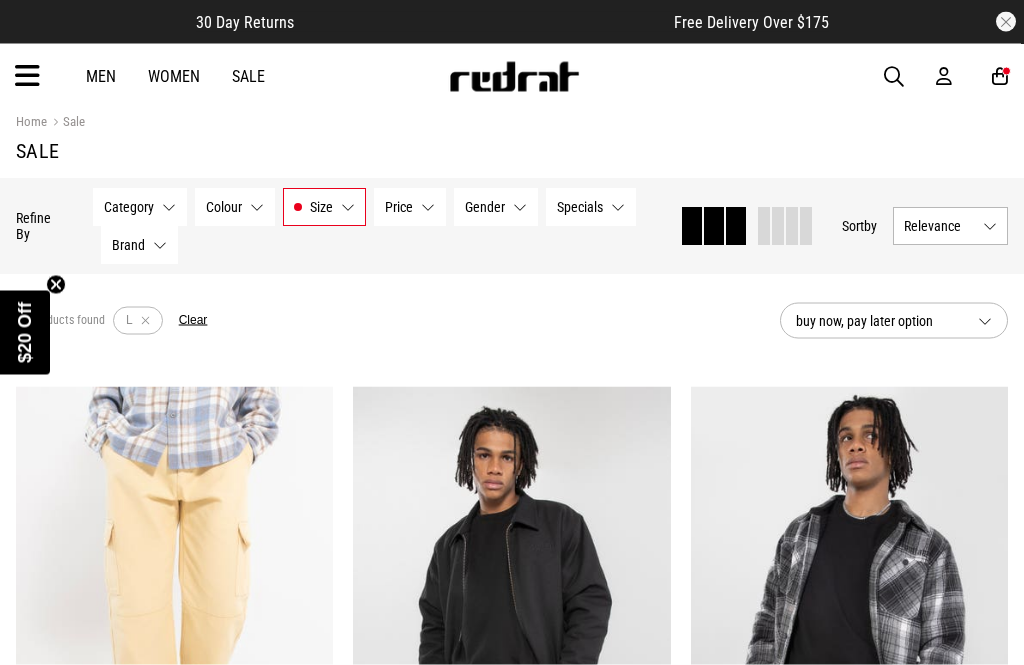 scroll, scrollTop: 0, scrollLeft: 0, axis: both 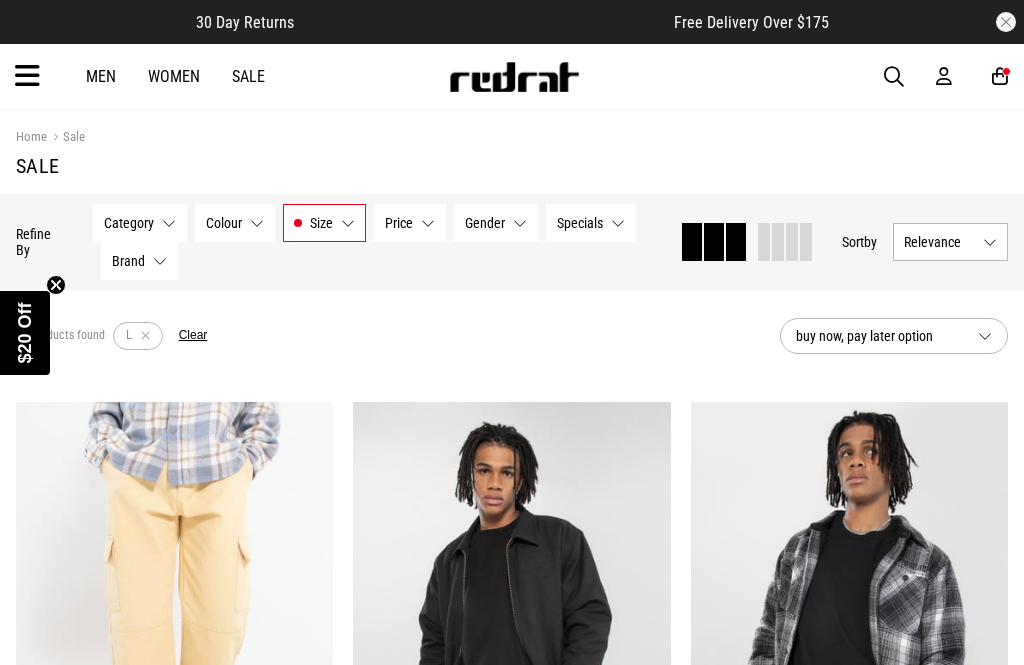 click on "Gender  None selected" at bounding box center [496, 223] 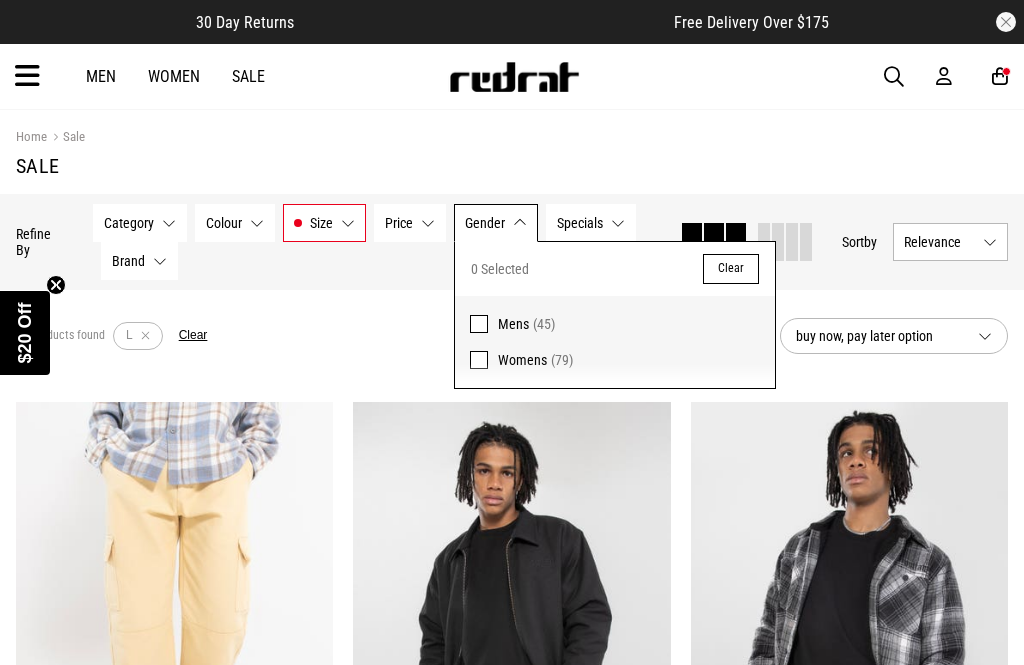 click on "Mens (45)" at bounding box center (615, 319) 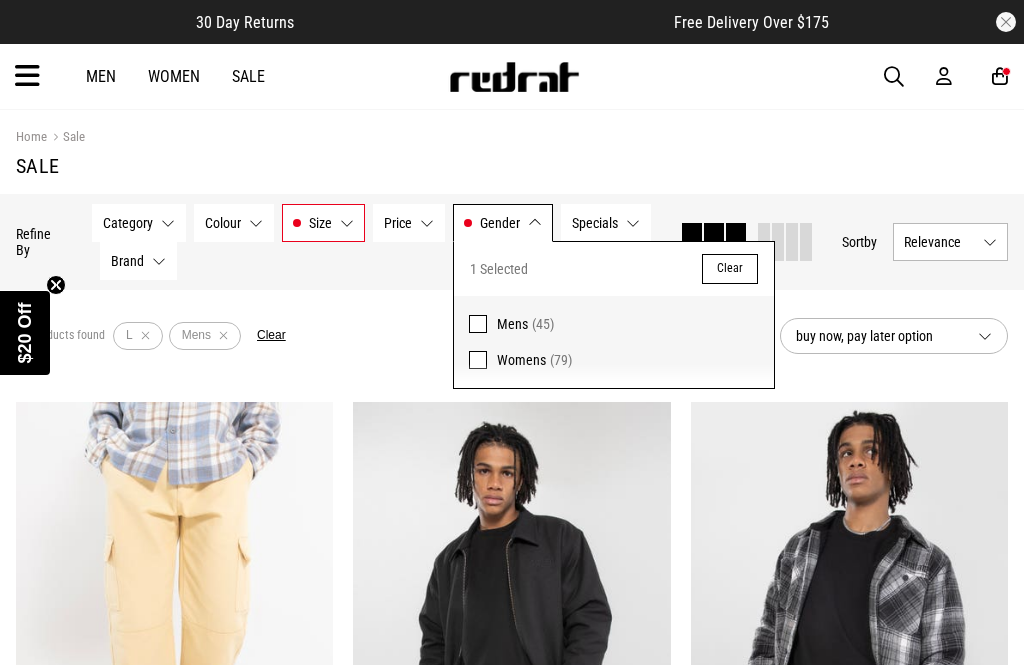 click on "Size" at bounding box center [320, 223] 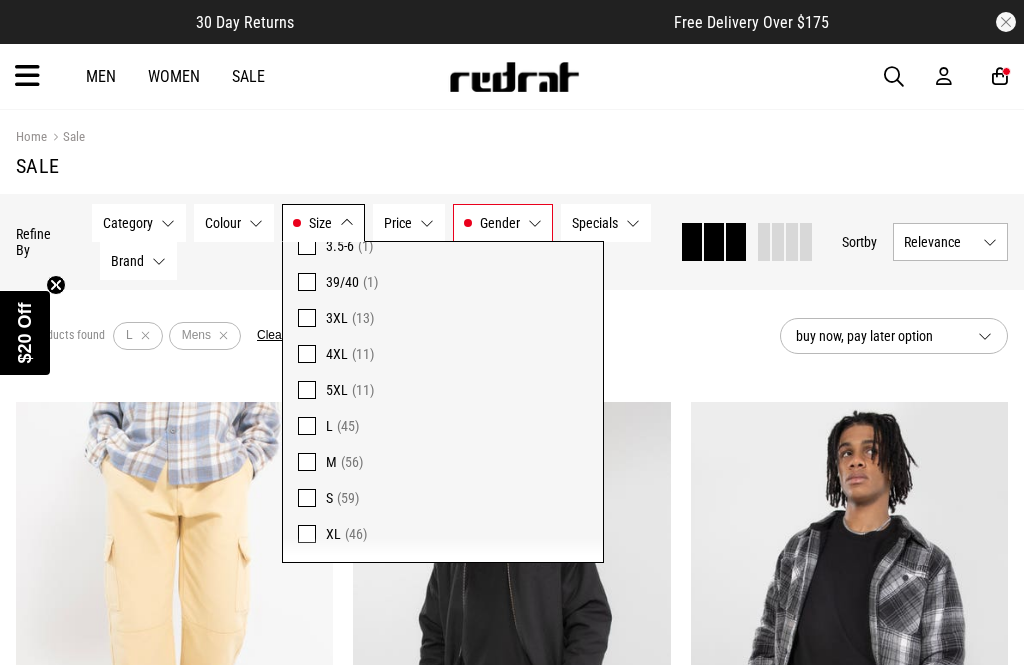 scroll, scrollTop: 869, scrollLeft: 0, axis: vertical 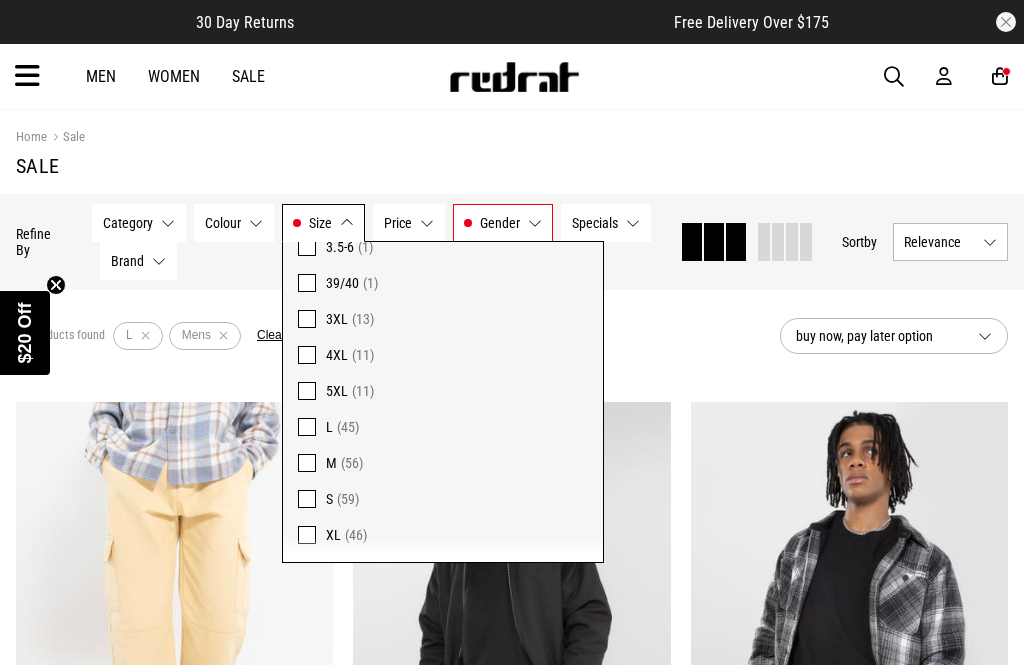 click at bounding box center [307, 427] 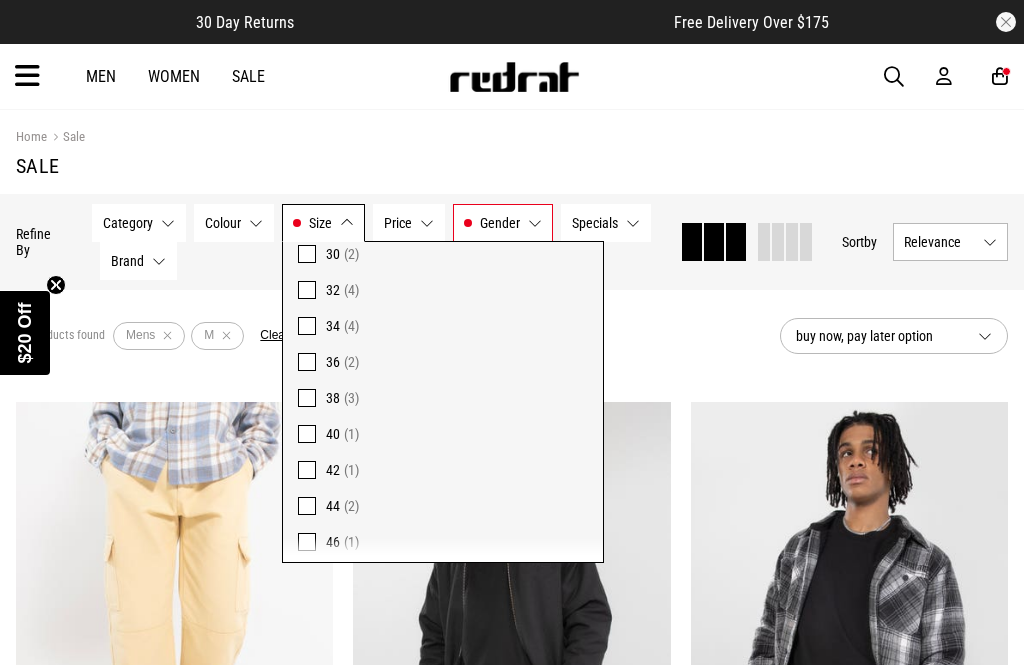 scroll, scrollTop: 495, scrollLeft: 0, axis: vertical 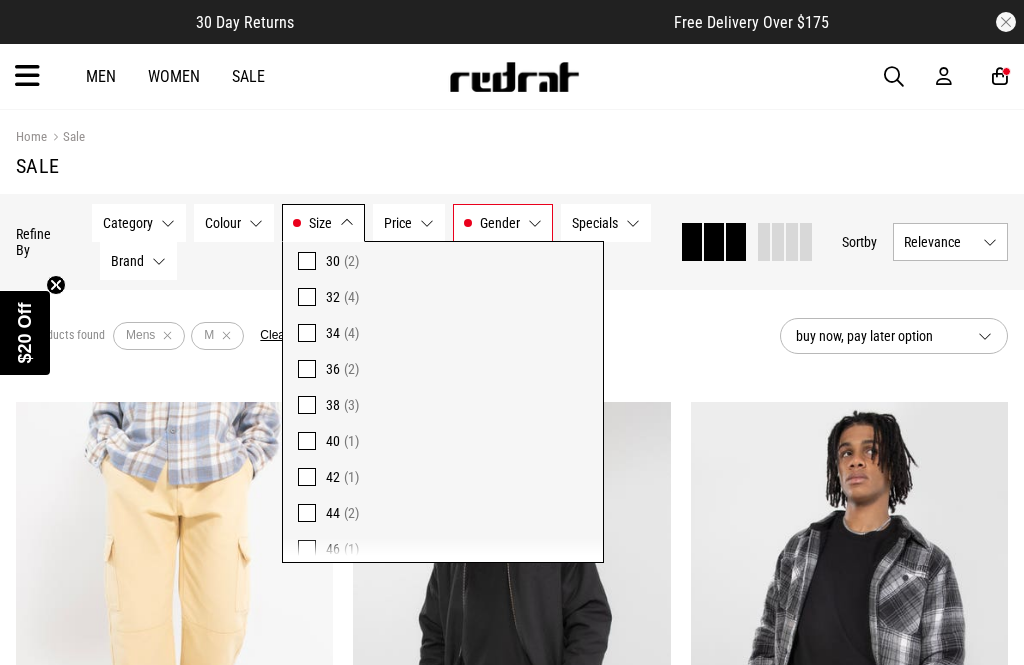 click at bounding box center (307, 297) 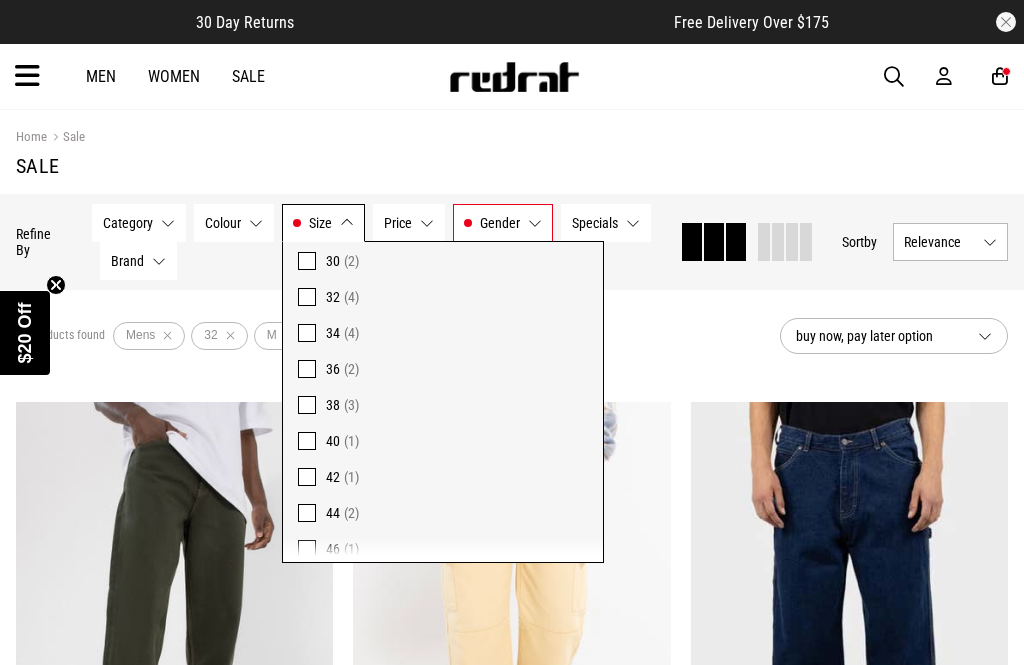 click on "60 products found   Active Filters Mens 32 M Clear" at bounding box center (390, 336) 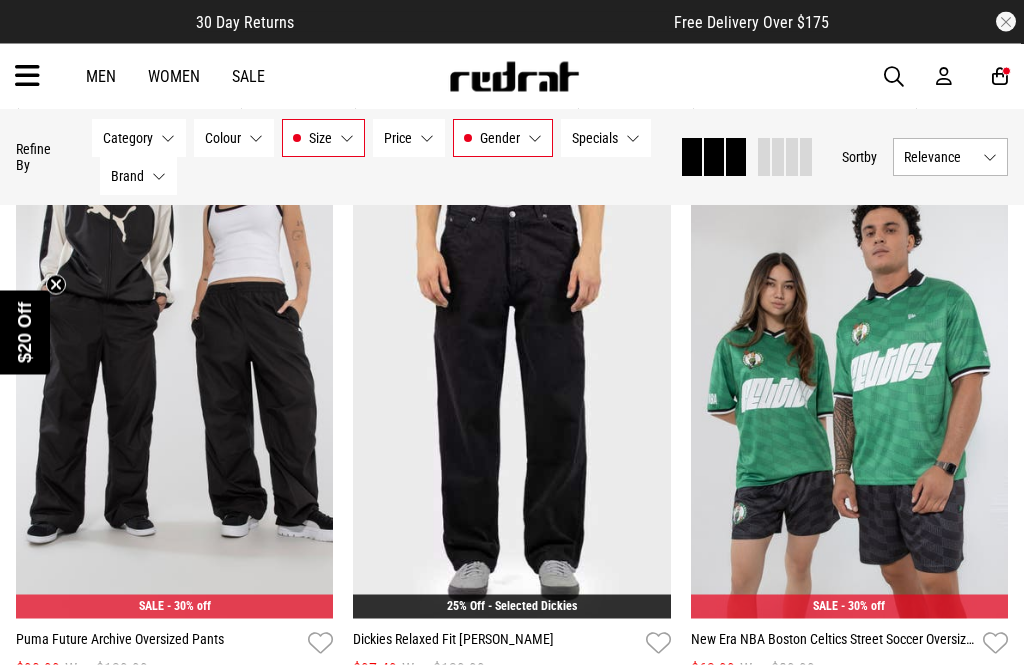 scroll, scrollTop: 2047, scrollLeft: 0, axis: vertical 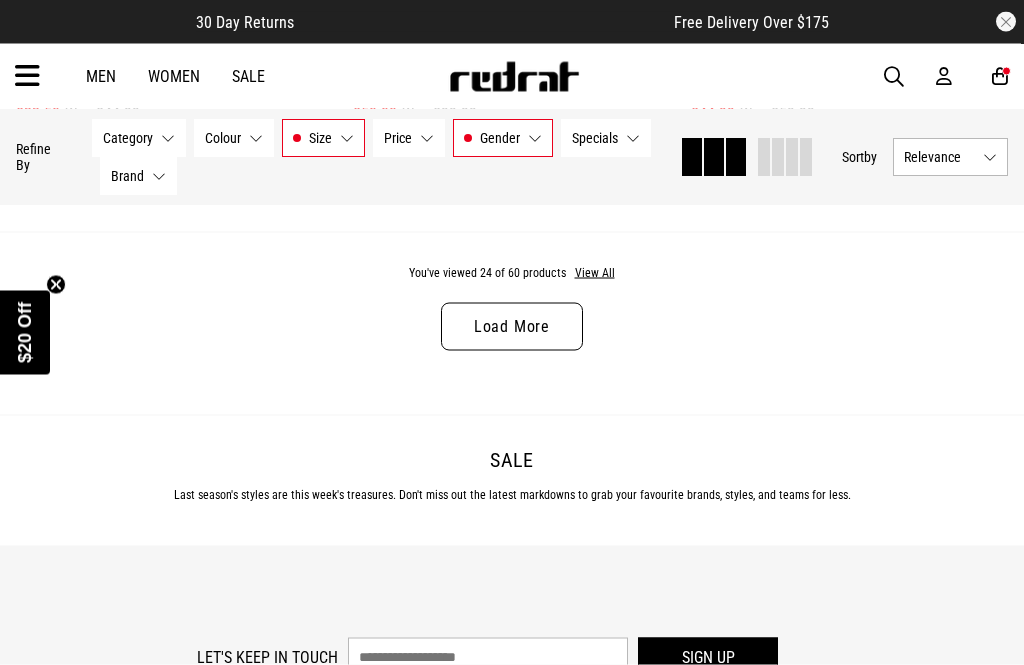 click on "Load More" at bounding box center [512, 327] 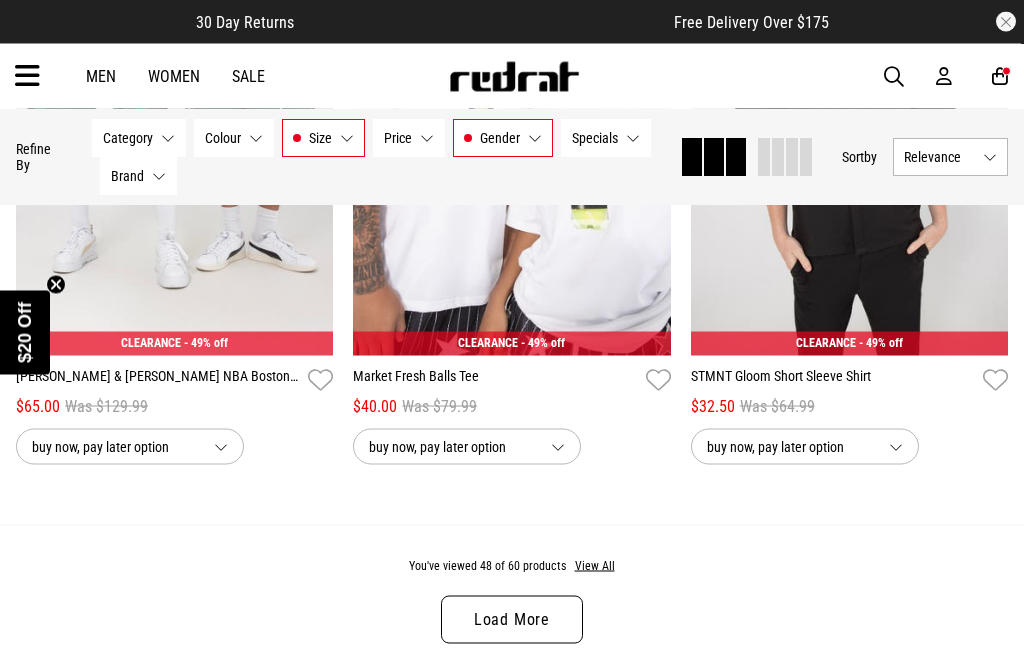 scroll, scrollTop: 9388, scrollLeft: 0, axis: vertical 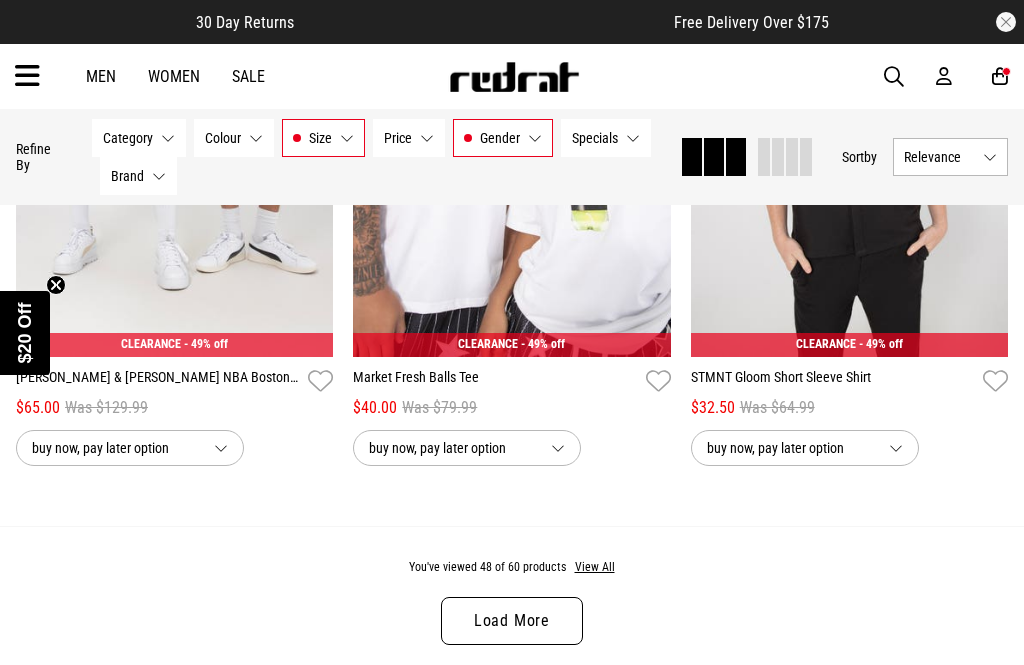 click on "Load More" at bounding box center [512, 621] 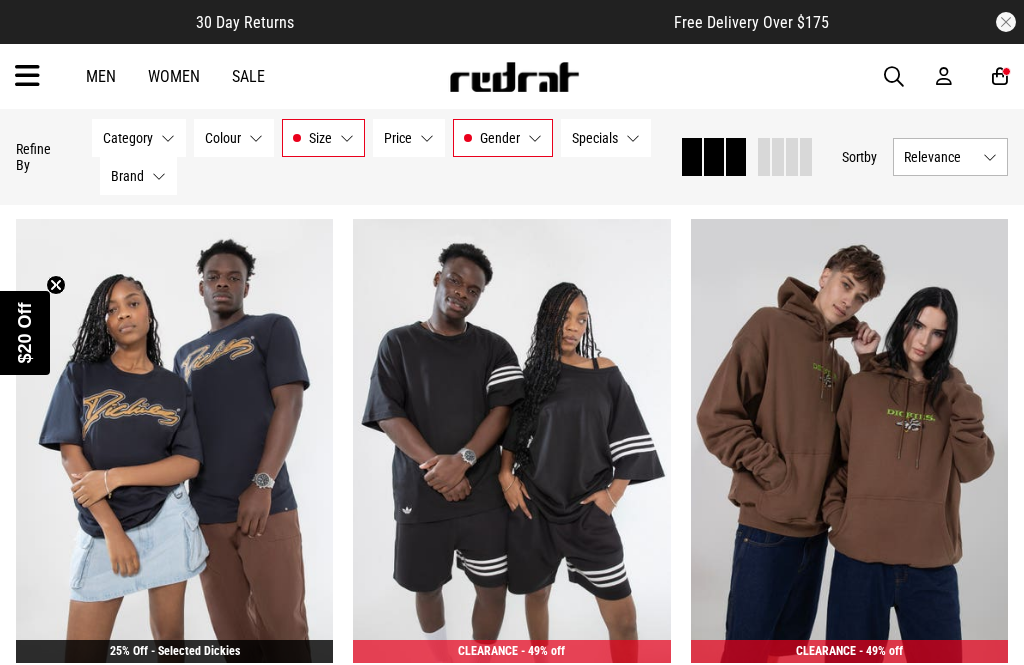 scroll, scrollTop: 7894, scrollLeft: 0, axis: vertical 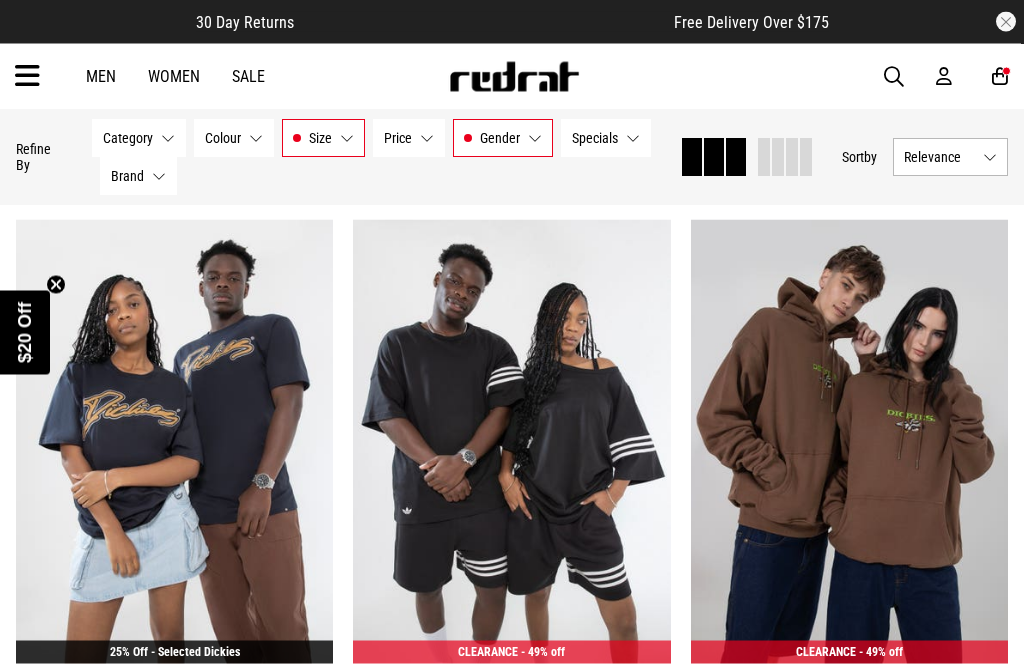 click on "Men" at bounding box center (101, 76) 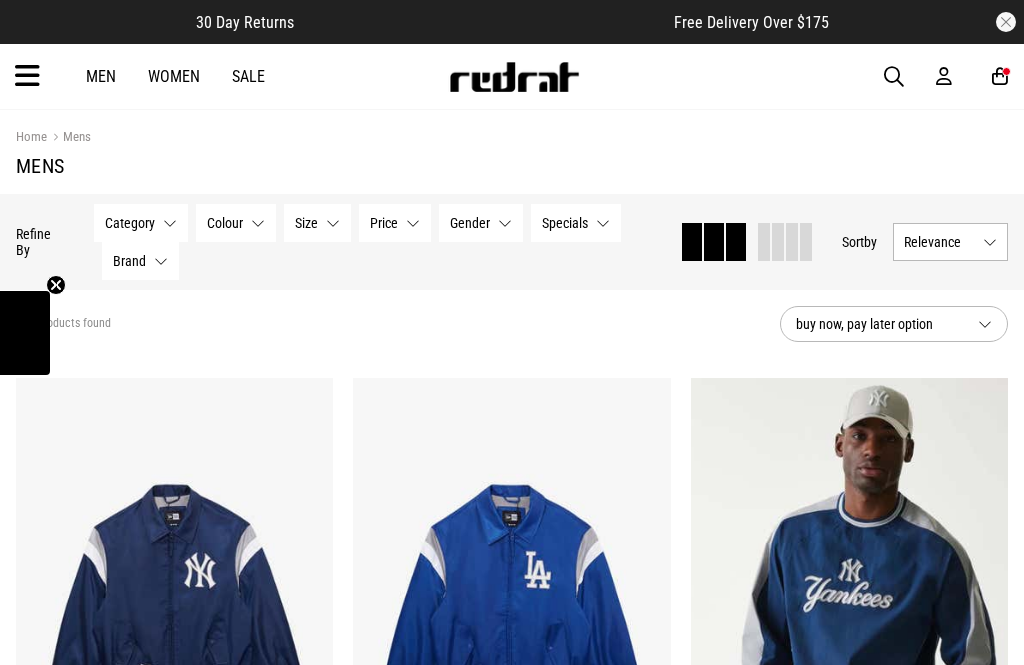 click on "Category  None selected" at bounding box center [141, 223] 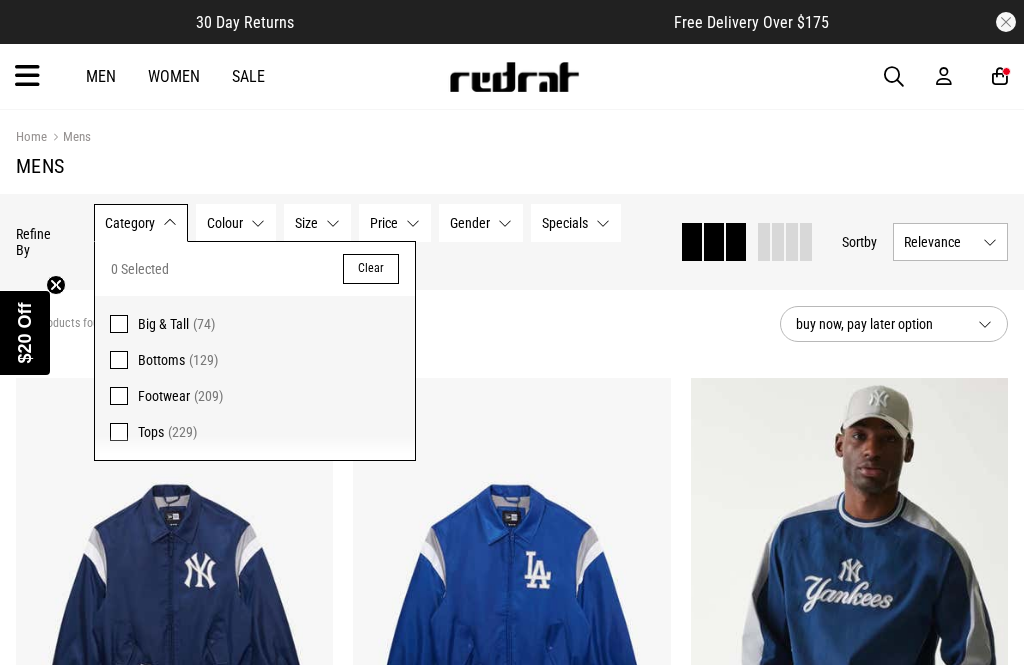 scroll, scrollTop: 0, scrollLeft: 0, axis: both 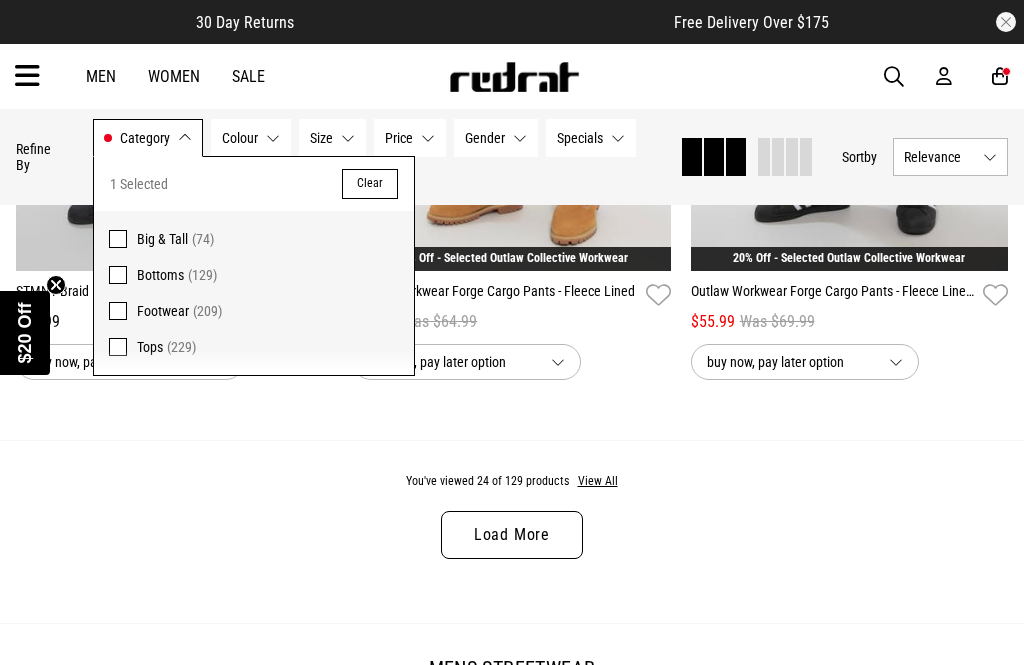 click on "Load More" at bounding box center [512, 535] 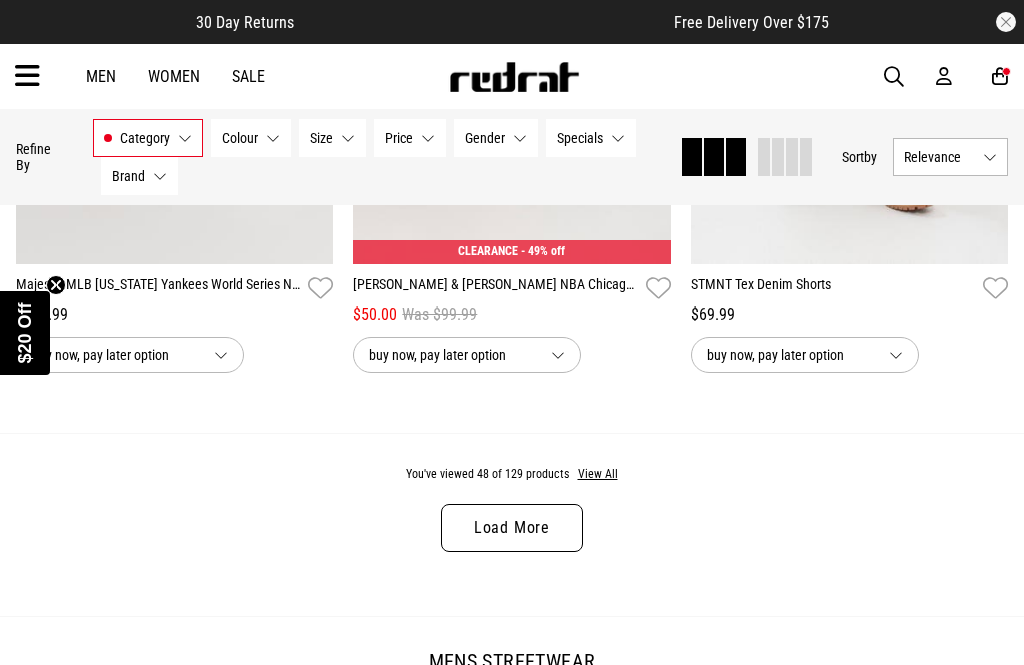 scroll, scrollTop: 9487, scrollLeft: 0, axis: vertical 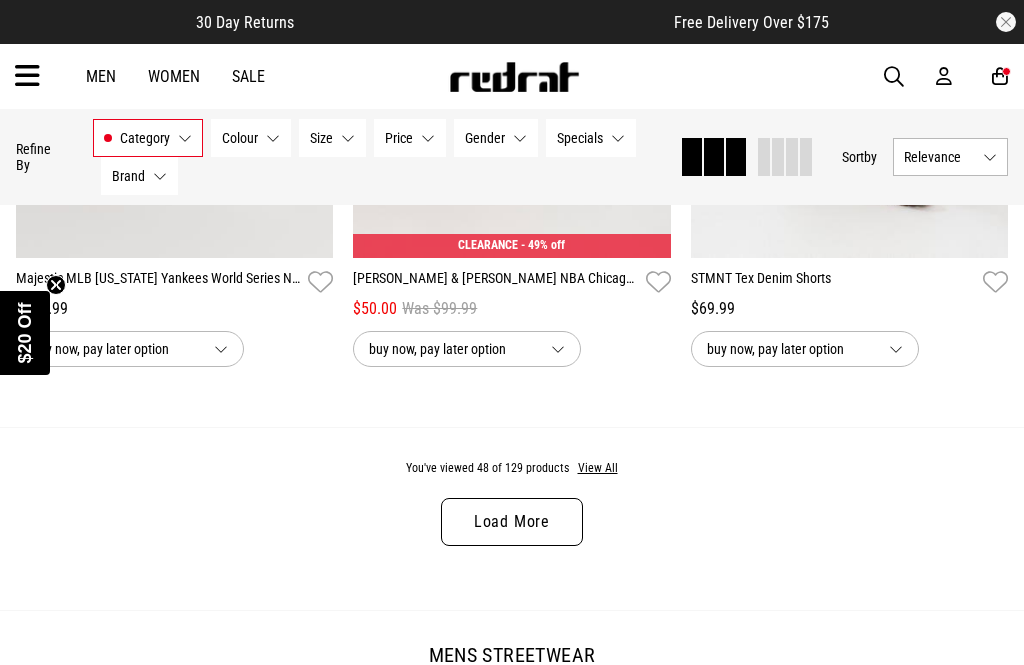 click on "Load More" at bounding box center (512, 522) 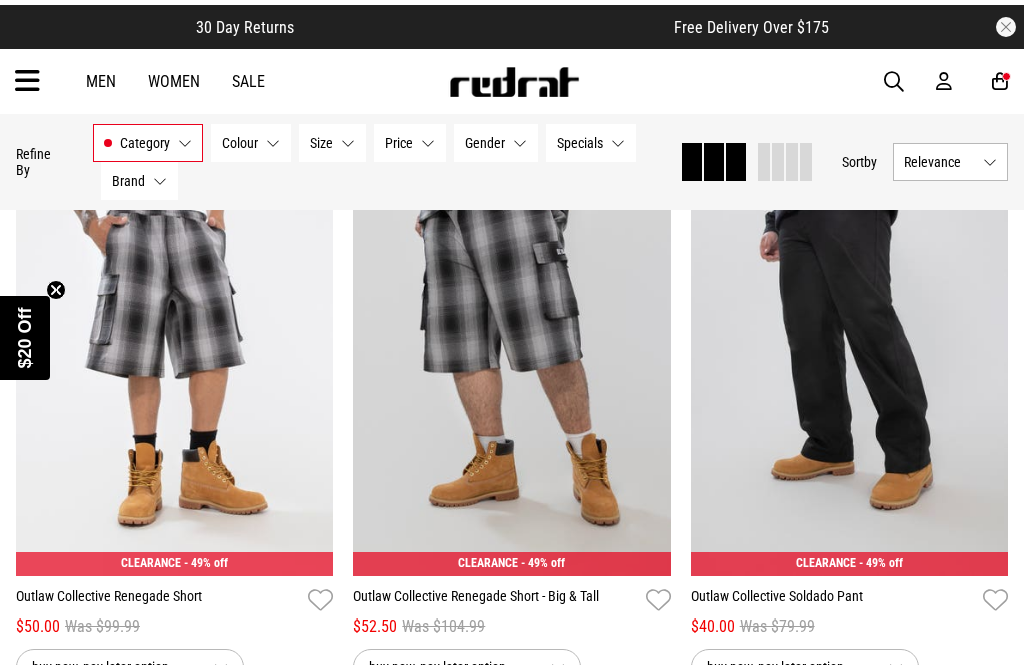 scroll, scrollTop: 9761, scrollLeft: 0, axis: vertical 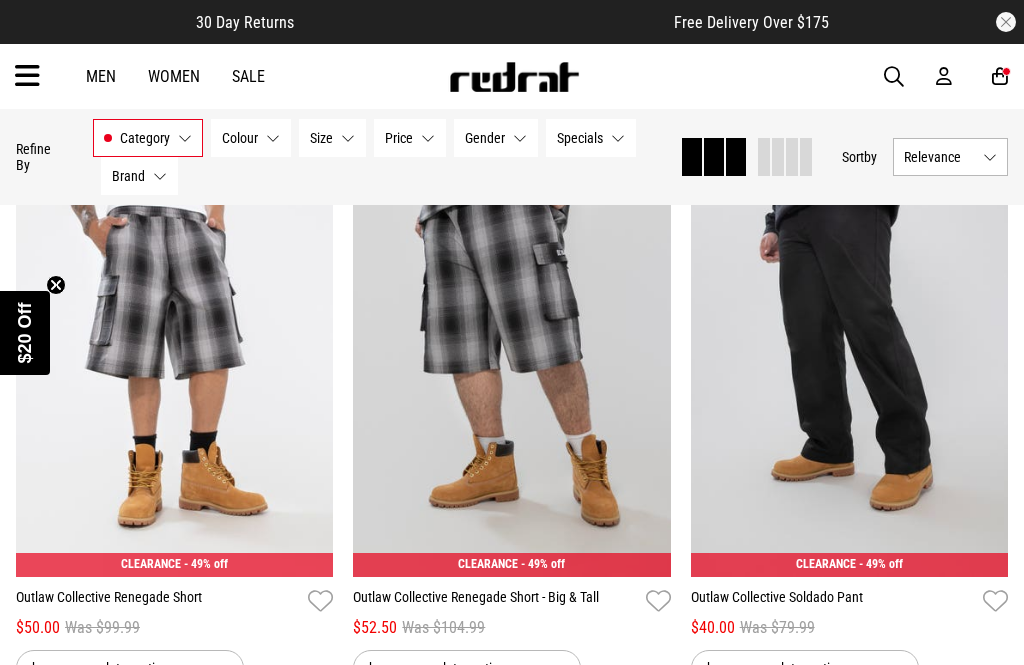 click on "Outlaw Collective Soldado Pant" at bounding box center [833, 601] 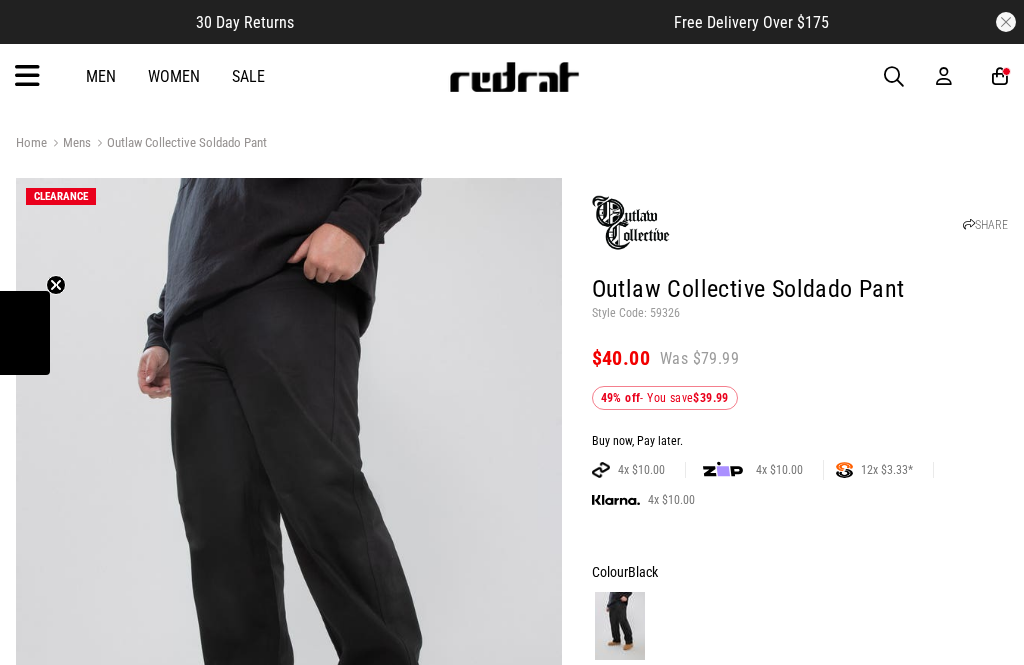scroll, scrollTop: 0, scrollLeft: 0, axis: both 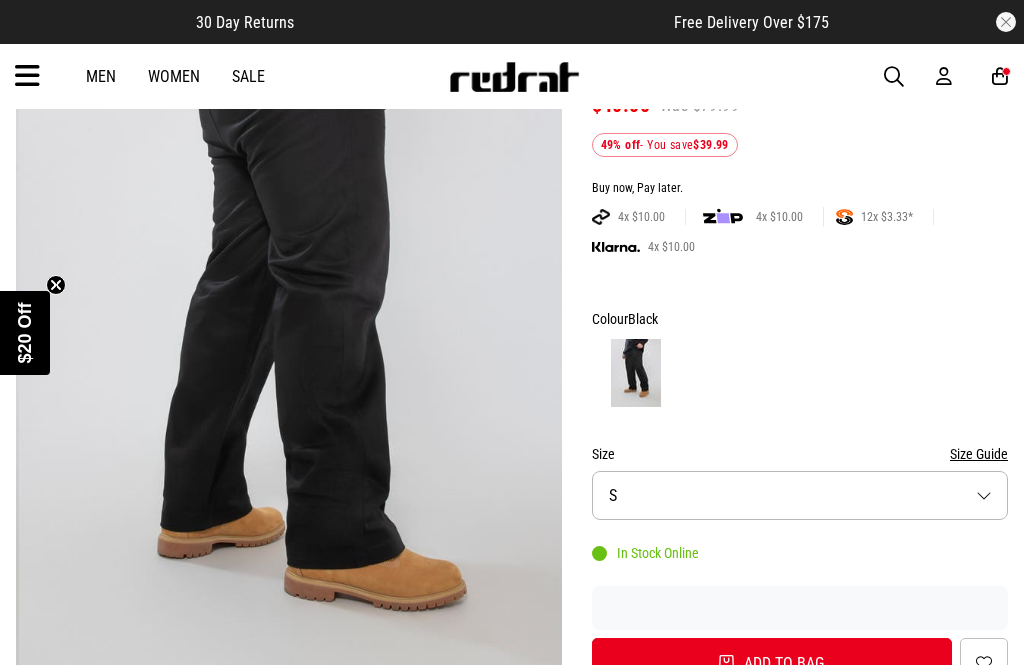 click on "Size S" at bounding box center [800, 495] 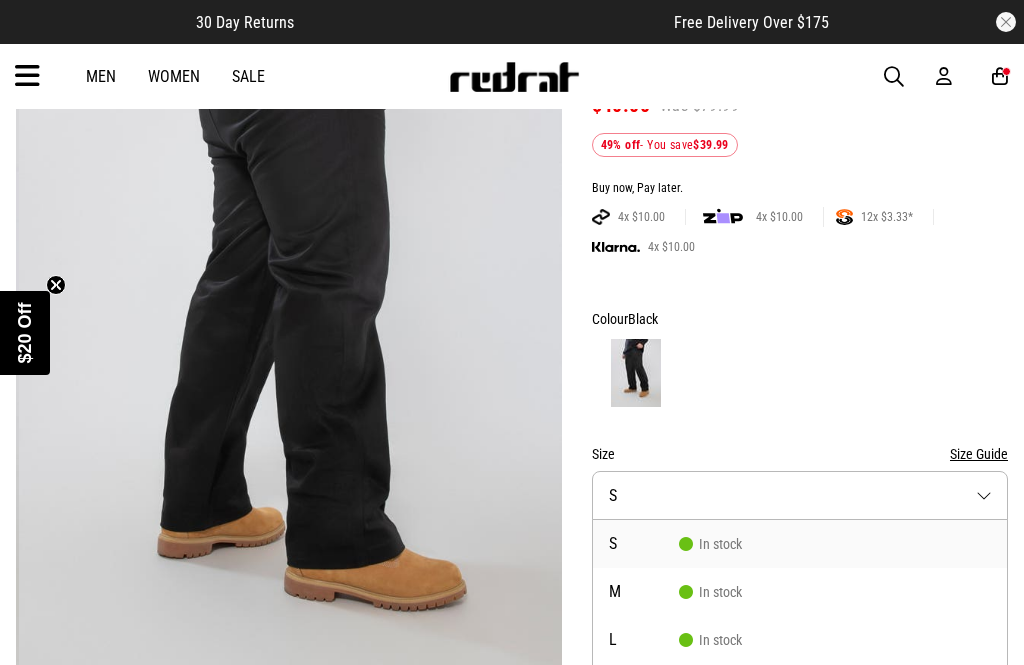 scroll, scrollTop: 313, scrollLeft: 0, axis: vertical 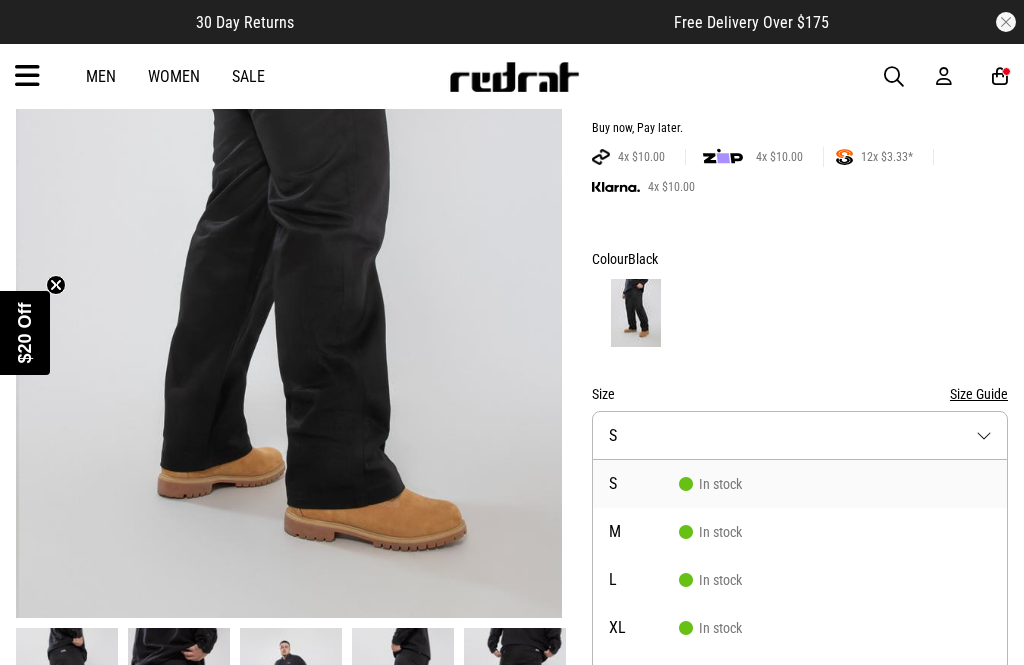 click on "Size Guide" at bounding box center [979, 394] 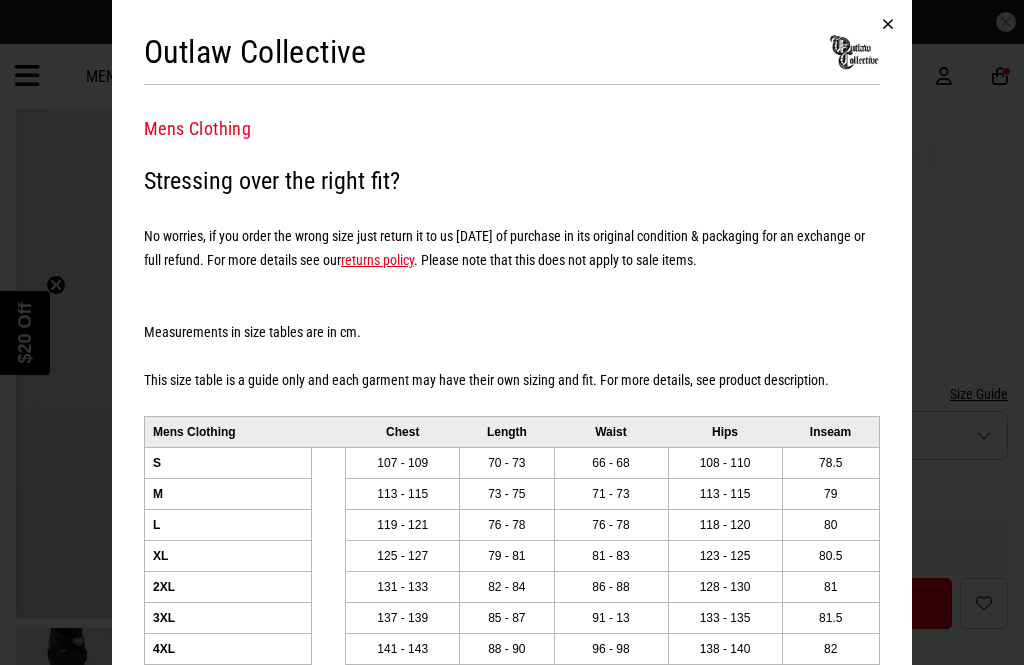 click at bounding box center (888, 24) 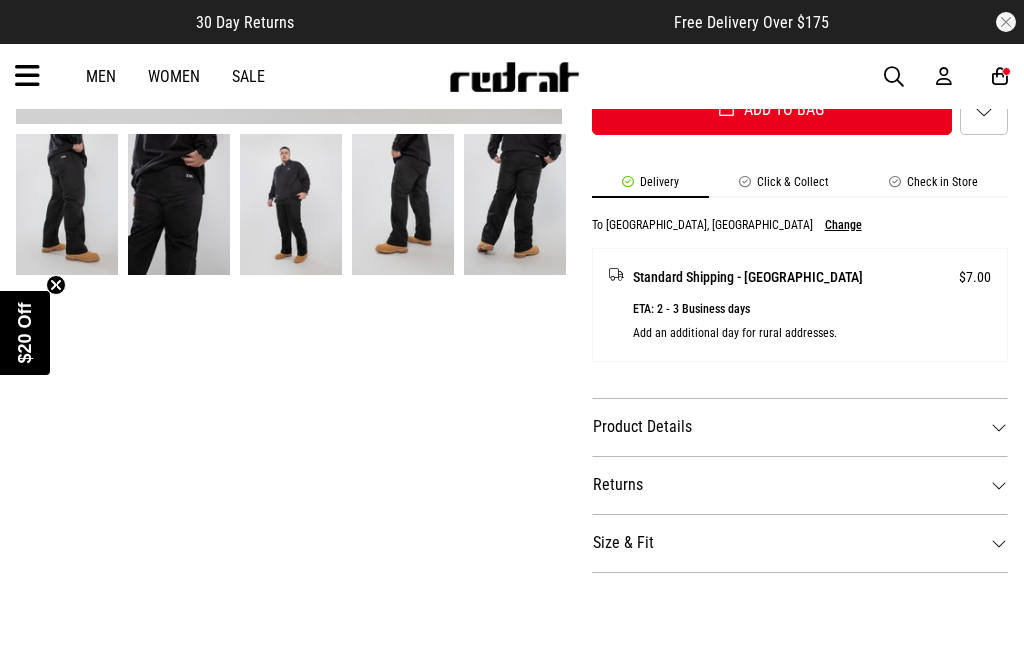 scroll, scrollTop: 809, scrollLeft: 0, axis: vertical 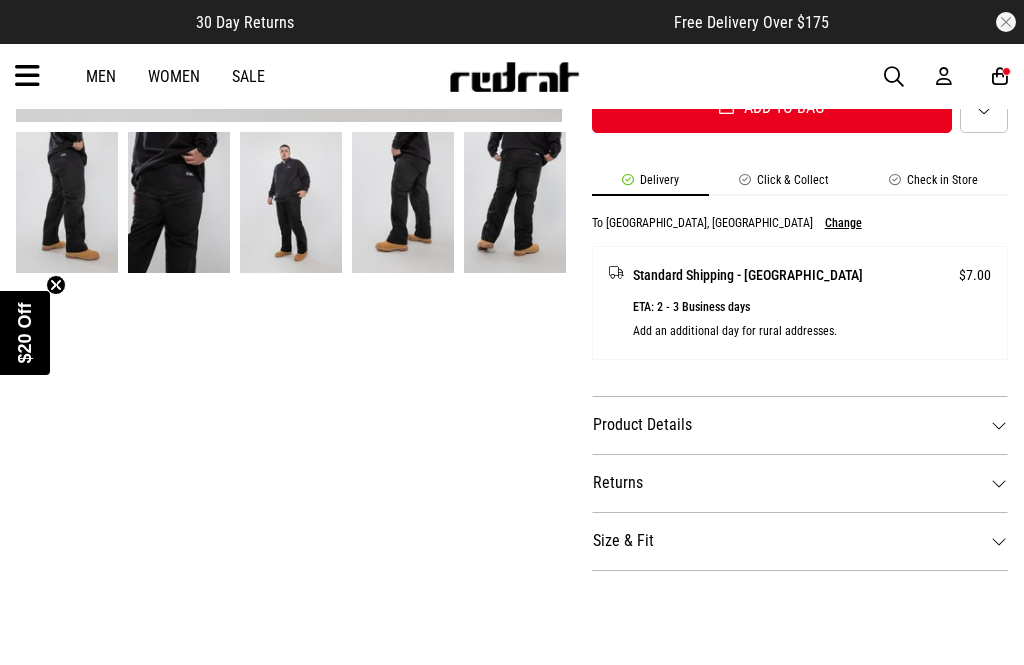 click on "Product Details" at bounding box center [800, 425] 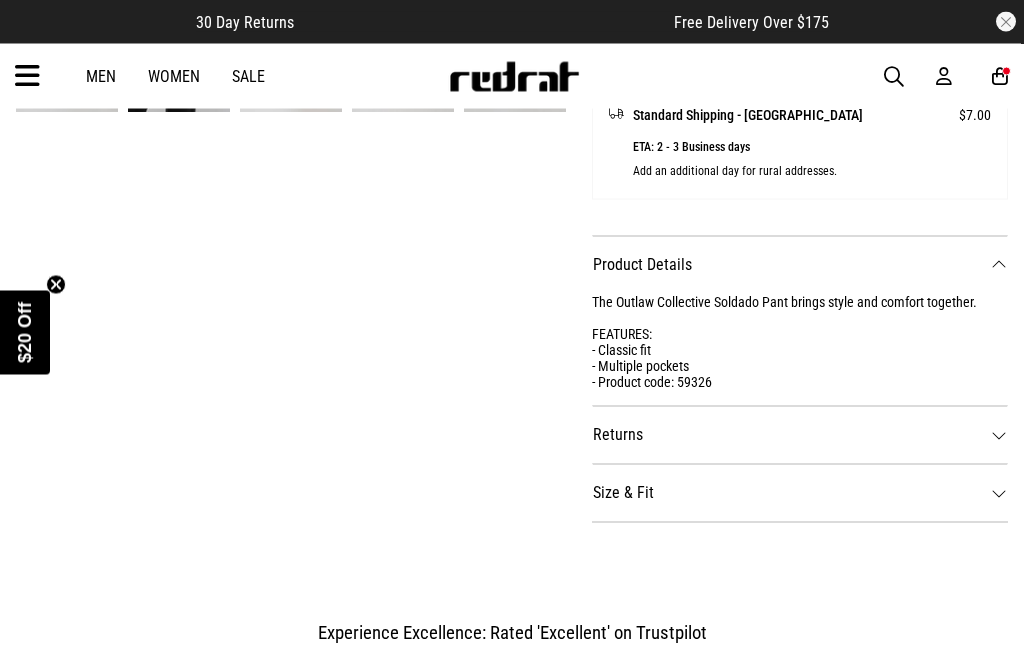 scroll, scrollTop: 995, scrollLeft: 0, axis: vertical 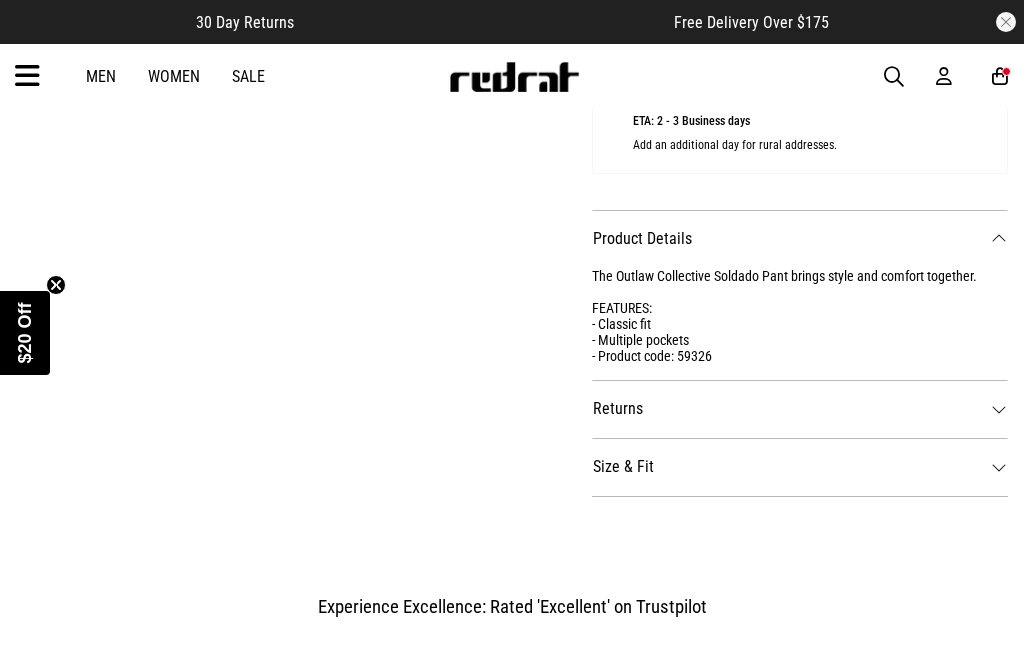 click on "Size & Fit" at bounding box center [800, 467] 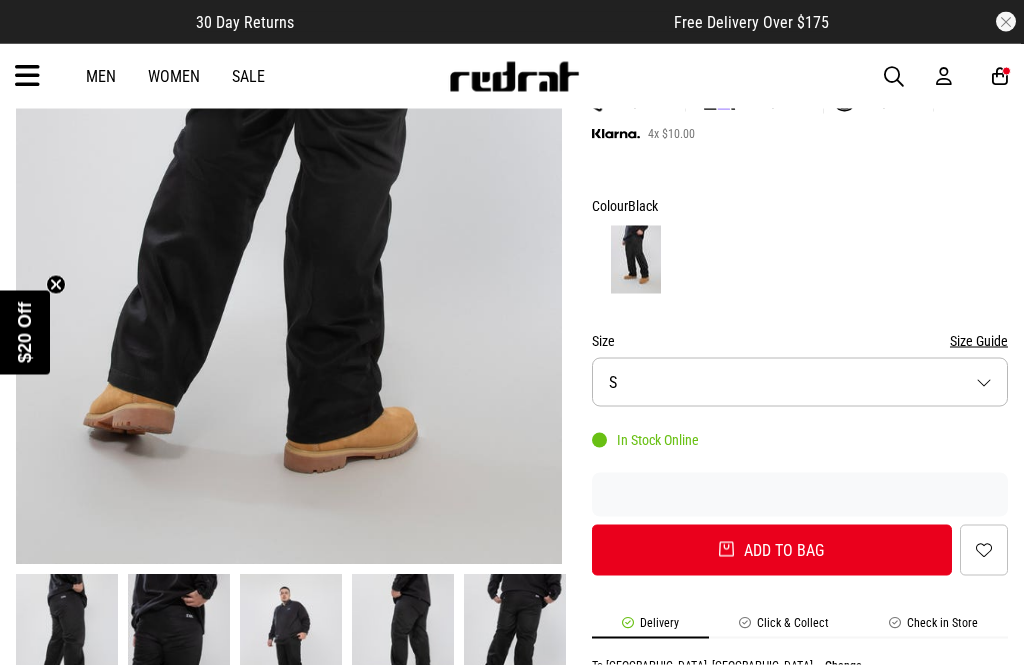 scroll, scrollTop: 371, scrollLeft: 0, axis: vertical 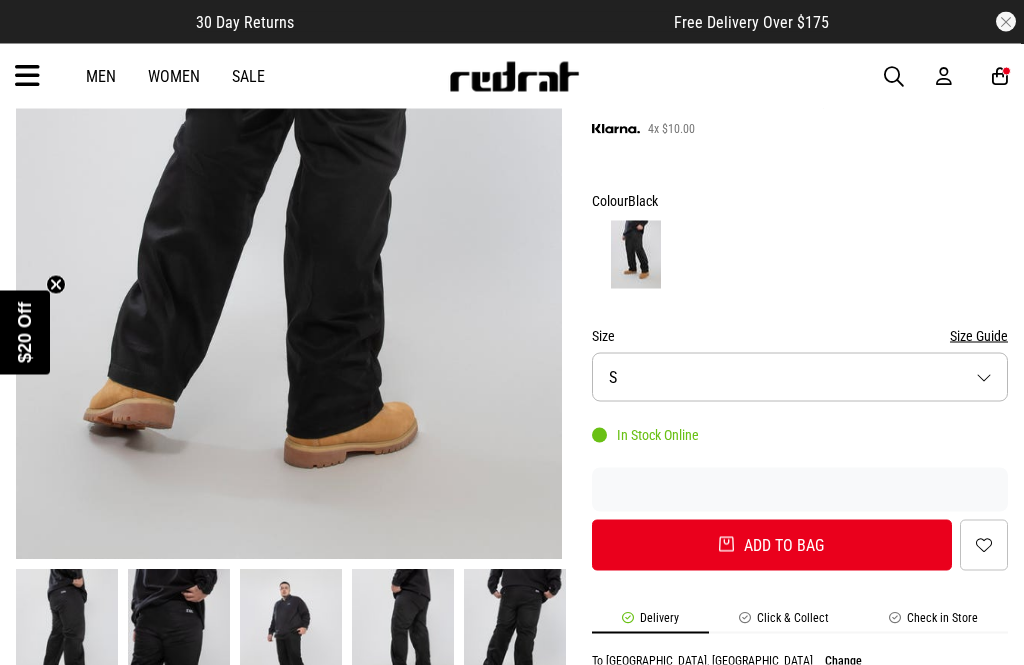 click on "Size Guide" at bounding box center [979, 336] 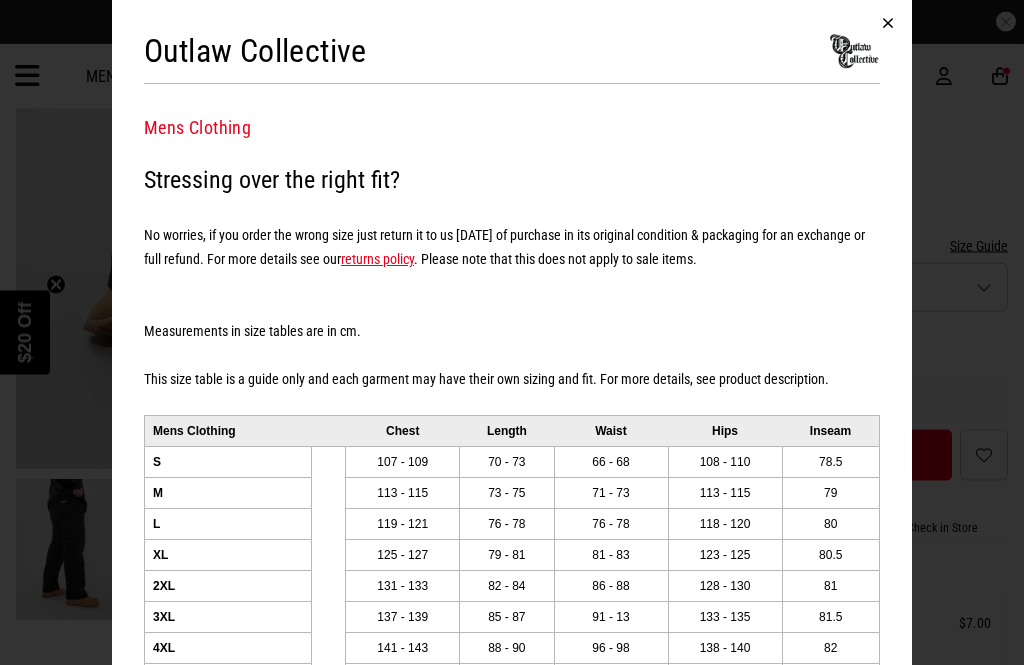 scroll, scrollTop: 462, scrollLeft: 0, axis: vertical 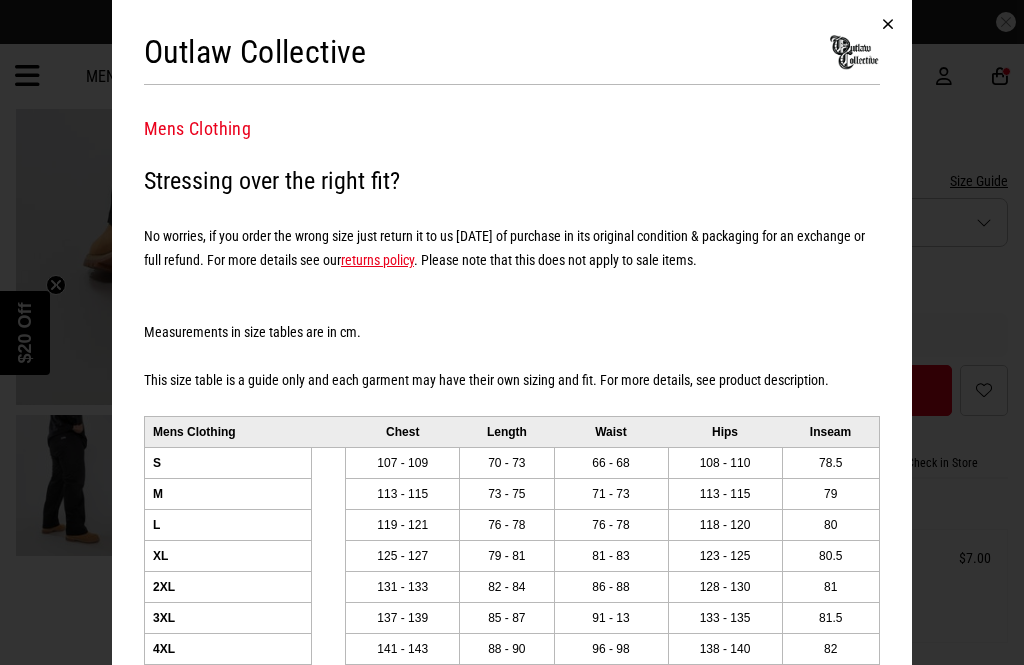 click at bounding box center (888, 24) 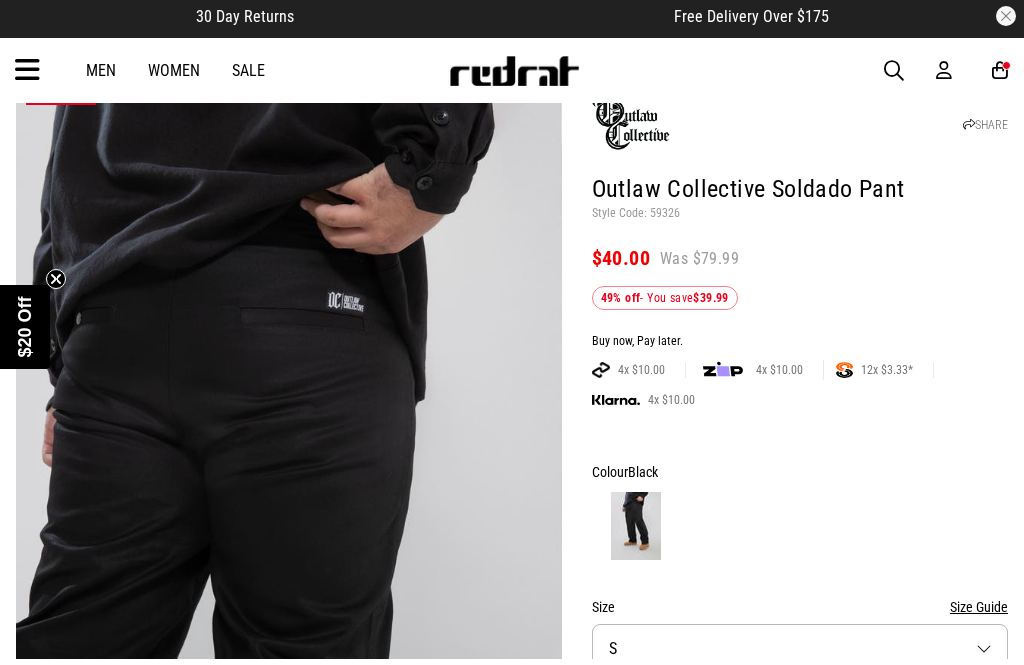 scroll, scrollTop: 101, scrollLeft: 0, axis: vertical 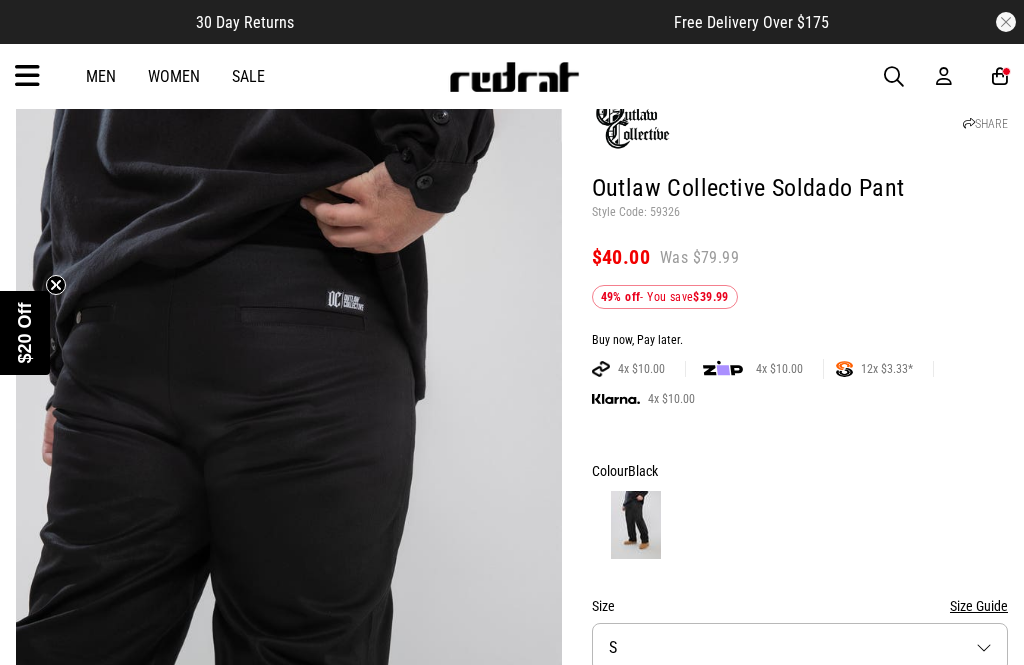 click at bounding box center [289, 453] 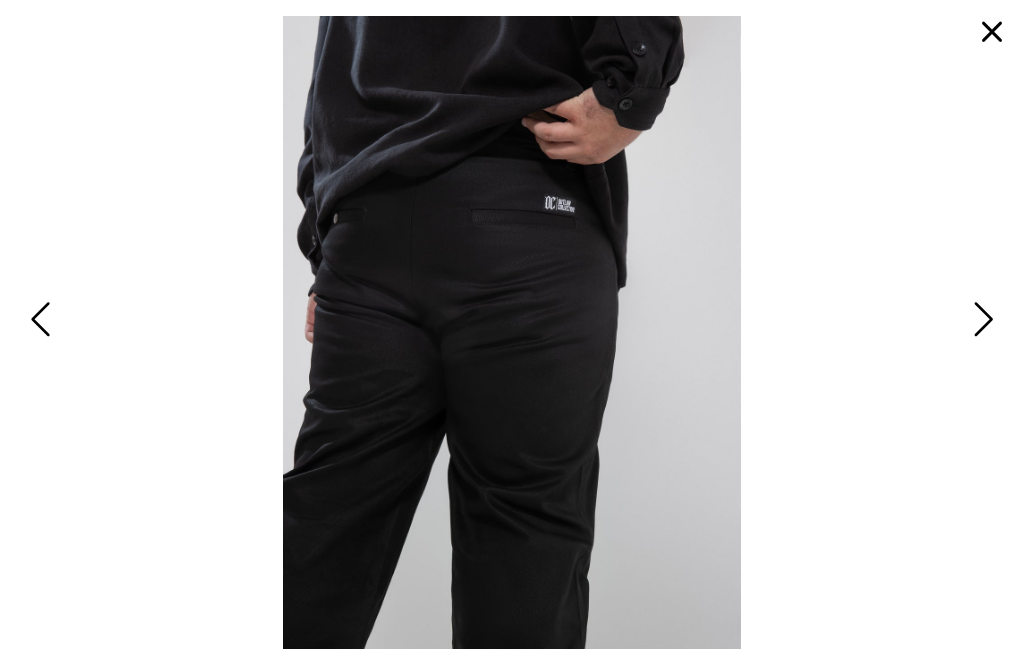click at bounding box center [981, 319] 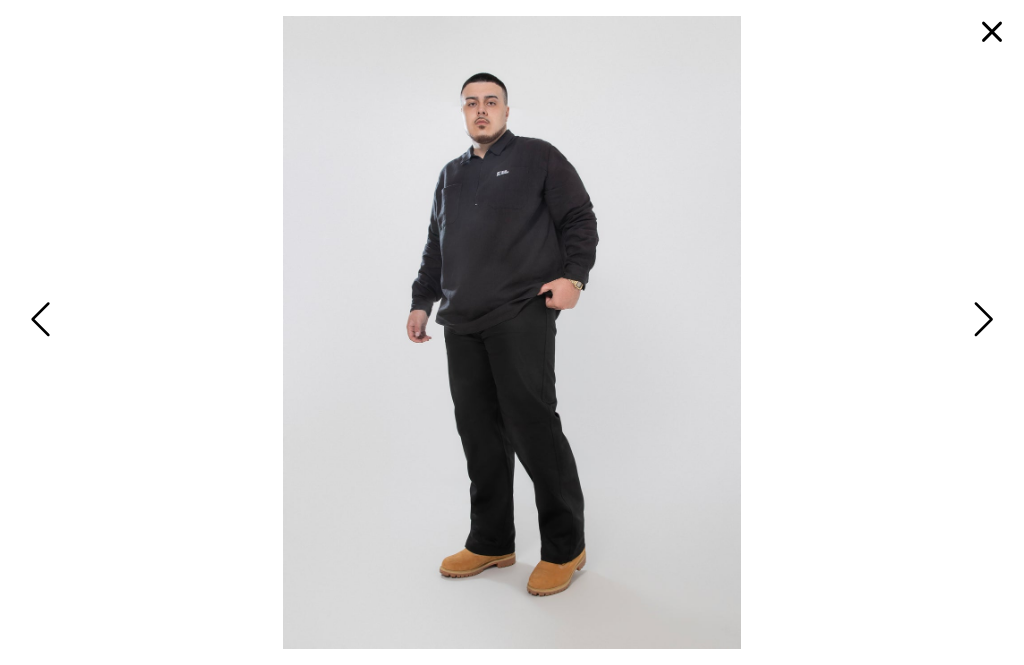 click at bounding box center [981, 319] 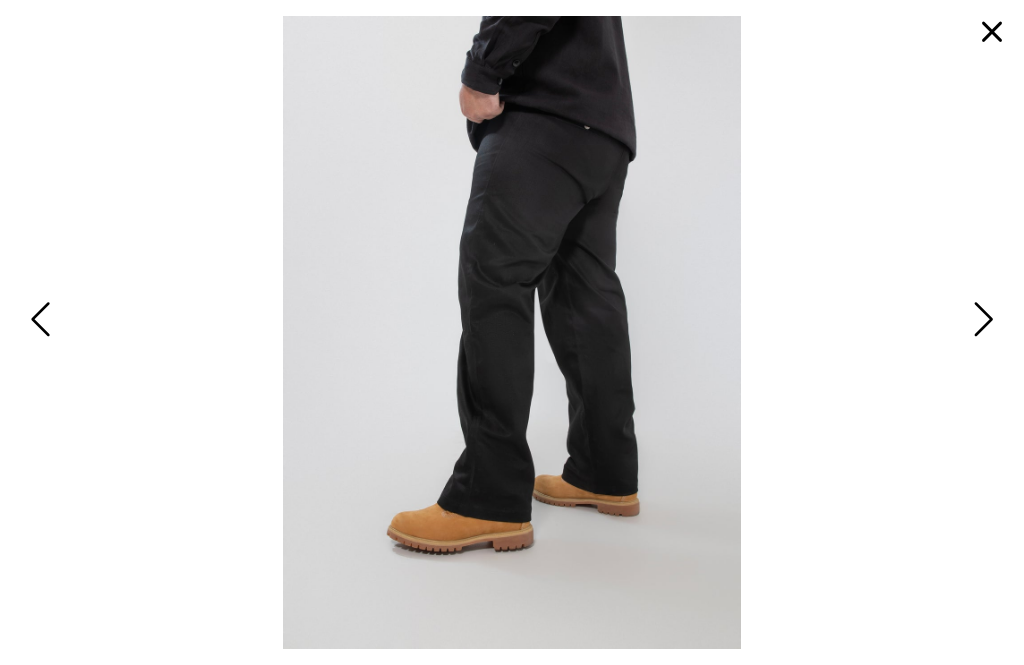 click at bounding box center [981, 319] 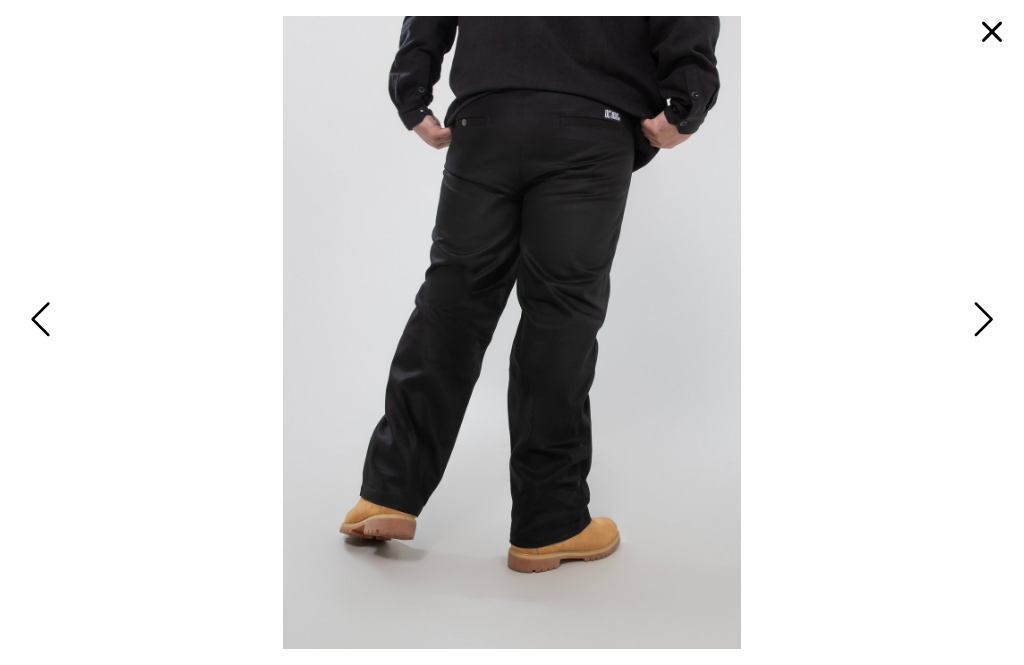 click at bounding box center (981, 319) 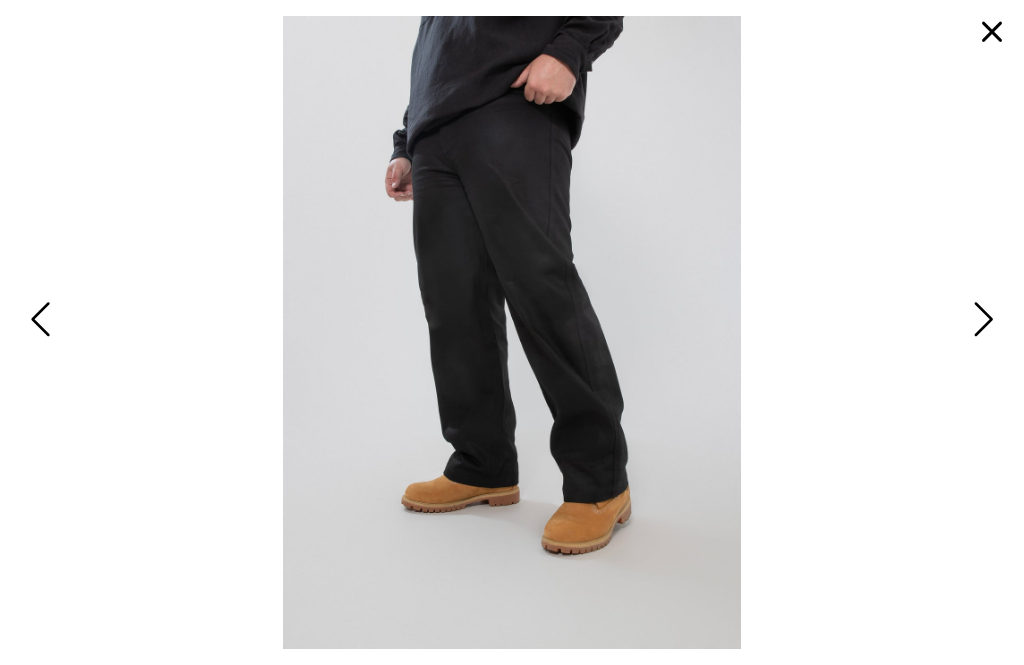 scroll, scrollTop: 0, scrollLeft: 0, axis: both 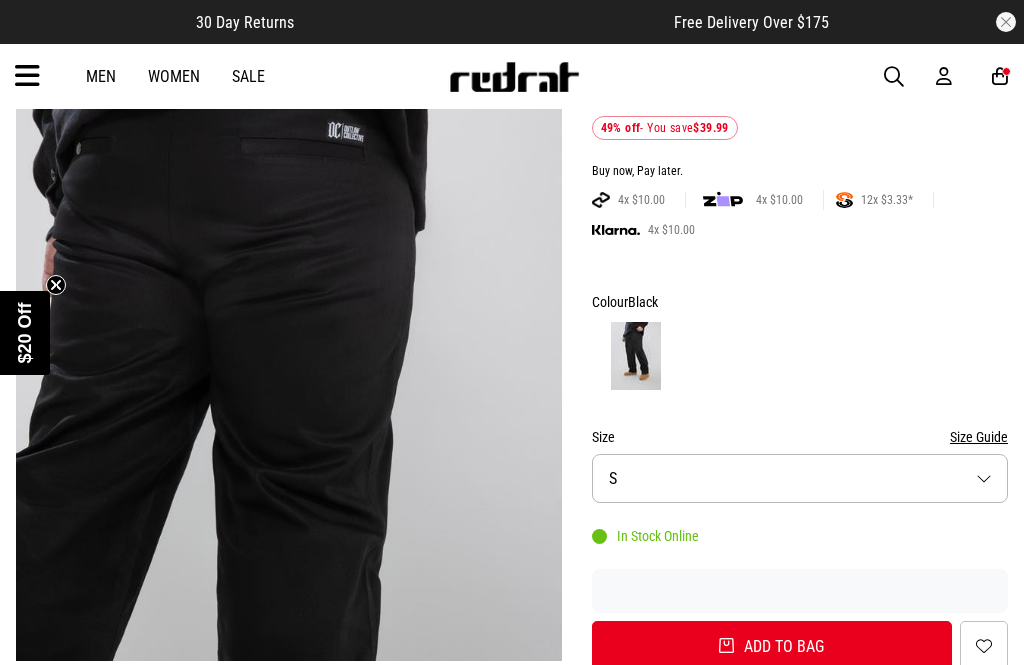 click on "Size S" at bounding box center [800, 478] 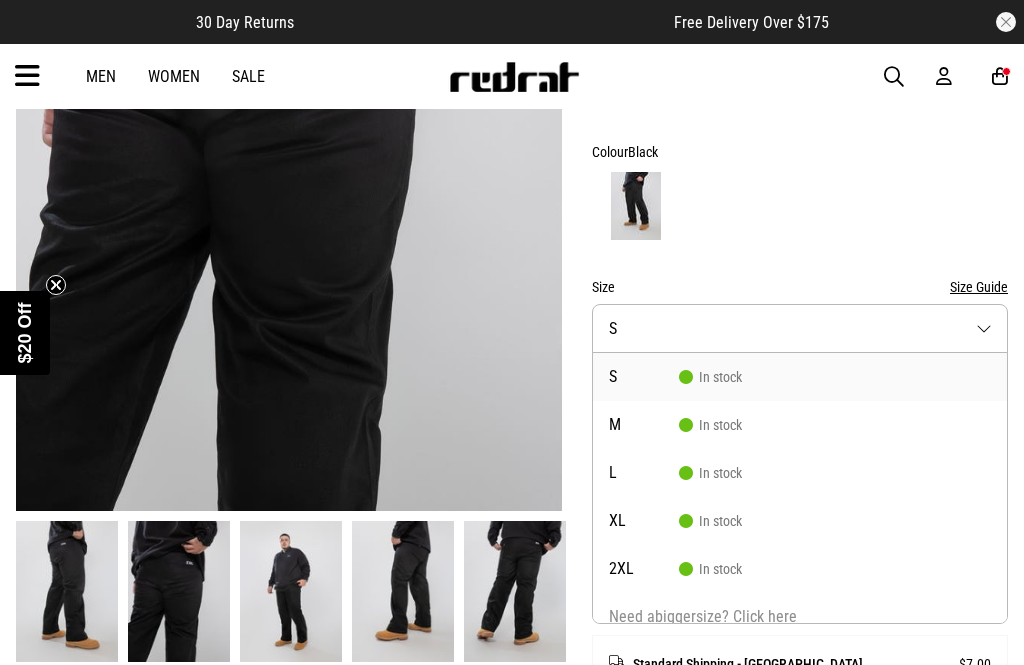 scroll, scrollTop: 424, scrollLeft: 0, axis: vertical 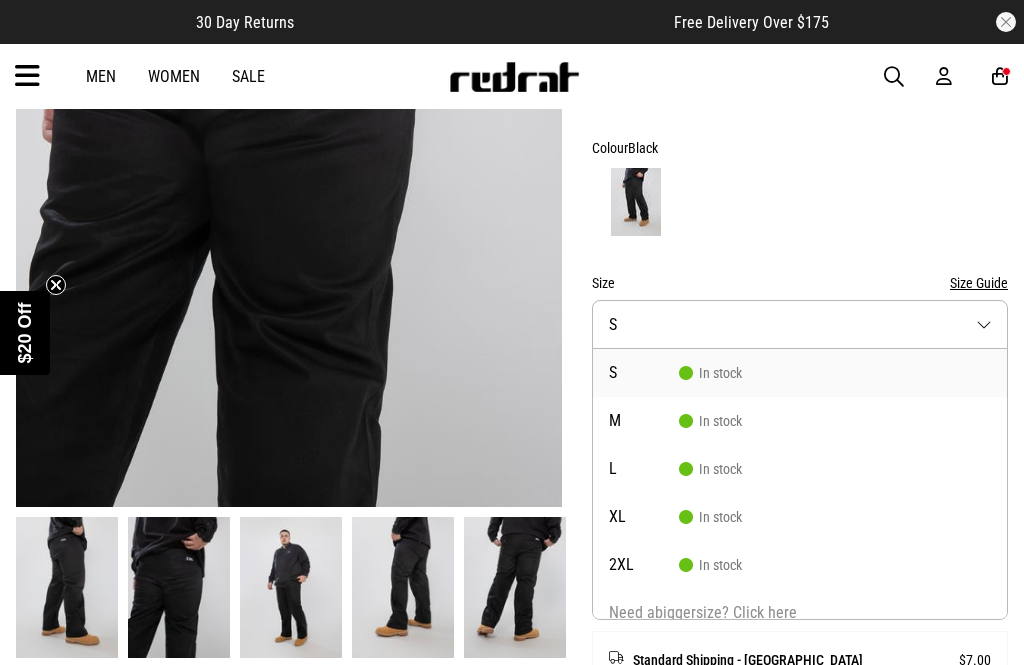 click on "Size Guide" at bounding box center [979, 283] 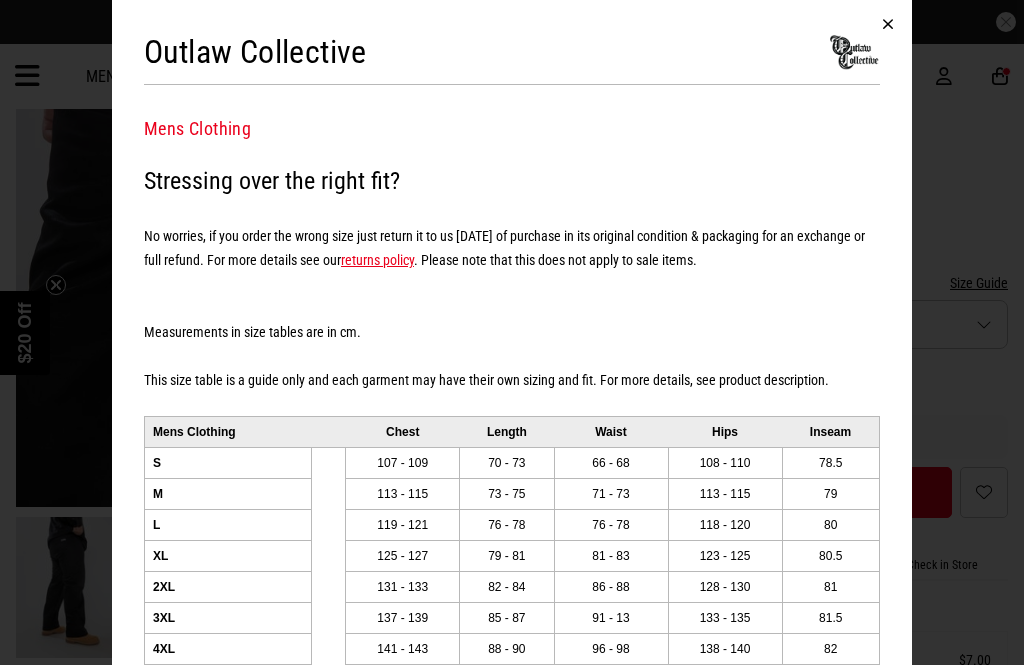 click at bounding box center (888, 24) 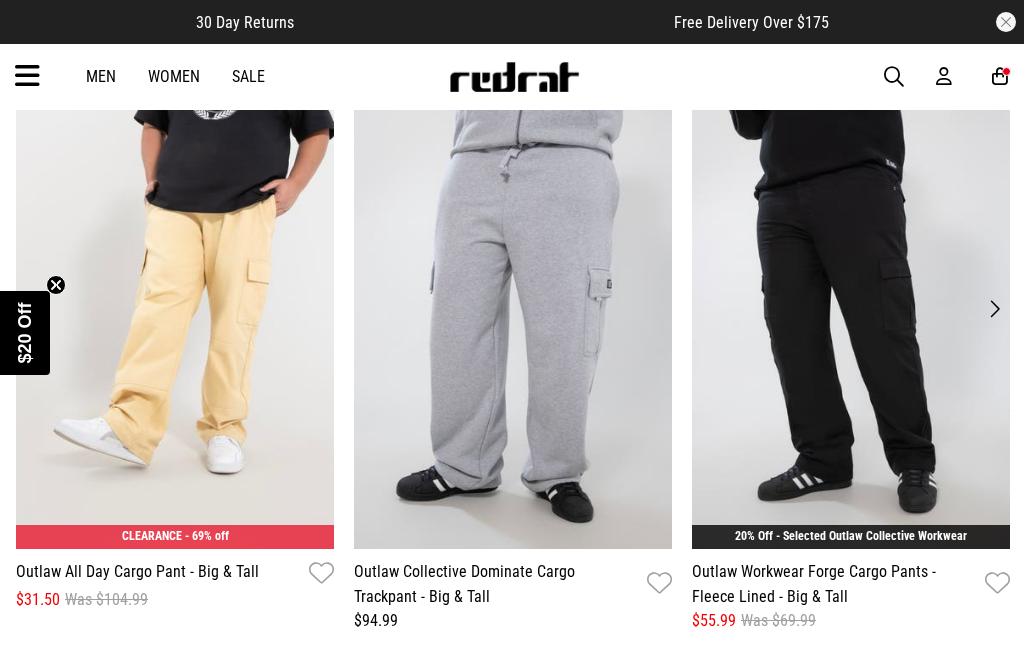 scroll, scrollTop: 1925, scrollLeft: 0, axis: vertical 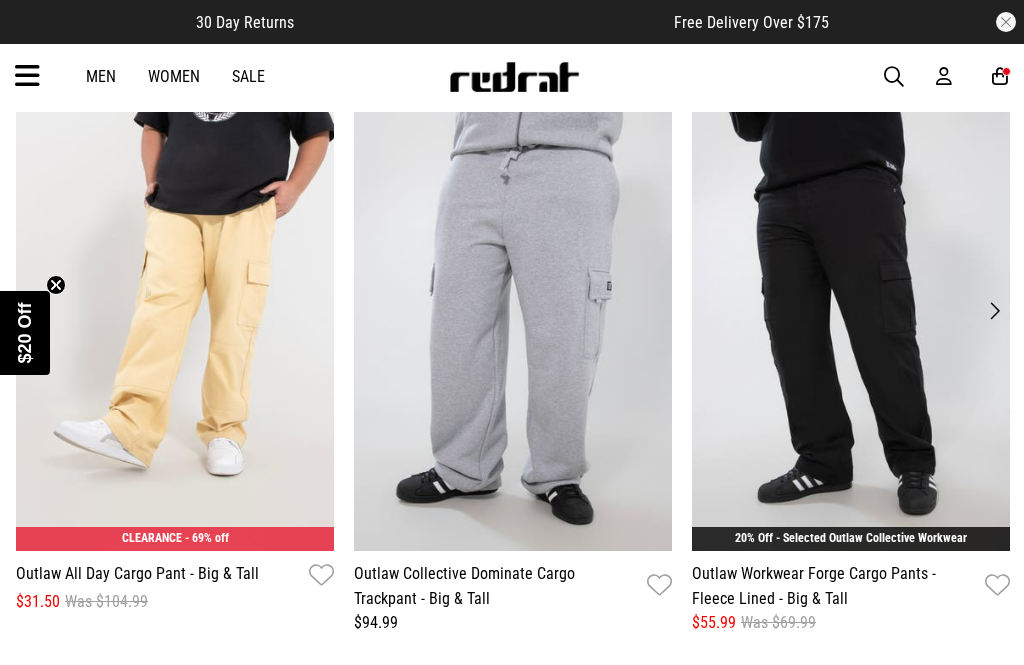 click at bounding box center (851, 331) 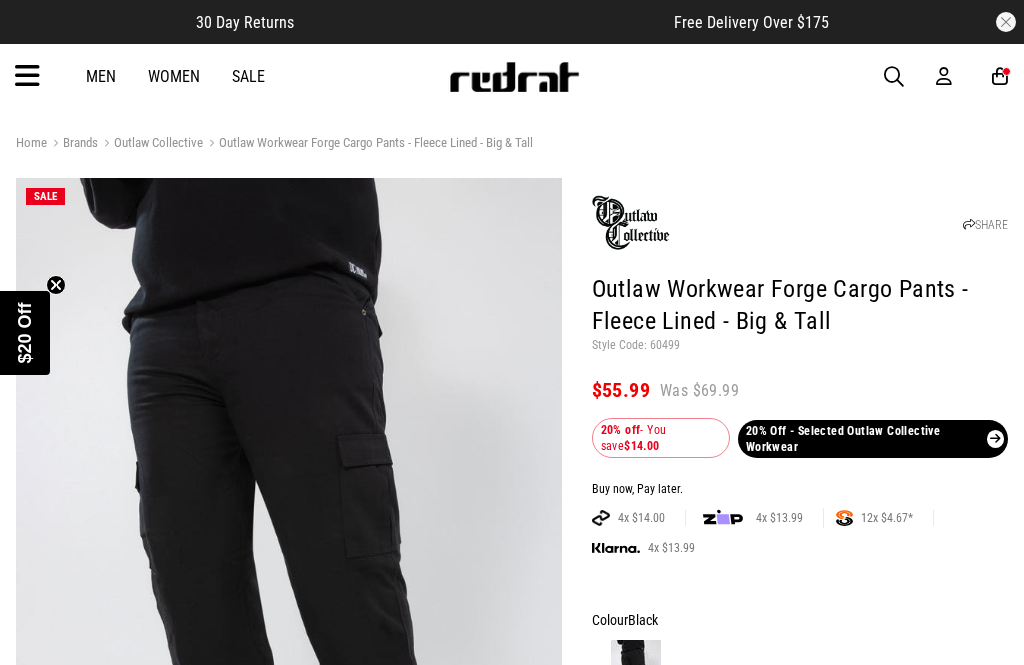 scroll, scrollTop: 0, scrollLeft: 0, axis: both 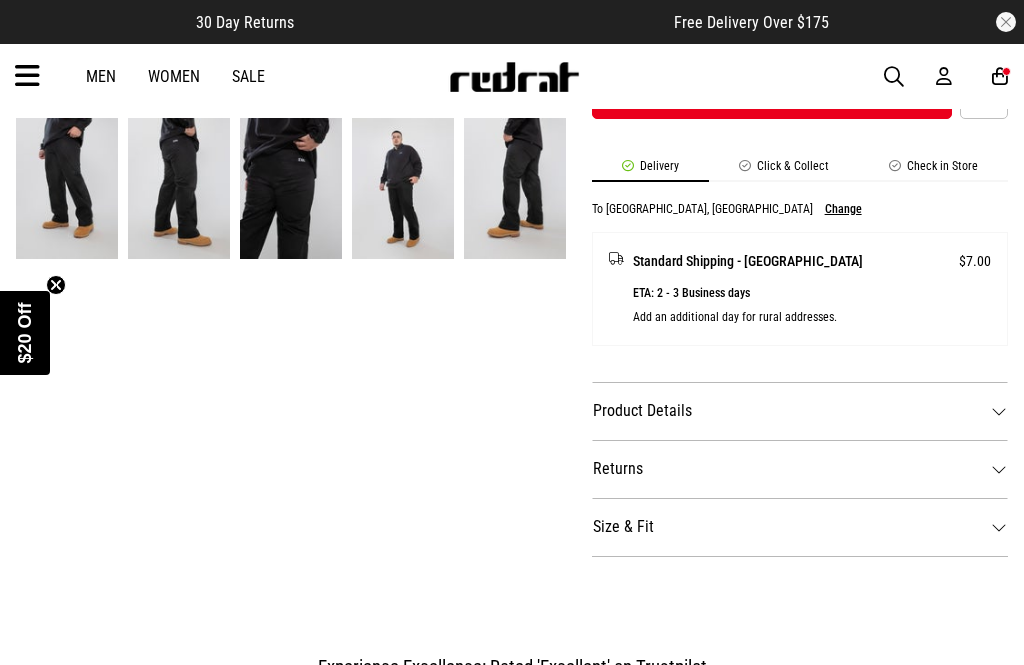 click on "Product Details" at bounding box center (800, 411) 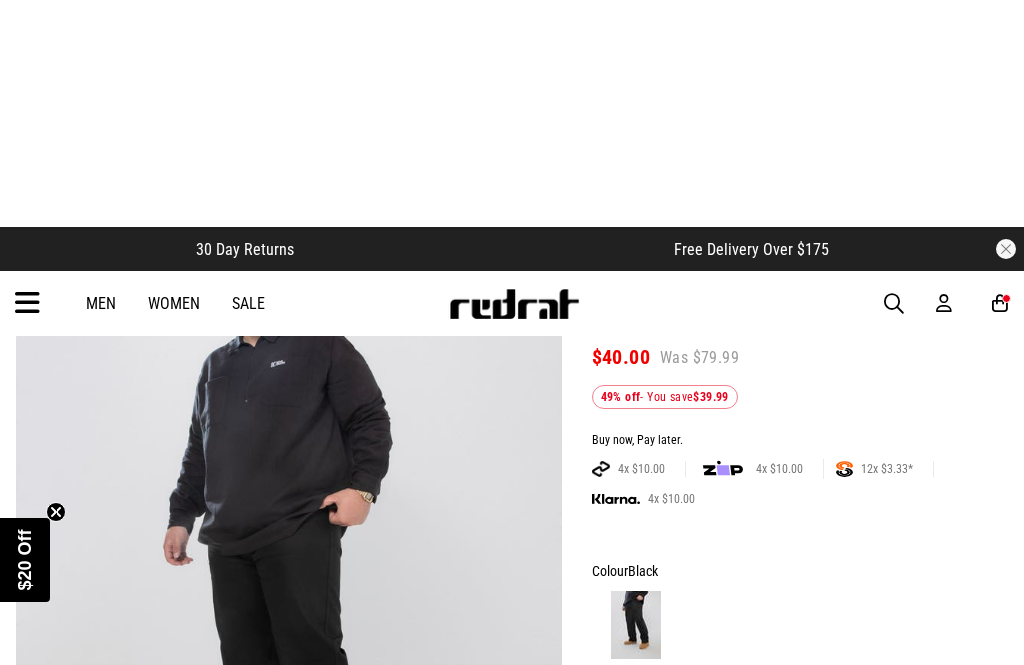 scroll, scrollTop: 0, scrollLeft: 0, axis: both 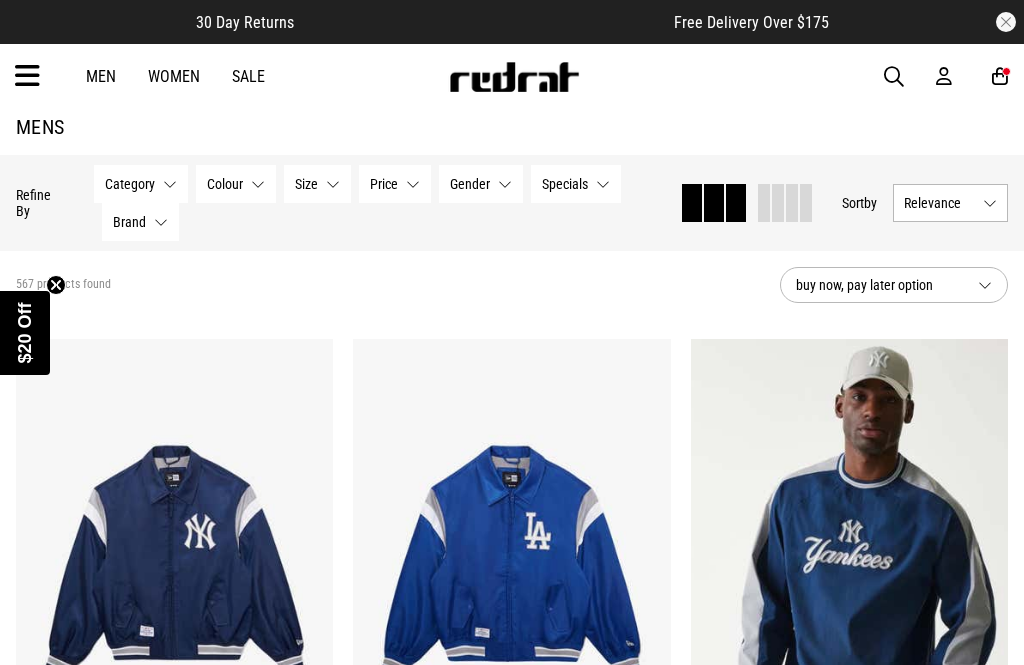 click on "Sale" at bounding box center (248, 76) 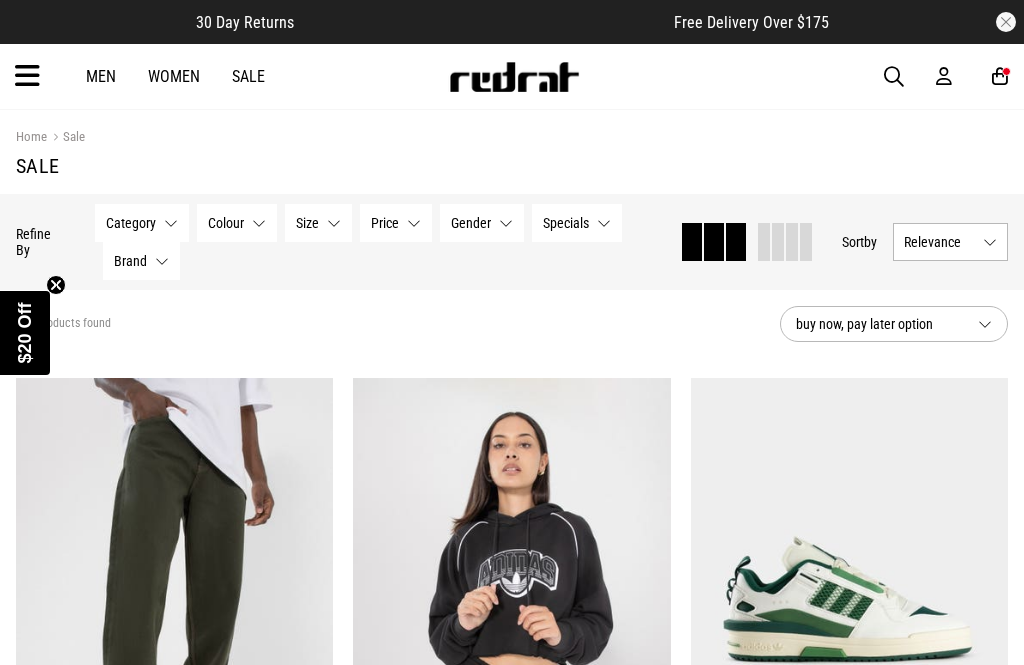 click on "Category  None selected" at bounding box center [141, 223] 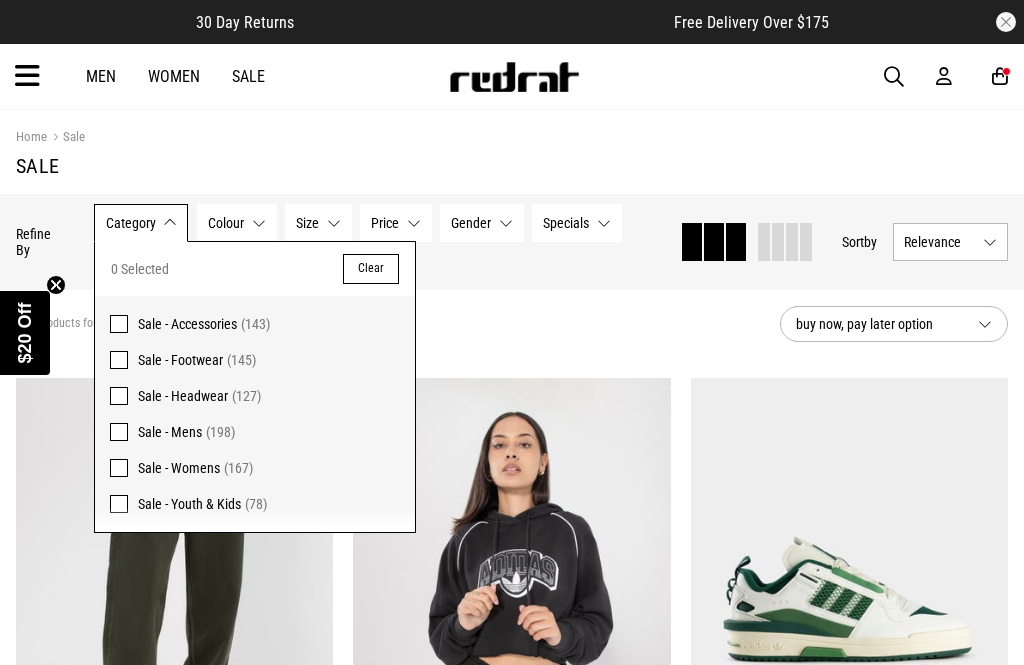 scroll, scrollTop: 0, scrollLeft: 0, axis: both 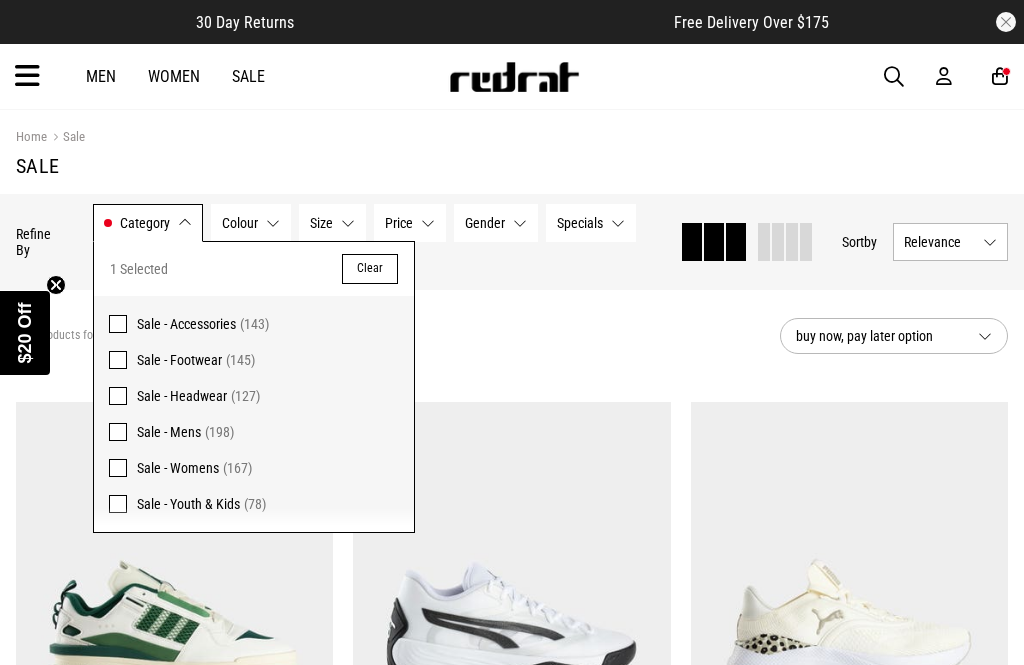 click on "145 products found   Active Filters Sale - Footwear Clear" at bounding box center [390, 336] 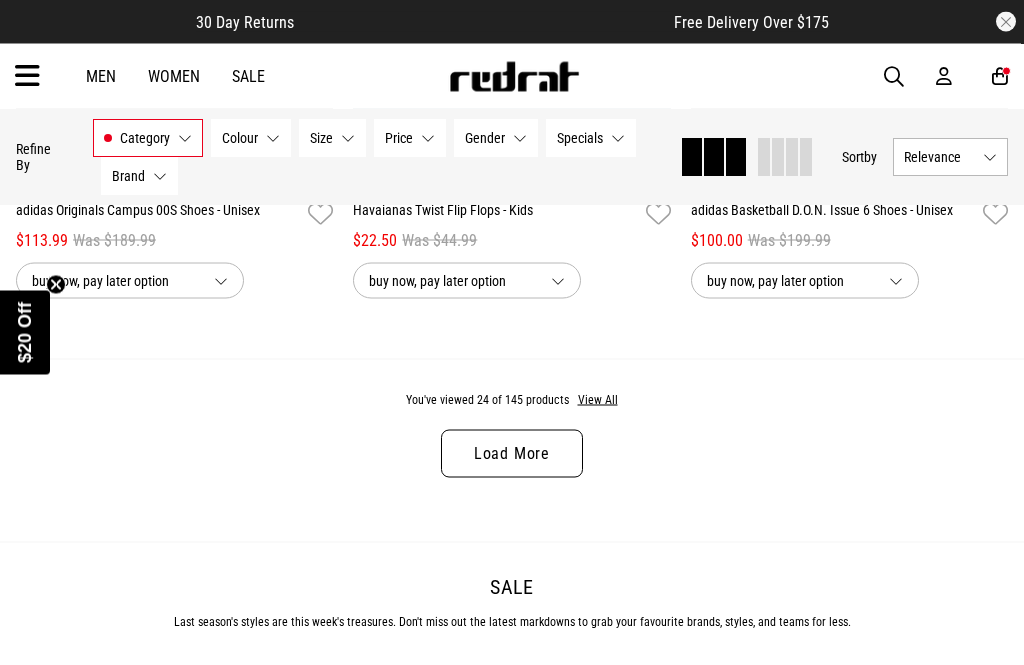scroll, scrollTop: 4811, scrollLeft: 0, axis: vertical 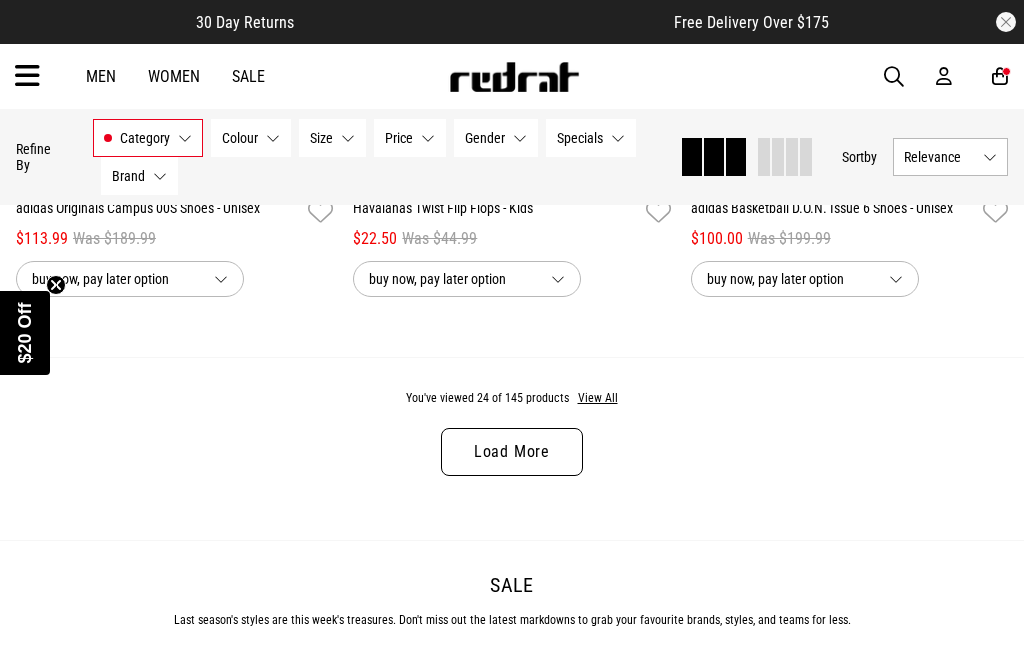 click on "Load More" at bounding box center [512, 452] 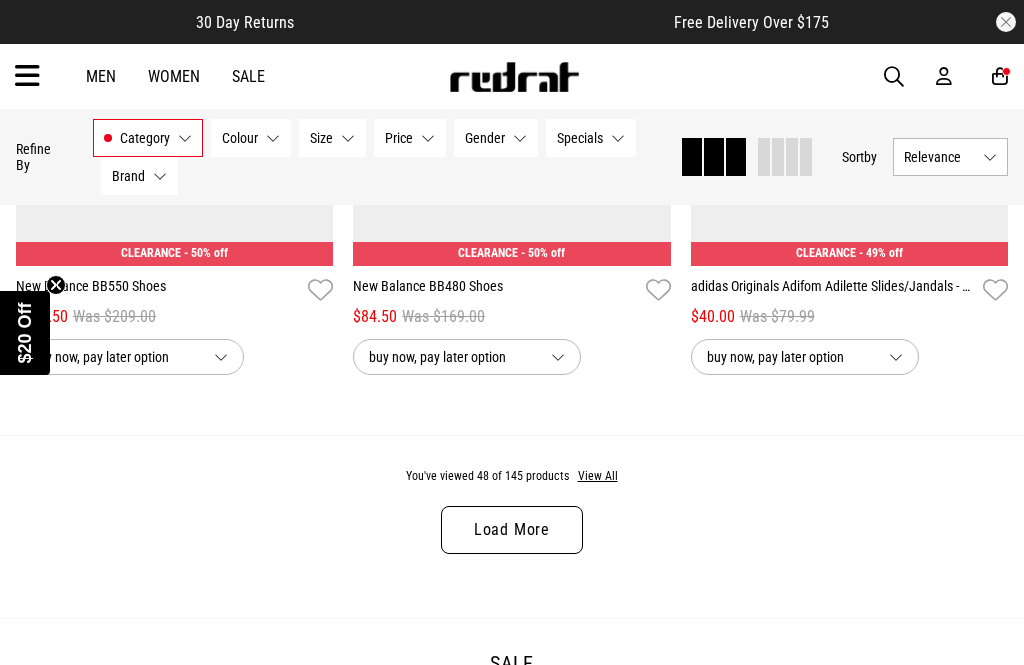scroll, scrollTop: 9489, scrollLeft: 0, axis: vertical 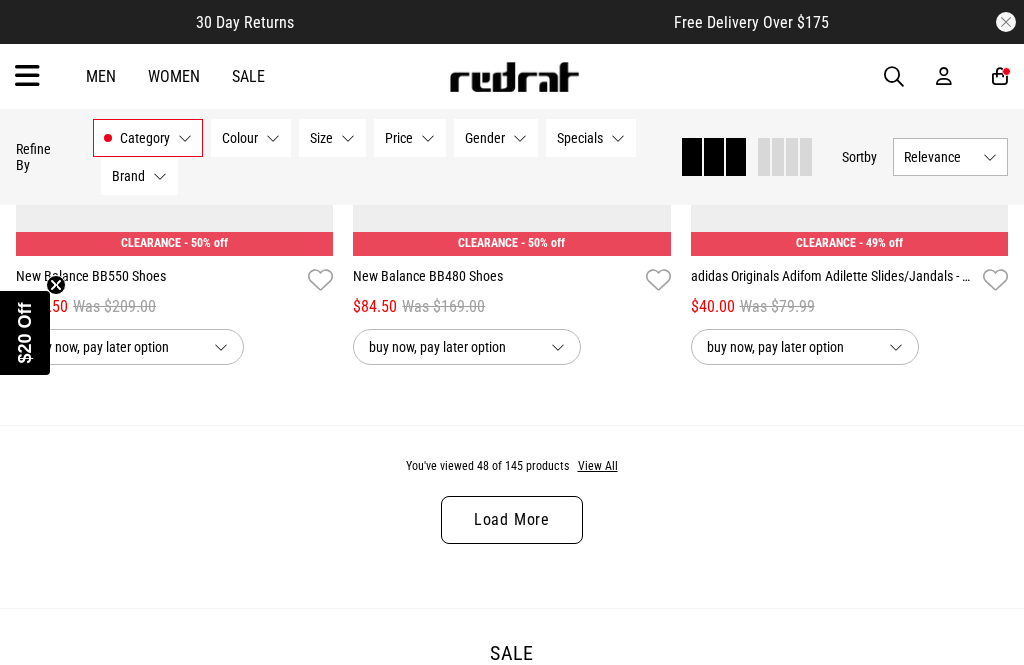 click on "Load More" at bounding box center [512, 520] 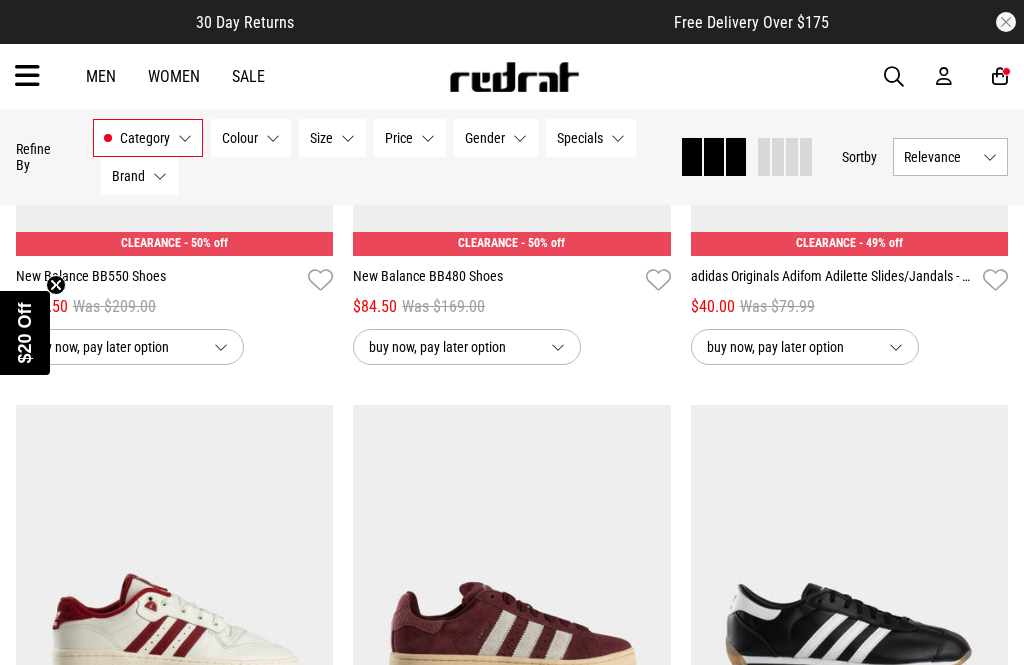 click on "Colour  None selected" at bounding box center (251, 138) 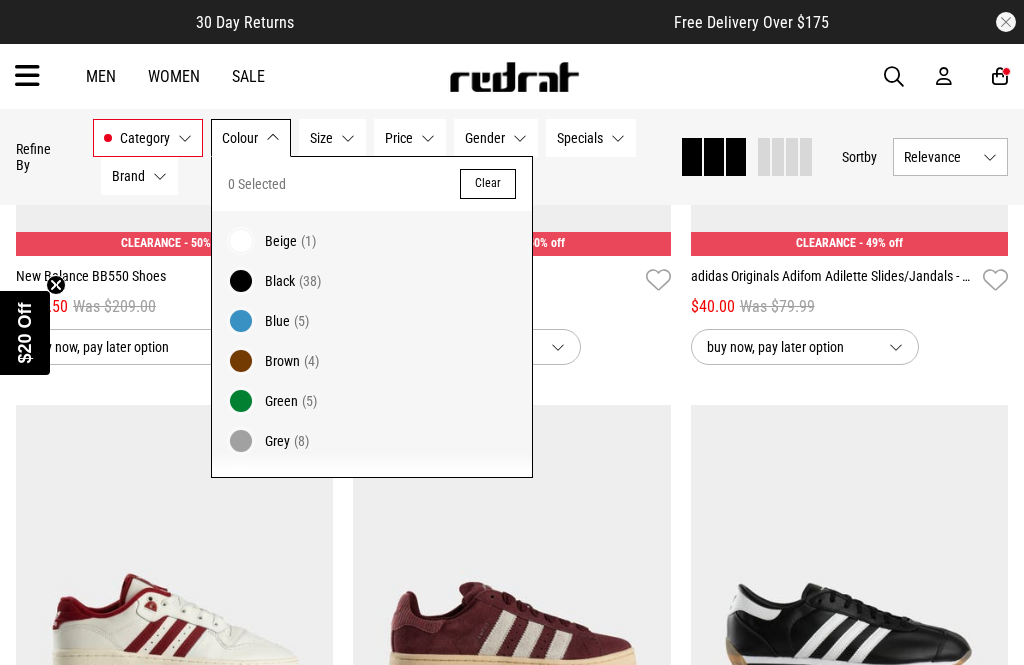 click at bounding box center [241, 281] 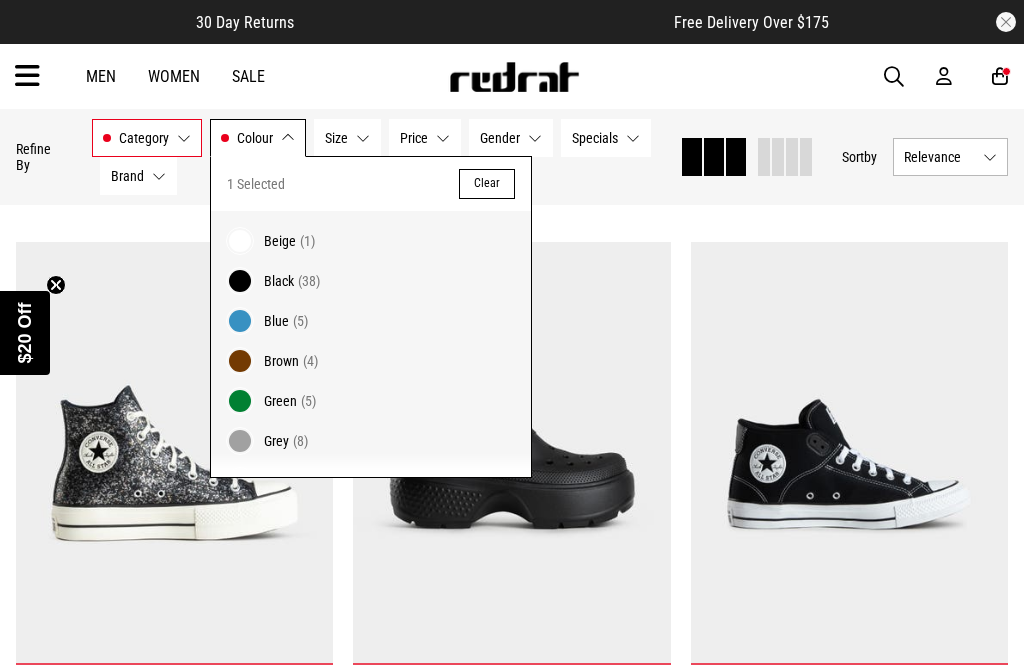 scroll, scrollTop: 1307, scrollLeft: 0, axis: vertical 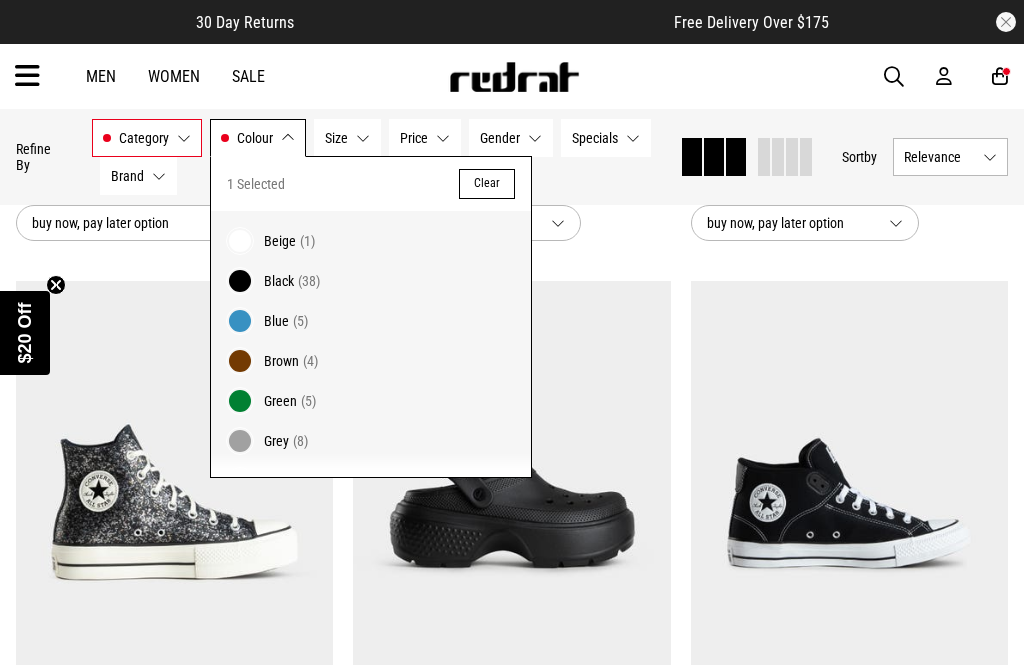 click on "Colour  Black" at bounding box center (258, 138) 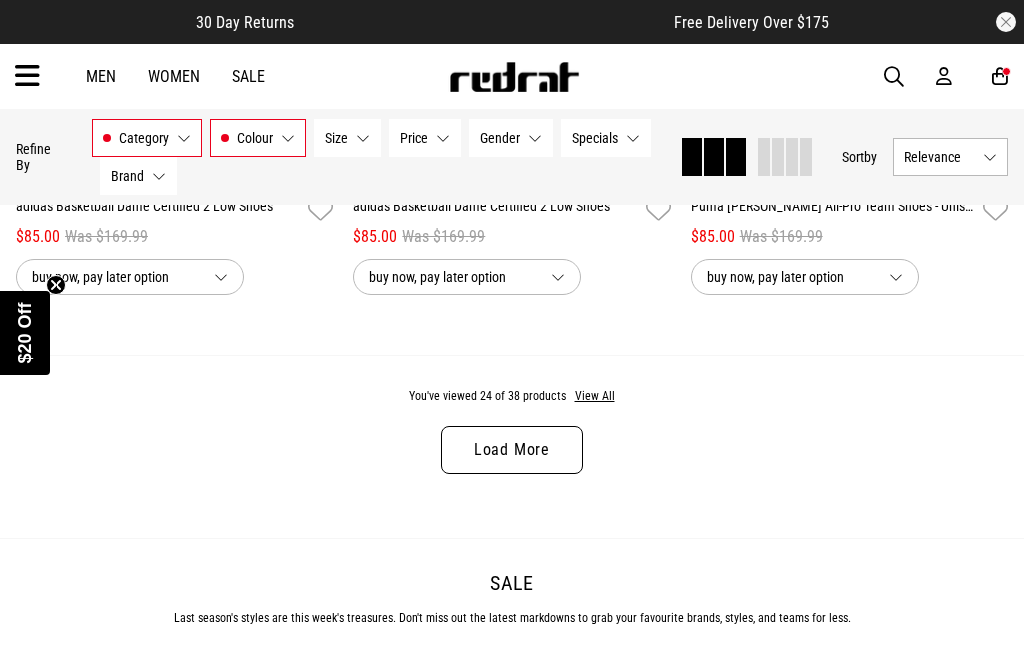 scroll, scrollTop: 4822, scrollLeft: 0, axis: vertical 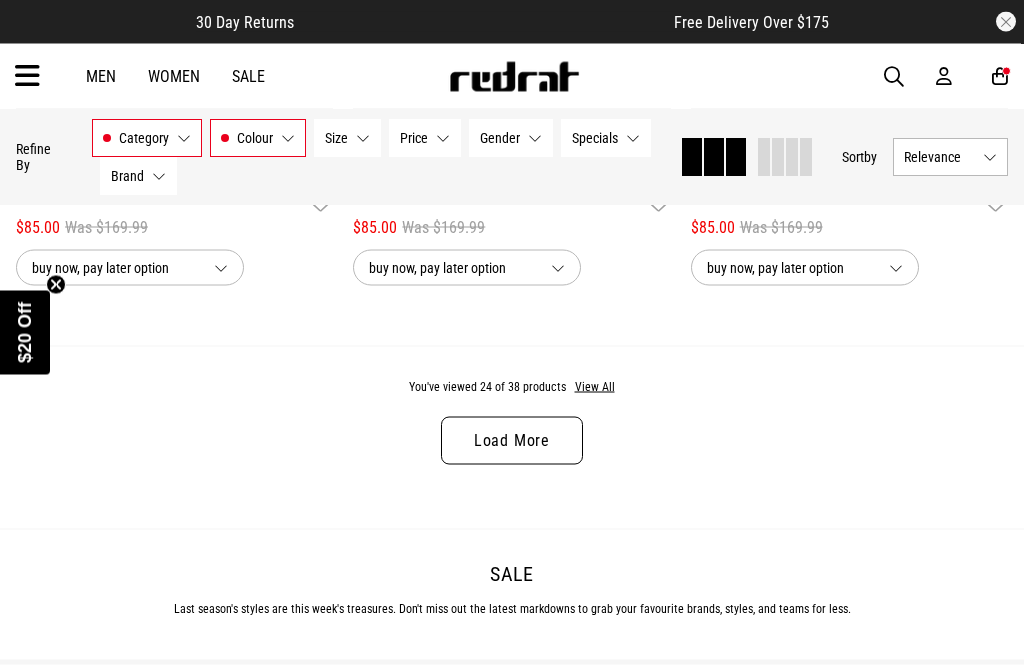 click on "Load More" at bounding box center (512, 441) 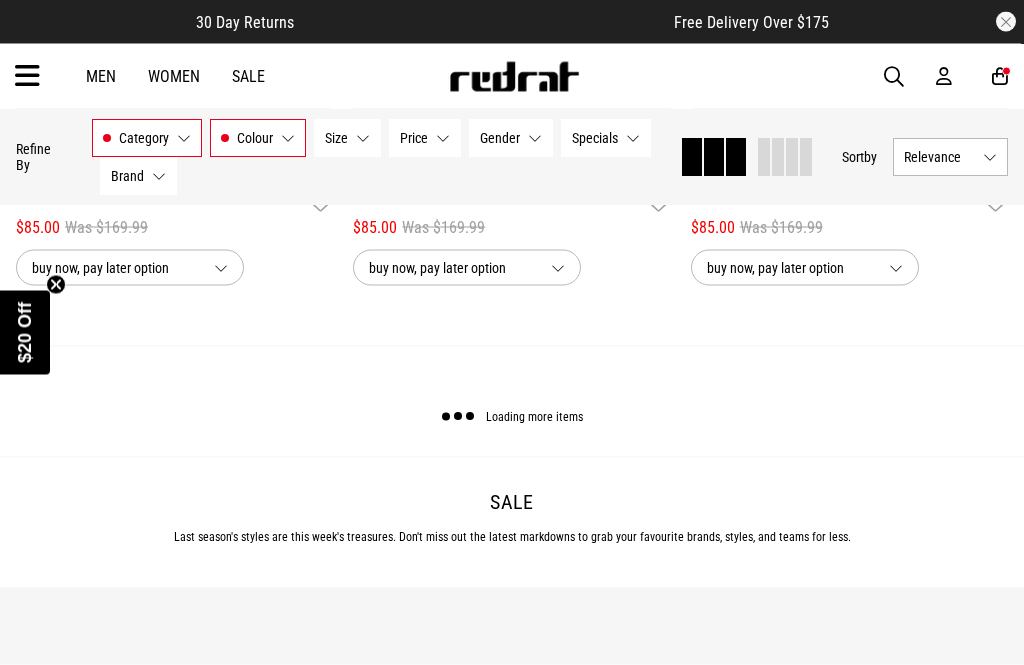 scroll, scrollTop: 4823, scrollLeft: 0, axis: vertical 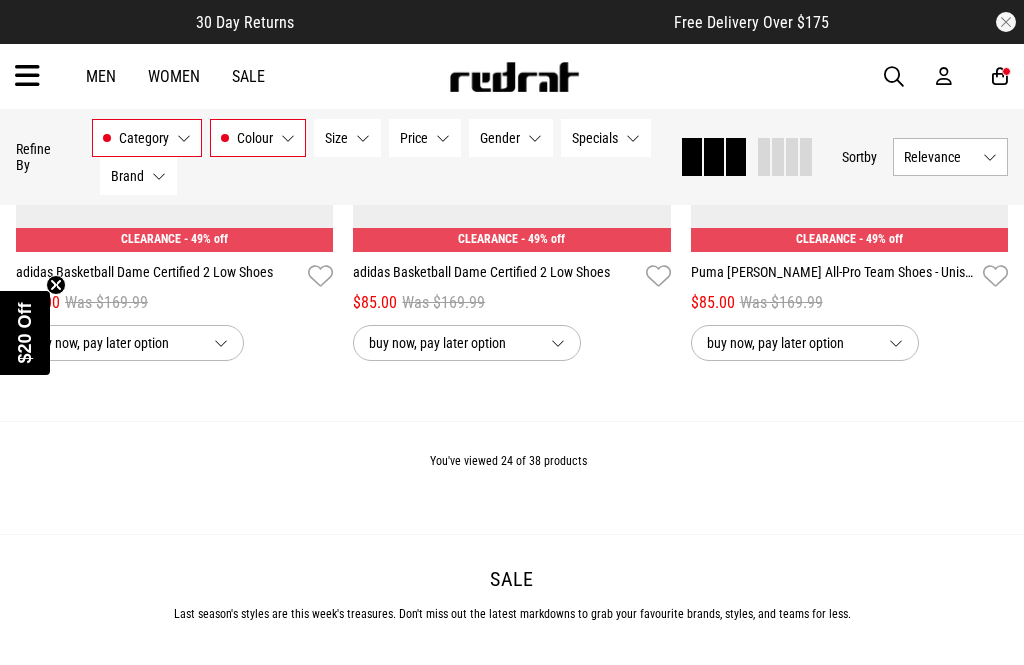 click on "You've viewed 24 of 38 products" at bounding box center (508, 461) 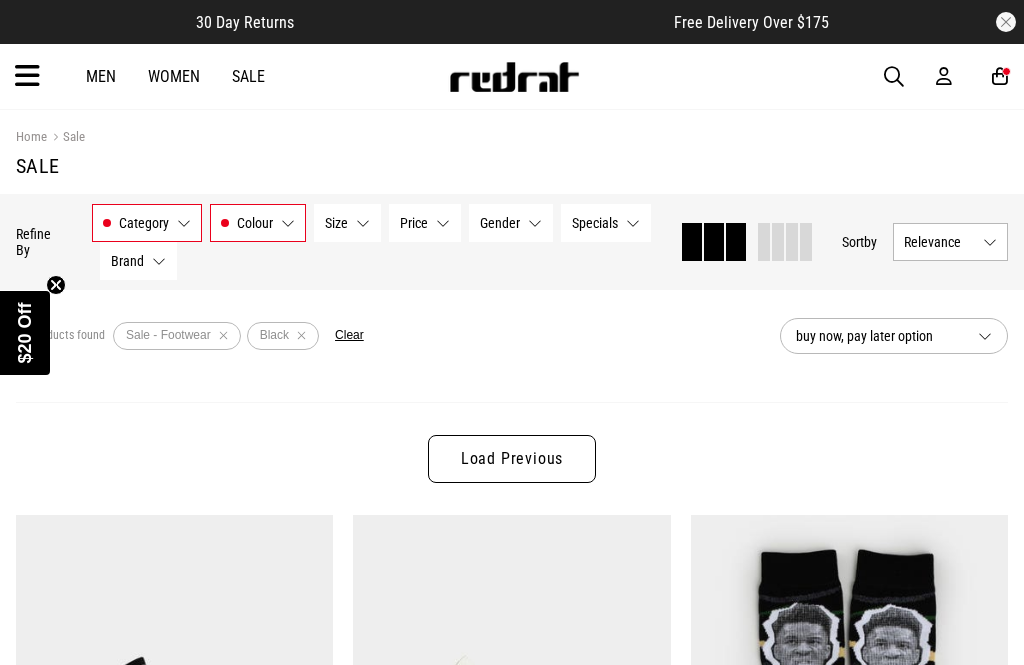 scroll, scrollTop: 0, scrollLeft: 0, axis: both 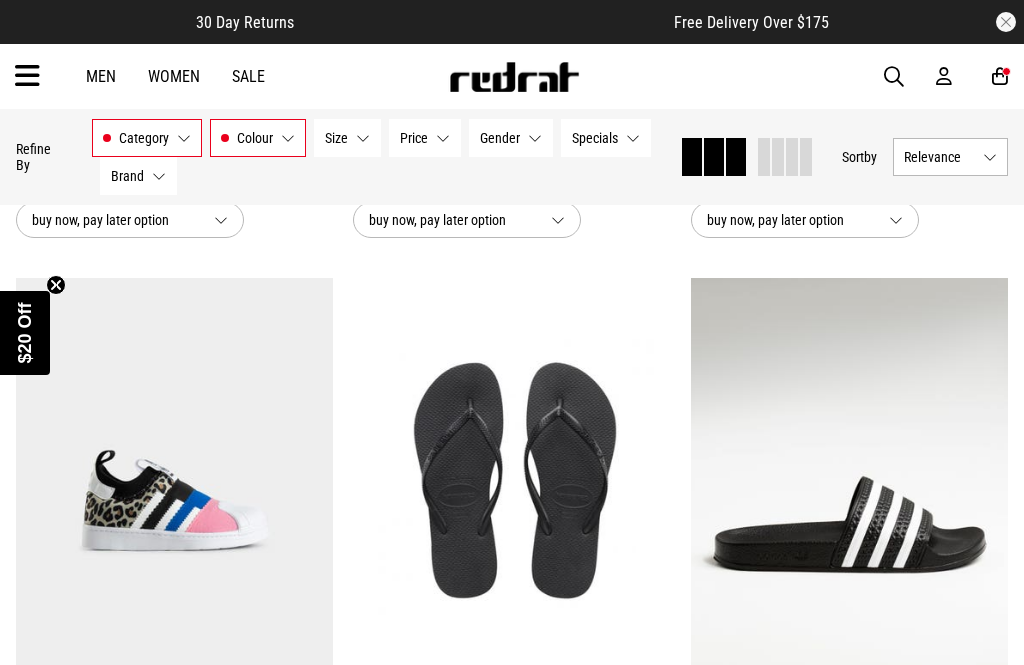 click on "Men" at bounding box center [101, 76] 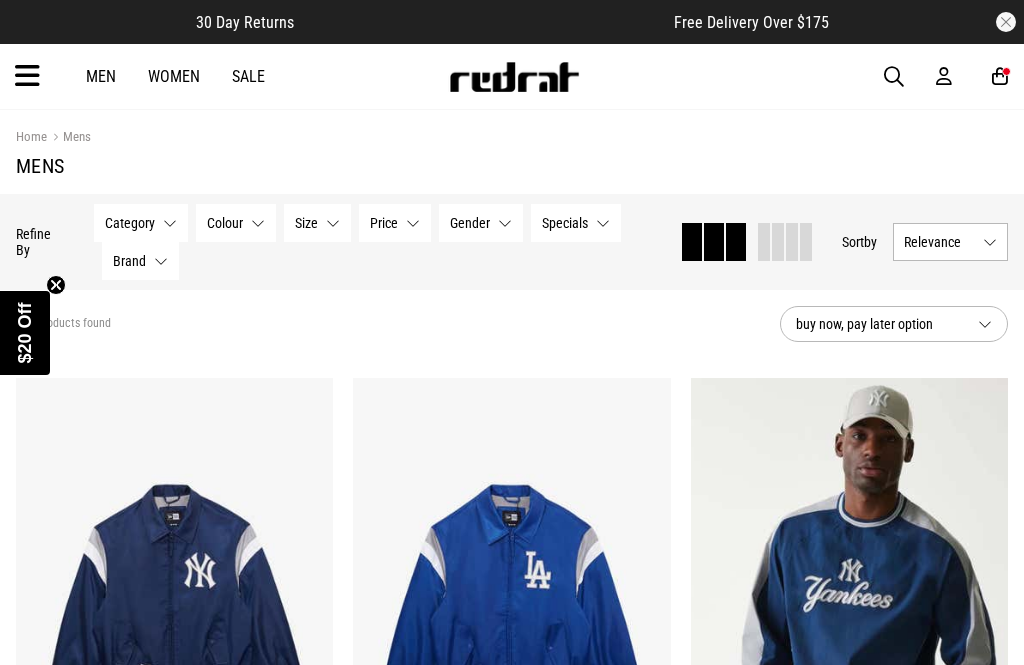 scroll, scrollTop: 0, scrollLeft: 0, axis: both 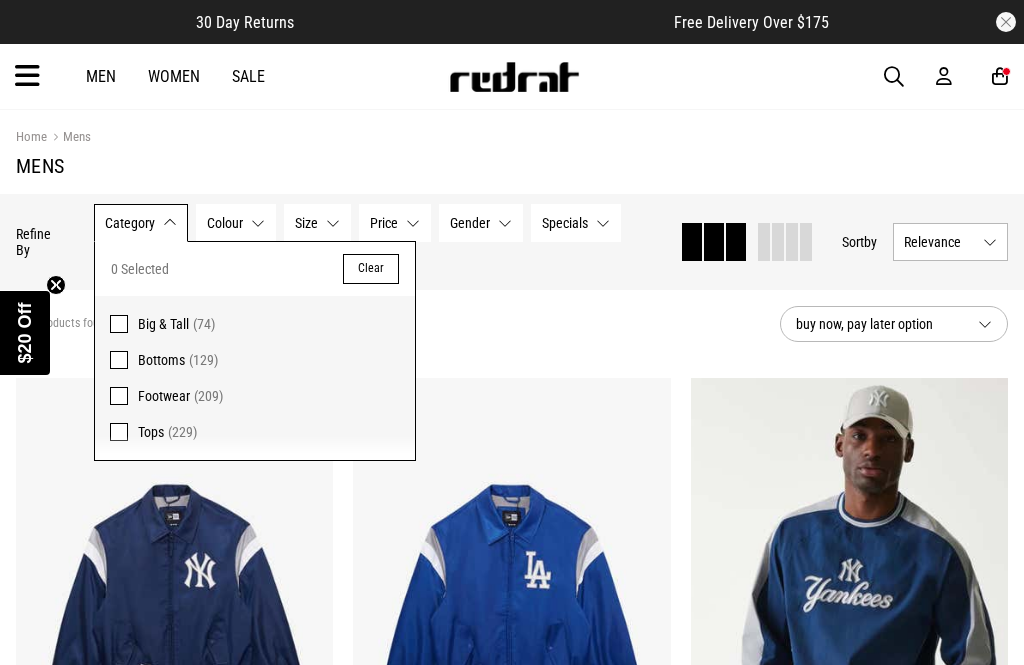 click at bounding box center [119, 396] 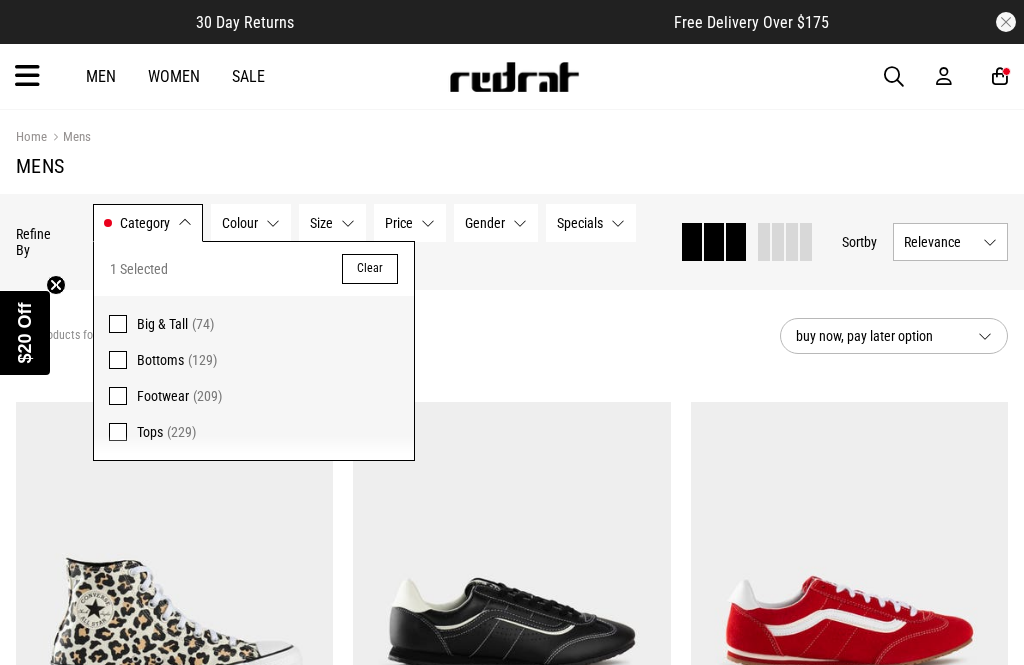 click on "Colour  None selected" at bounding box center (251, 223) 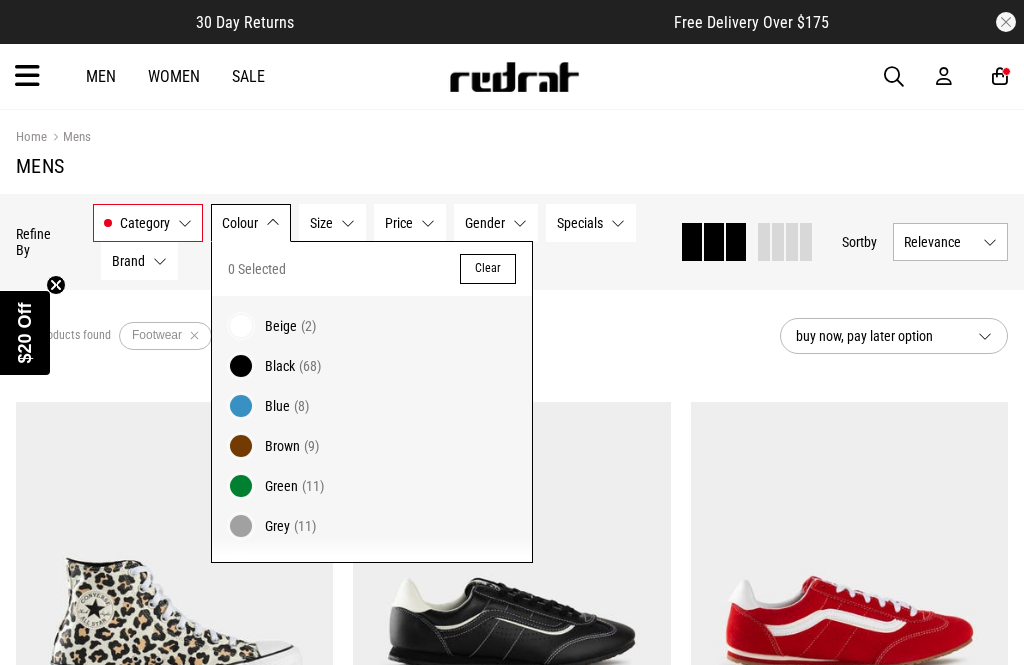 click on "Black" at bounding box center [280, 366] 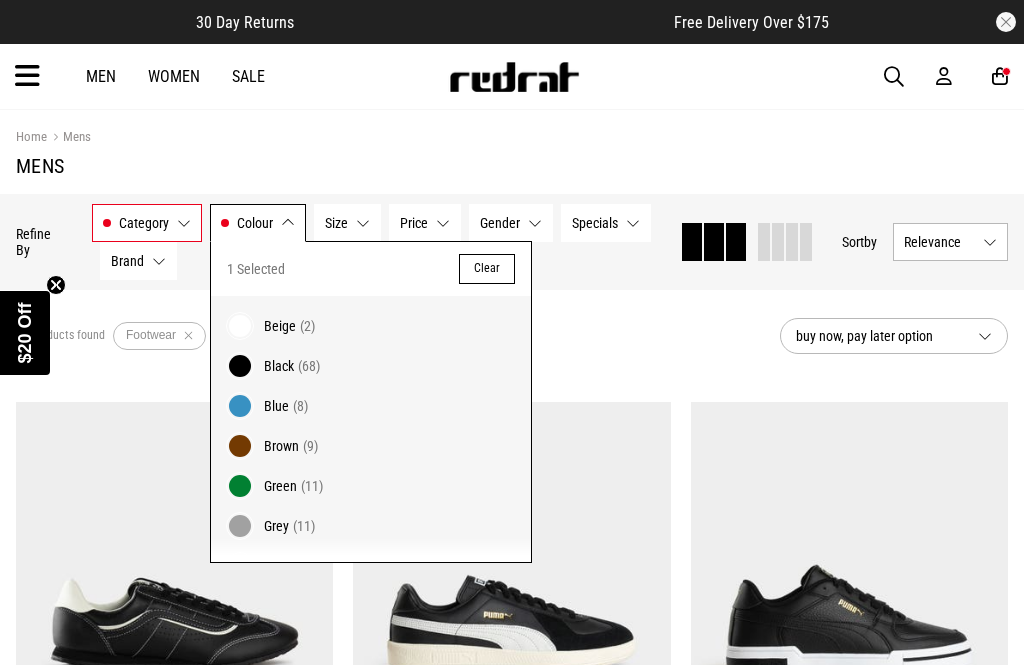 click on "Size" at bounding box center (336, 223) 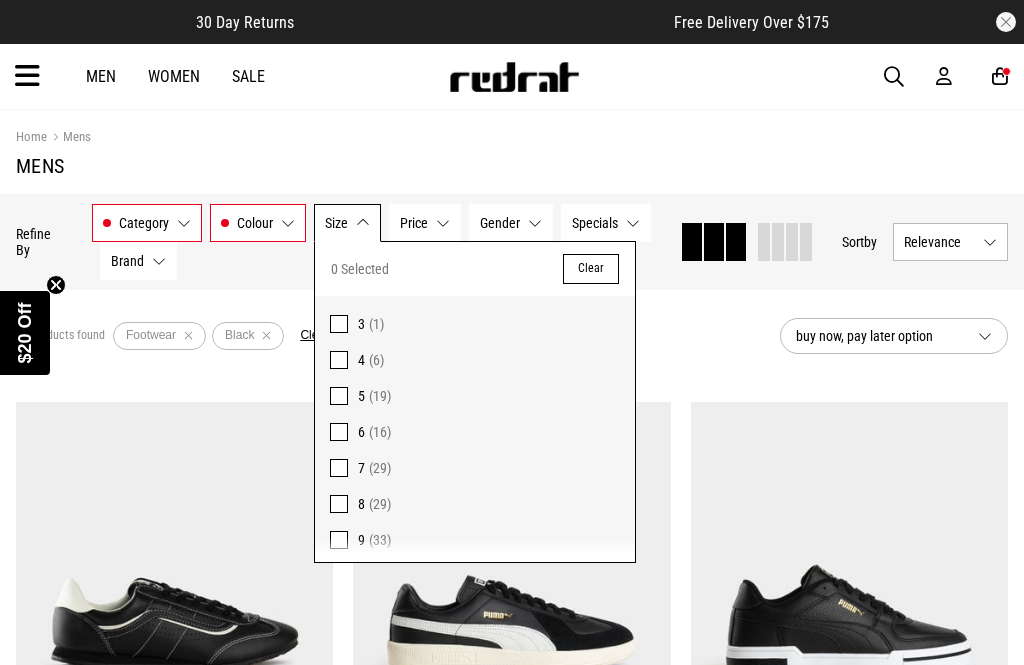 click on "Gender  None selected" at bounding box center (511, 223) 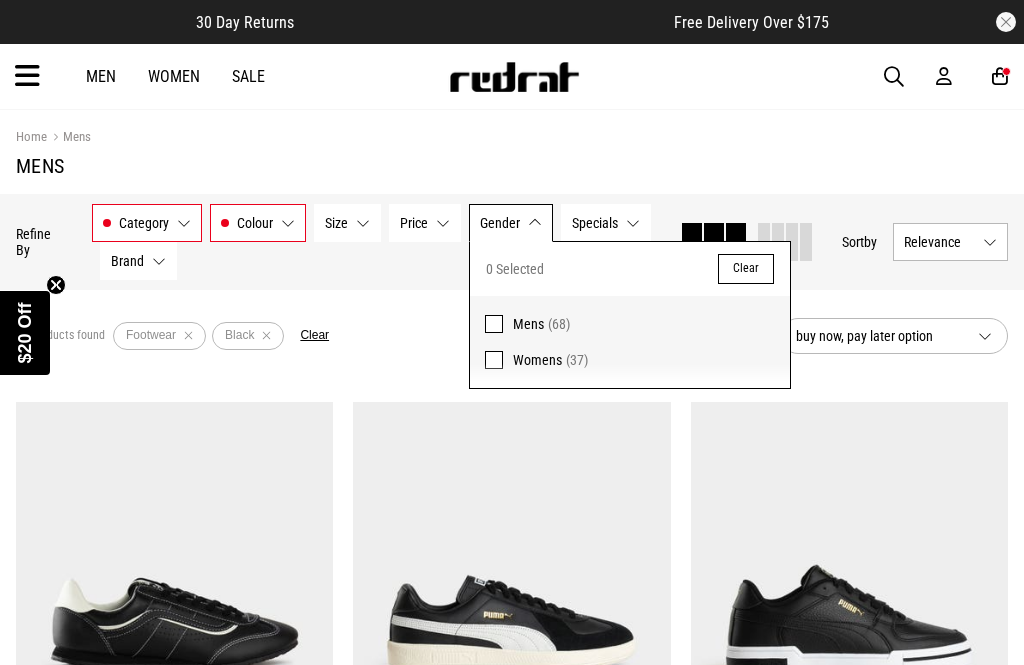click at bounding box center [494, 324] 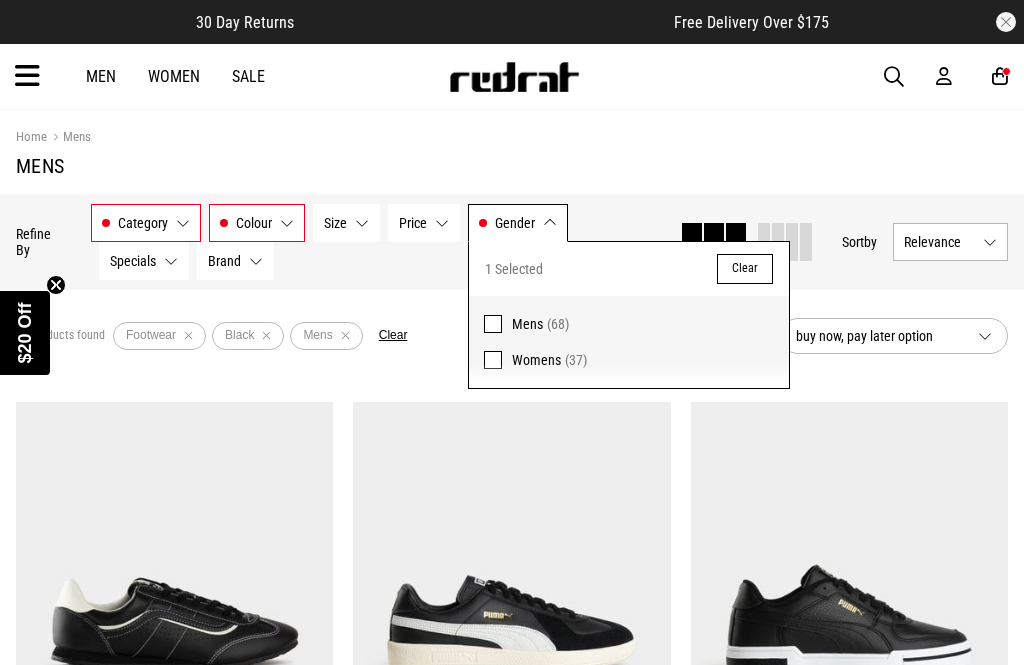 click on "Size  None selected" at bounding box center [346, 223] 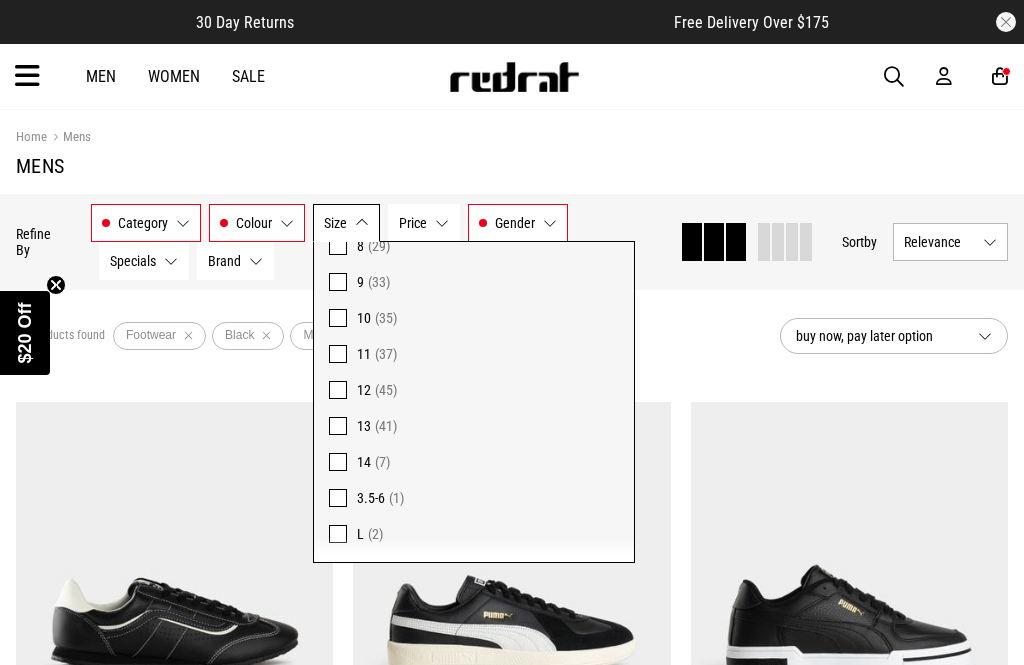 scroll, scrollTop: 257, scrollLeft: 0, axis: vertical 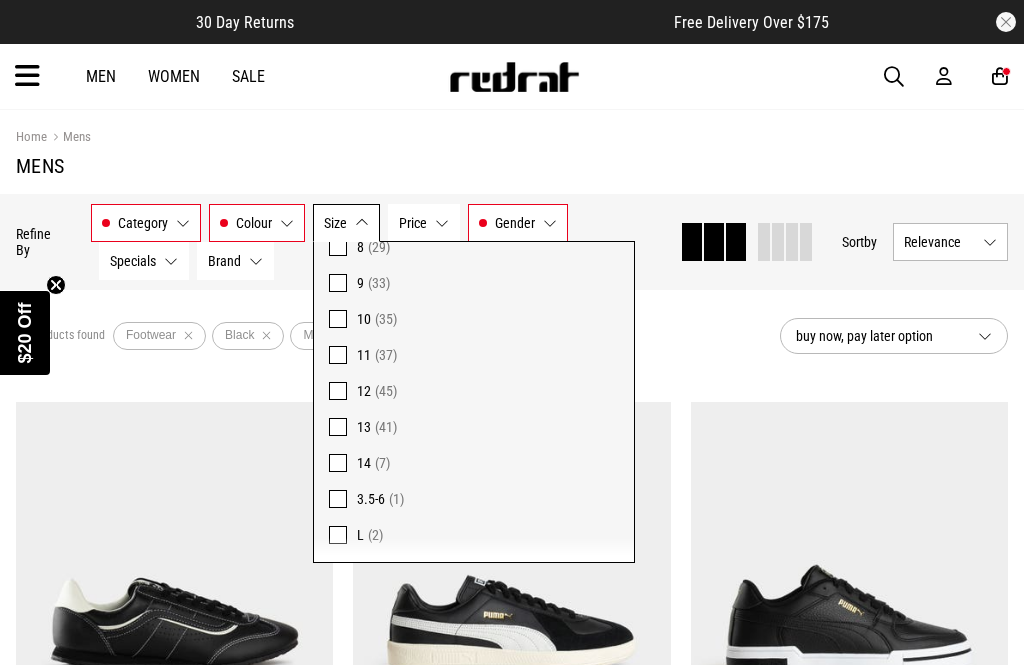 click at bounding box center (338, 427) 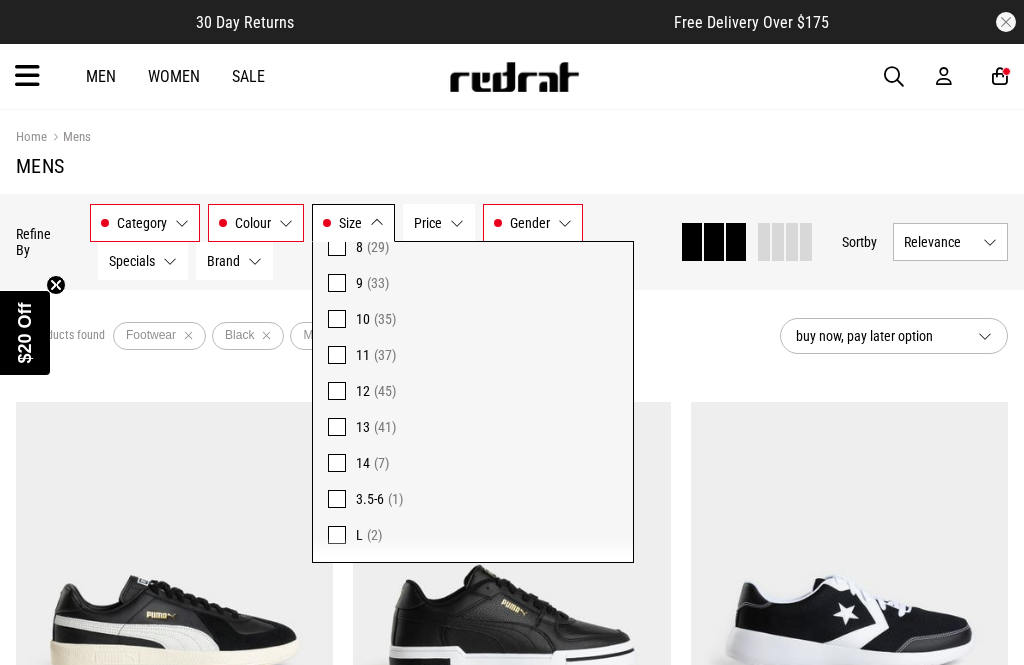 click on "Size  13" at bounding box center [353, 223] 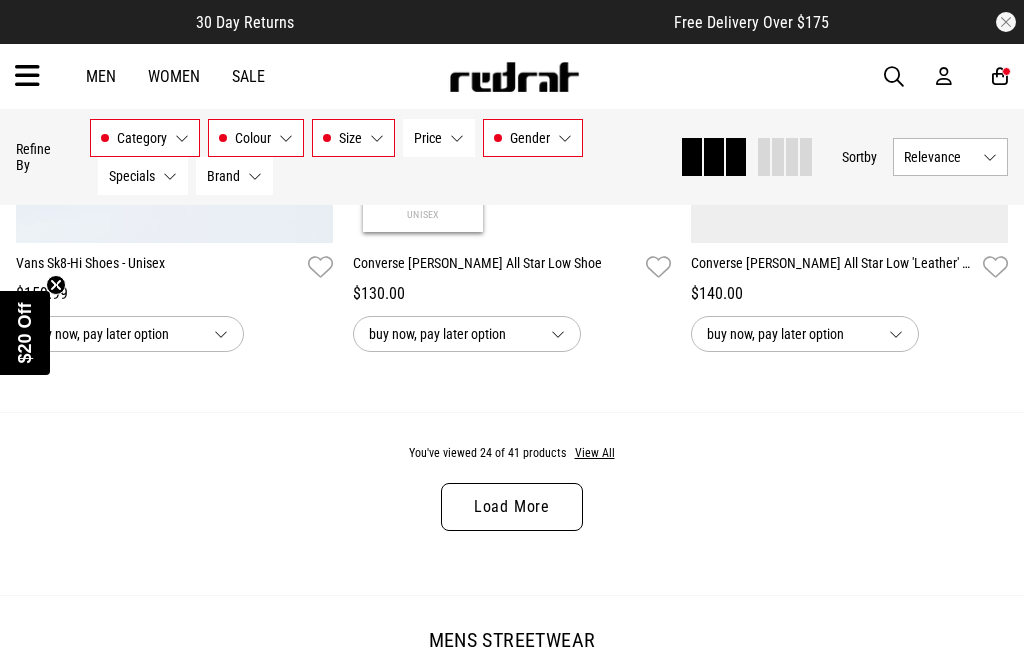 scroll, scrollTop: 4799, scrollLeft: 0, axis: vertical 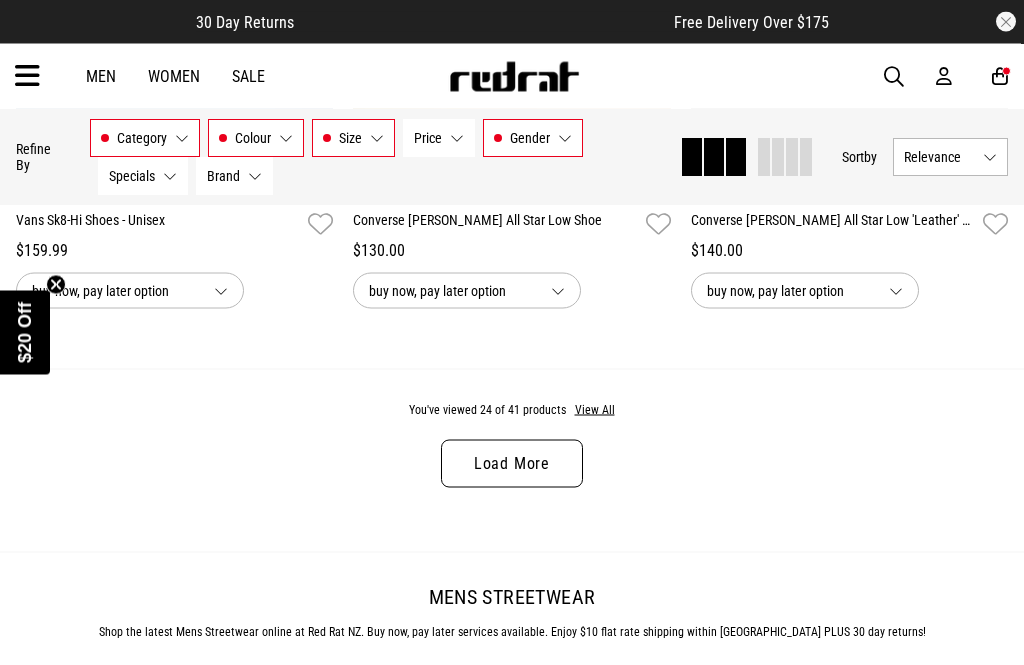 click on "Load More" at bounding box center (512, 464) 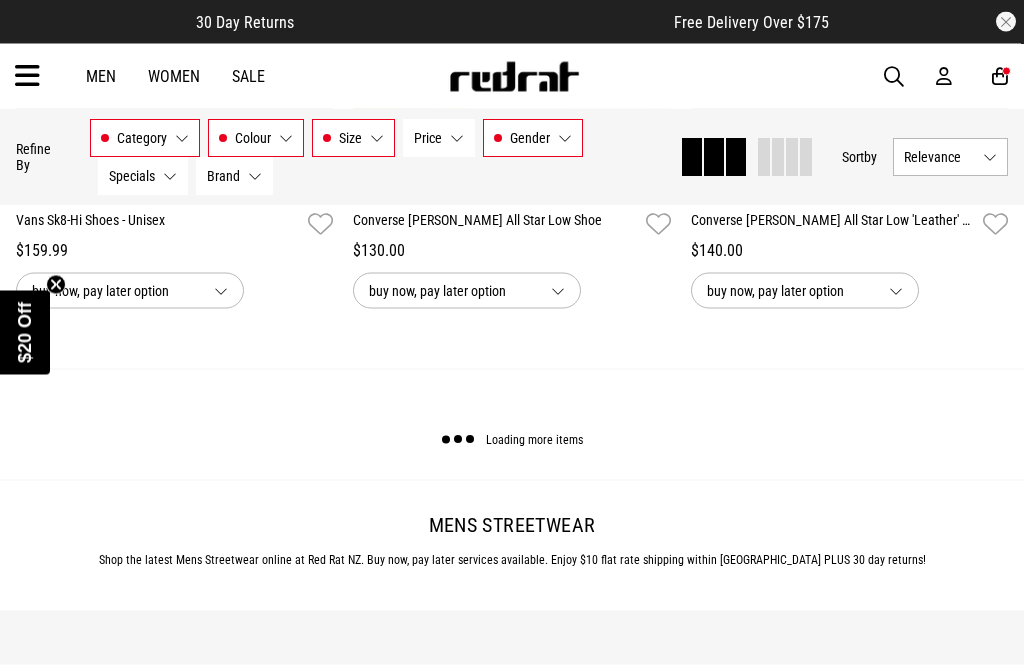 scroll, scrollTop: 4800, scrollLeft: 0, axis: vertical 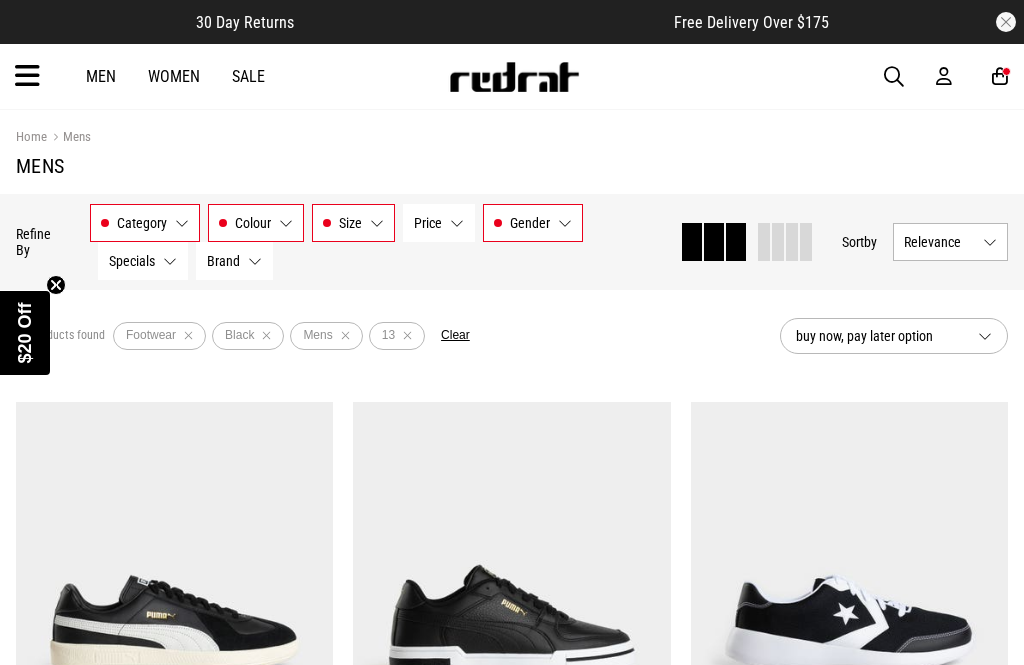 click on "Category  Footwear" at bounding box center (145, 223) 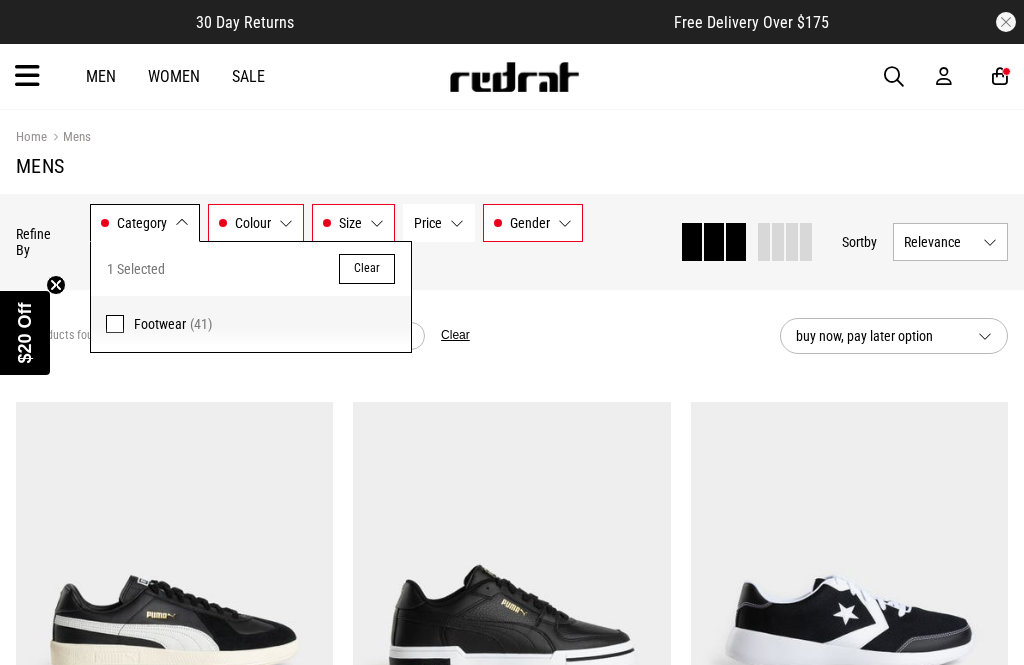 click on "Clear" at bounding box center [367, 269] 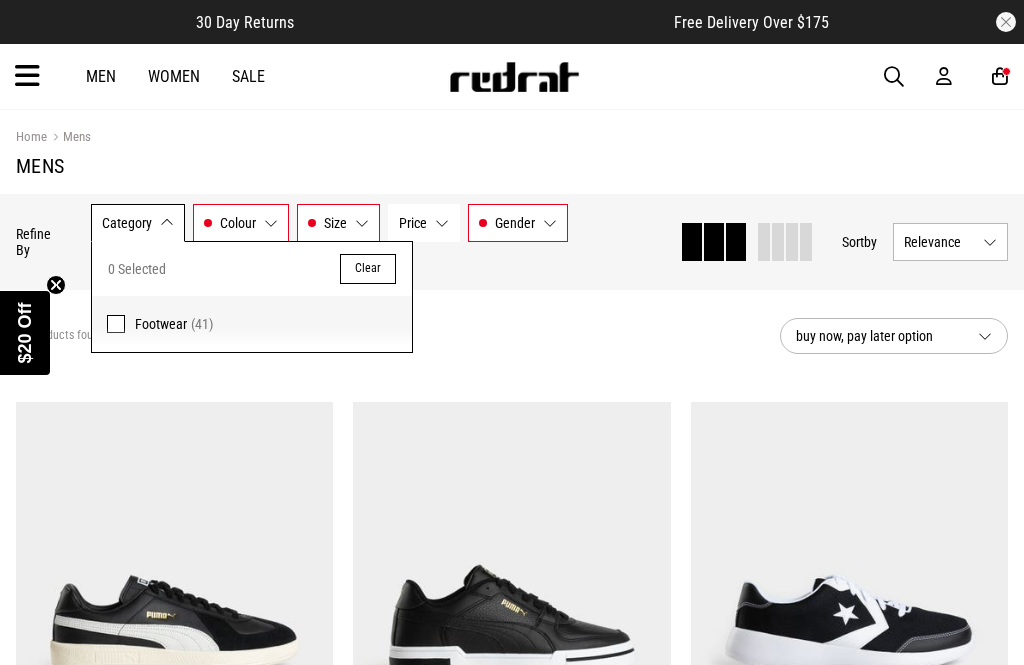click on "Category  None selected" at bounding box center [138, 223] 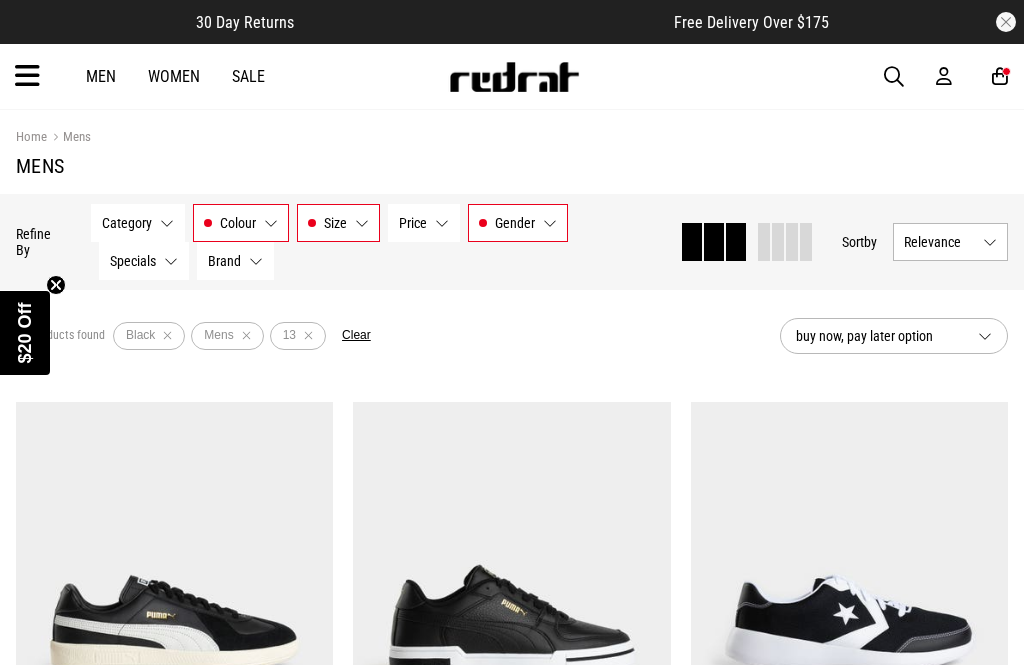 click on "Category  None selected" at bounding box center (138, 223) 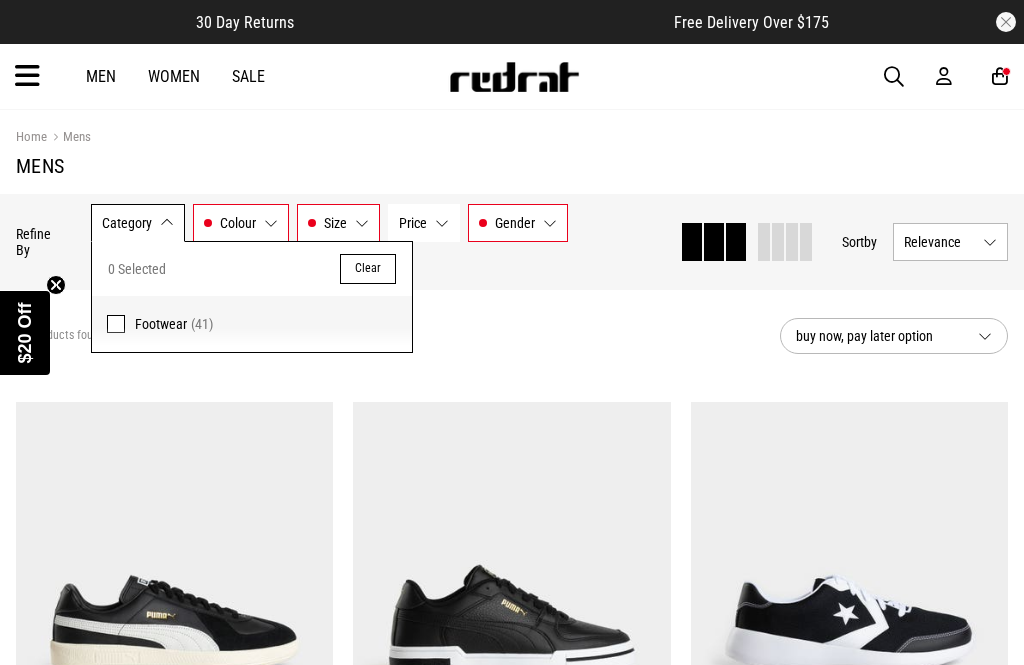 click on "Men" at bounding box center [101, 76] 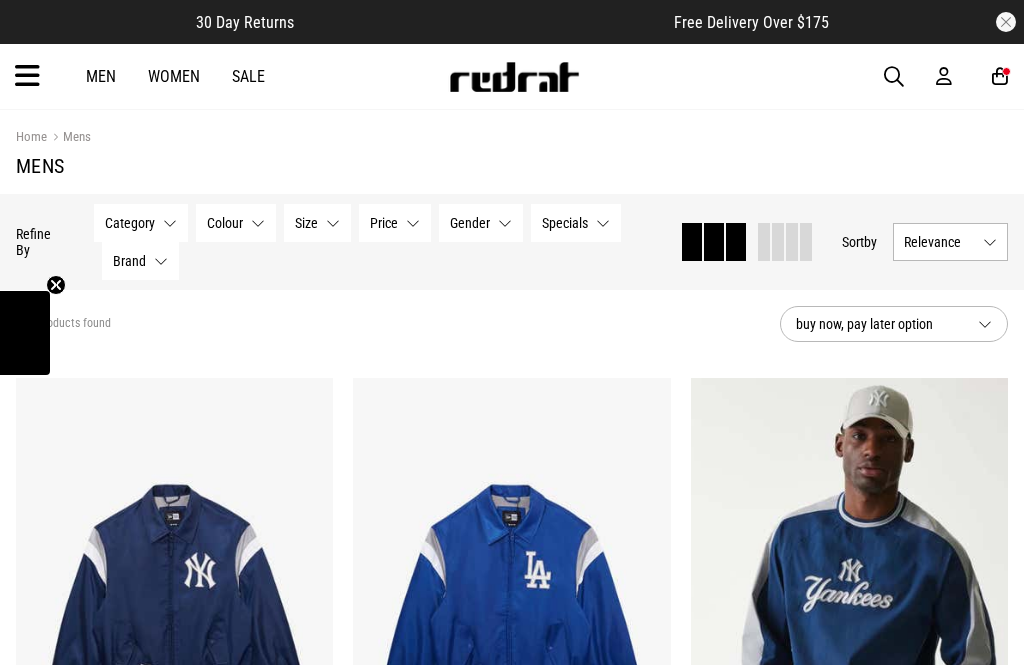 scroll, scrollTop: 0, scrollLeft: 0, axis: both 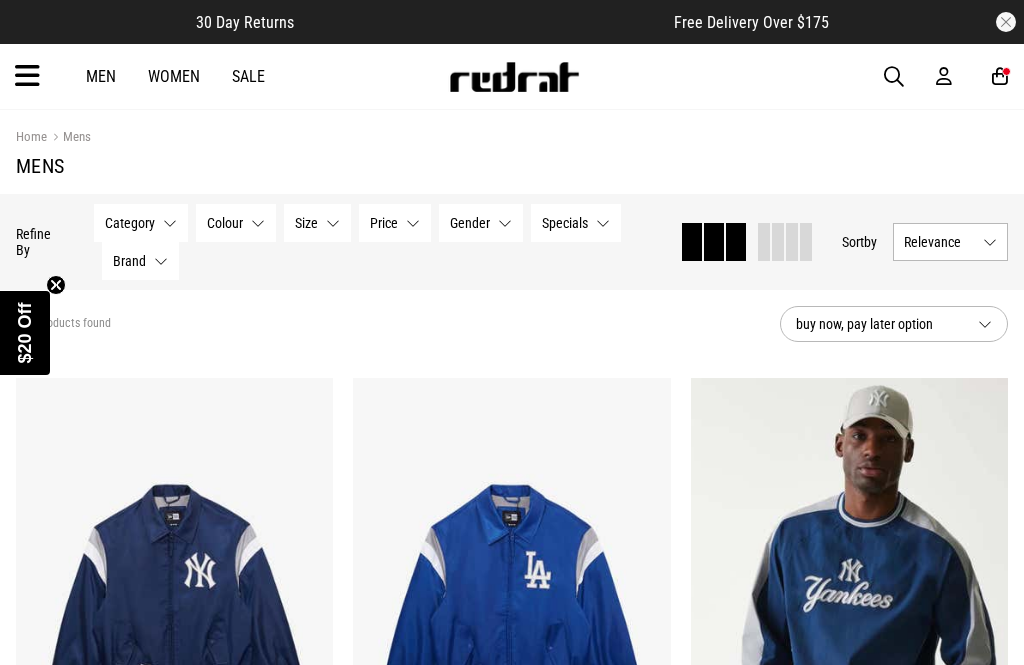 click on "Category  None selected" at bounding box center [141, 223] 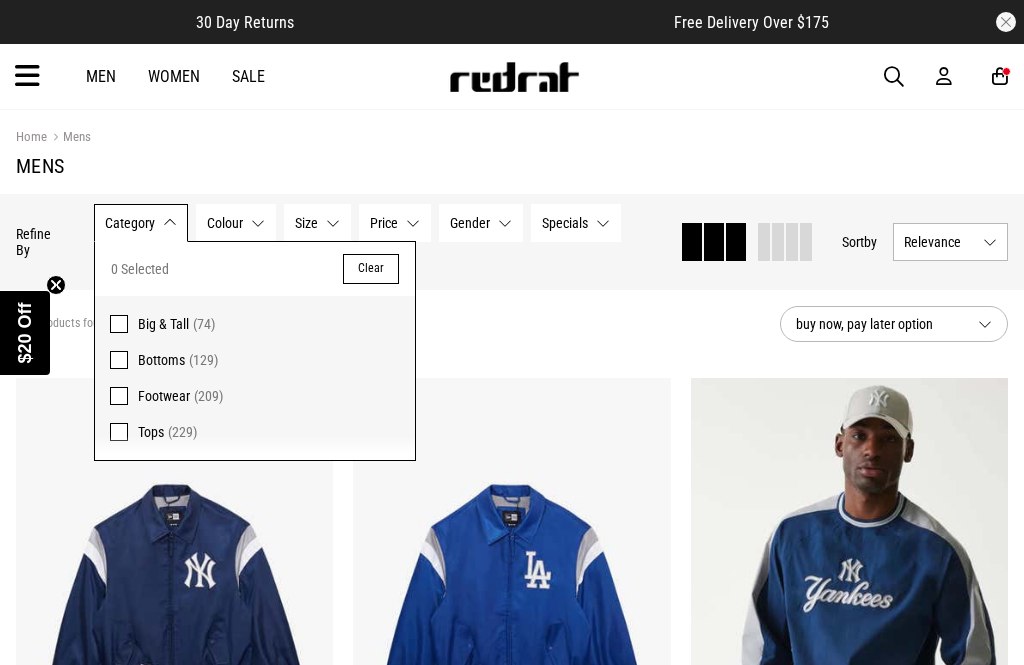 scroll, scrollTop: 0, scrollLeft: 0, axis: both 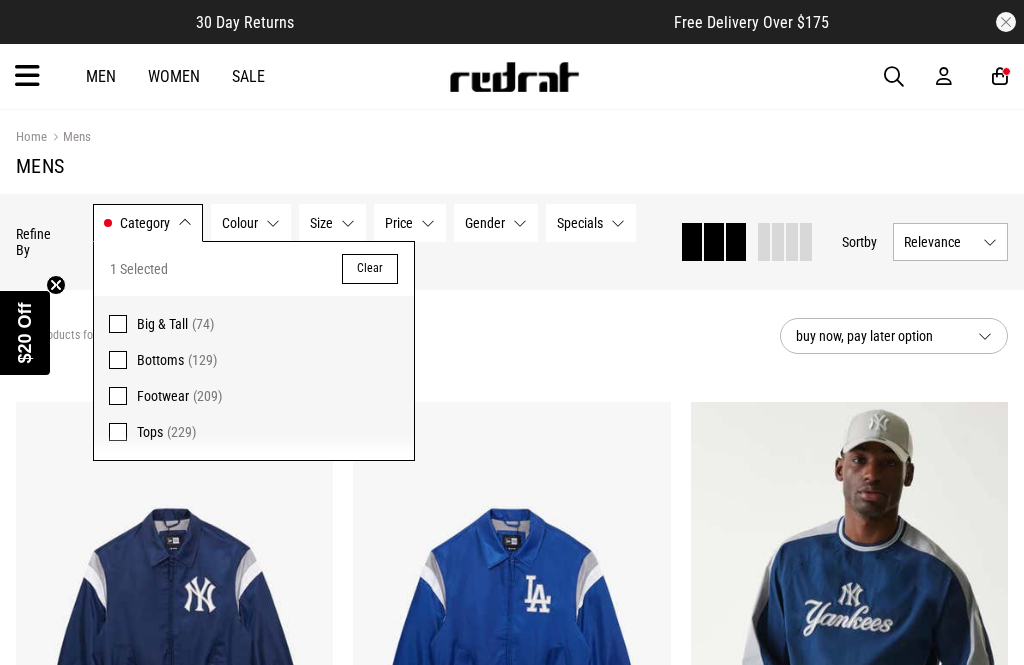 click on "Sale" at bounding box center [248, 76] 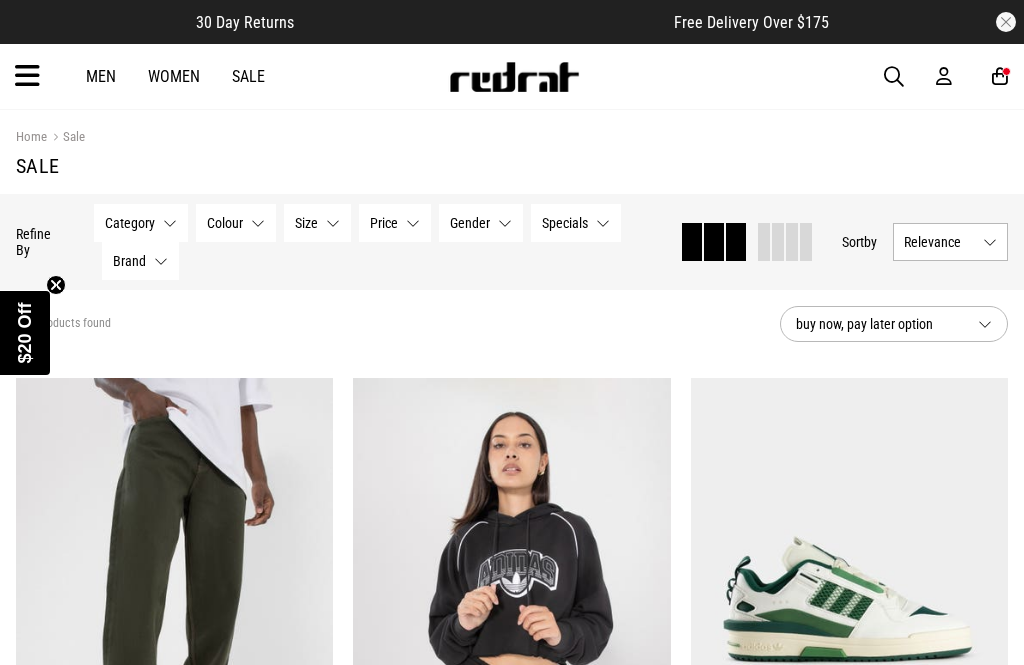 scroll, scrollTop: 0, scrollLeft: 0, axis: both 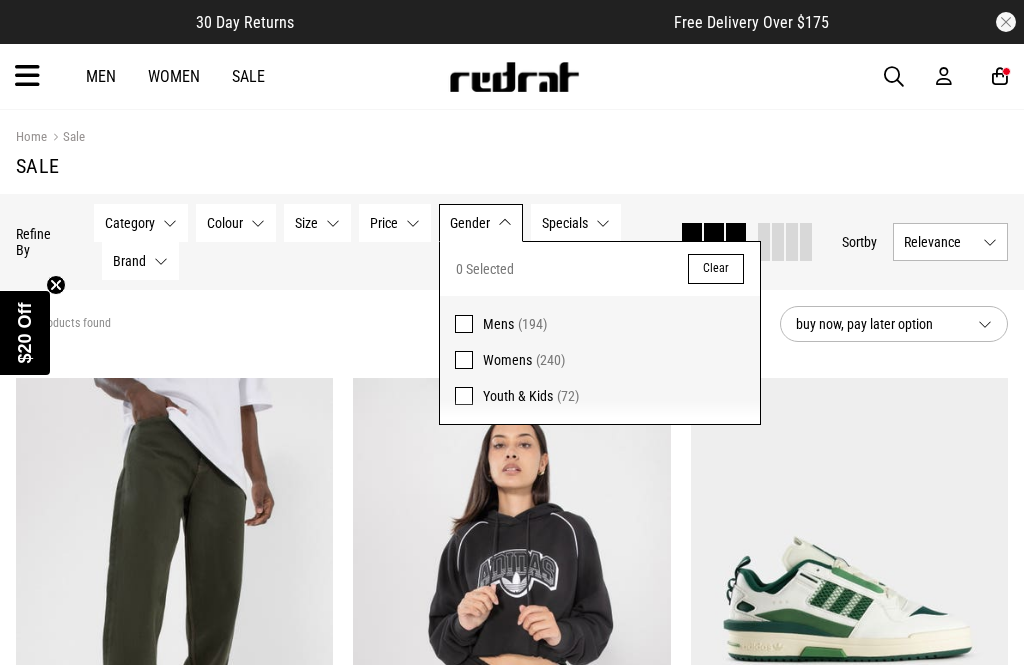 click at bounding box center [464, 324] 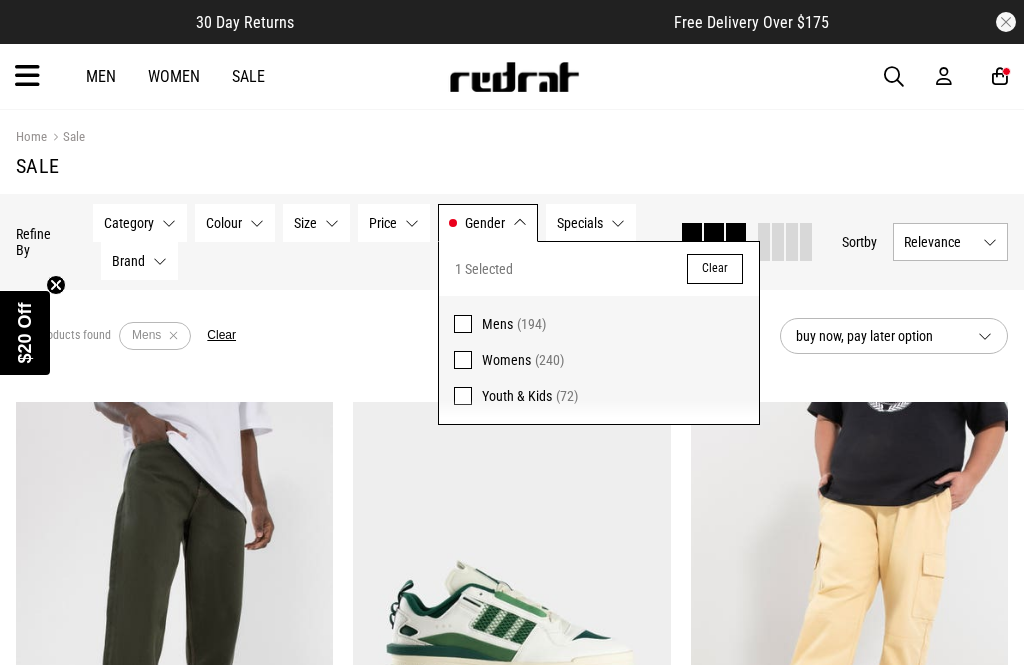 click on "Size  None selected" at bounding box center (316, 223) 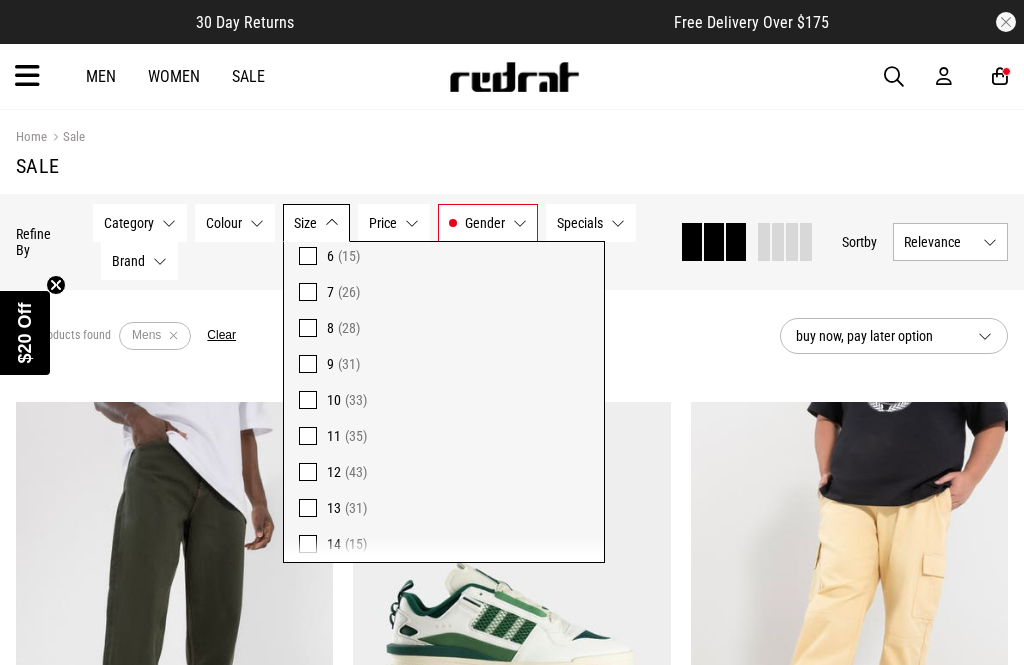 scroll, scrollTop: 107, scrollLeft: 0, axis: vertical 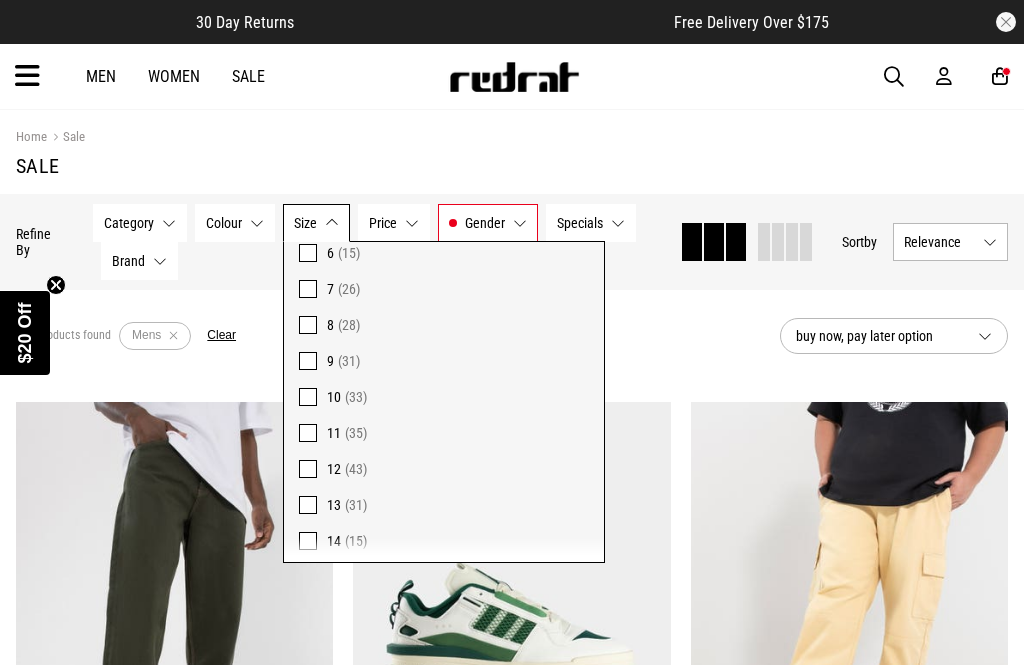 click at bounding box center [308, 505] 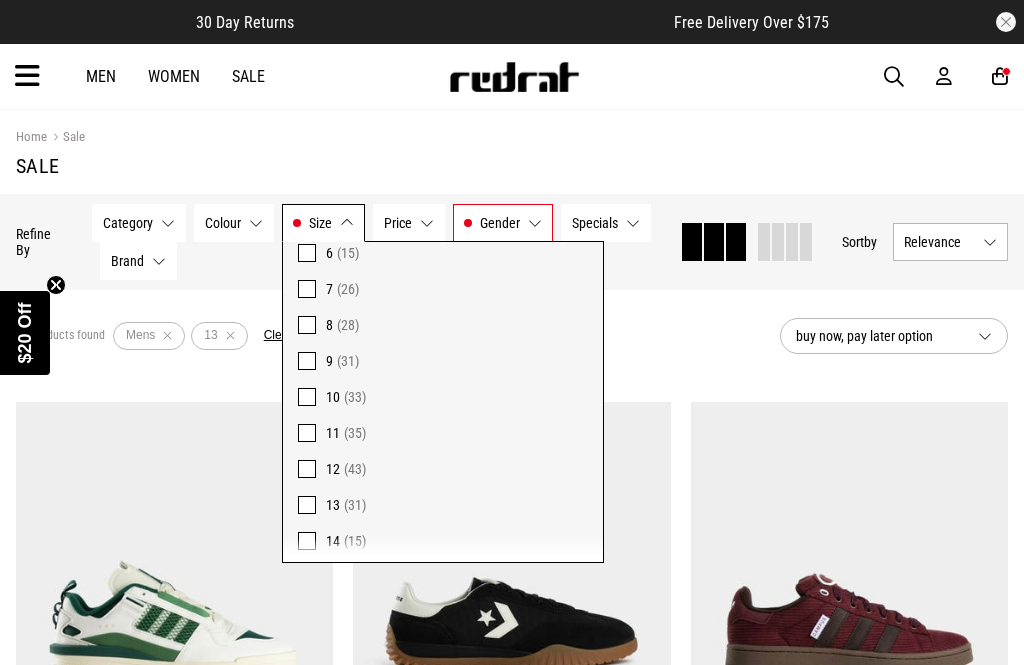 click on "31 products found   Active Filters Mens 13 Clear" at bounding box center [390, 336] 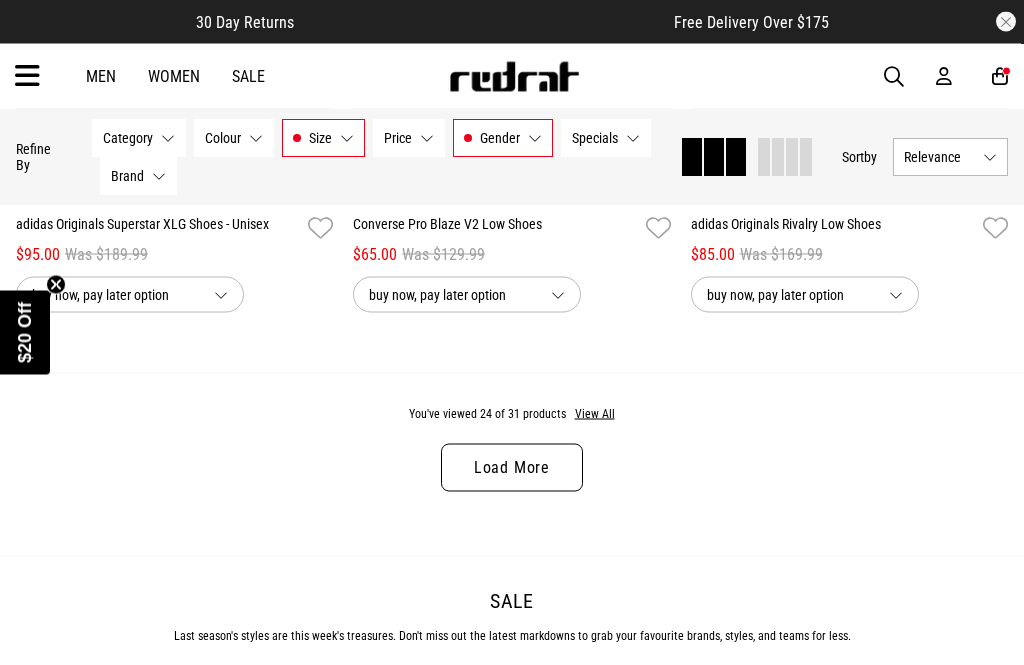 scroll, scrollTop: 4796, scrollLeft: 0, axis: vertical 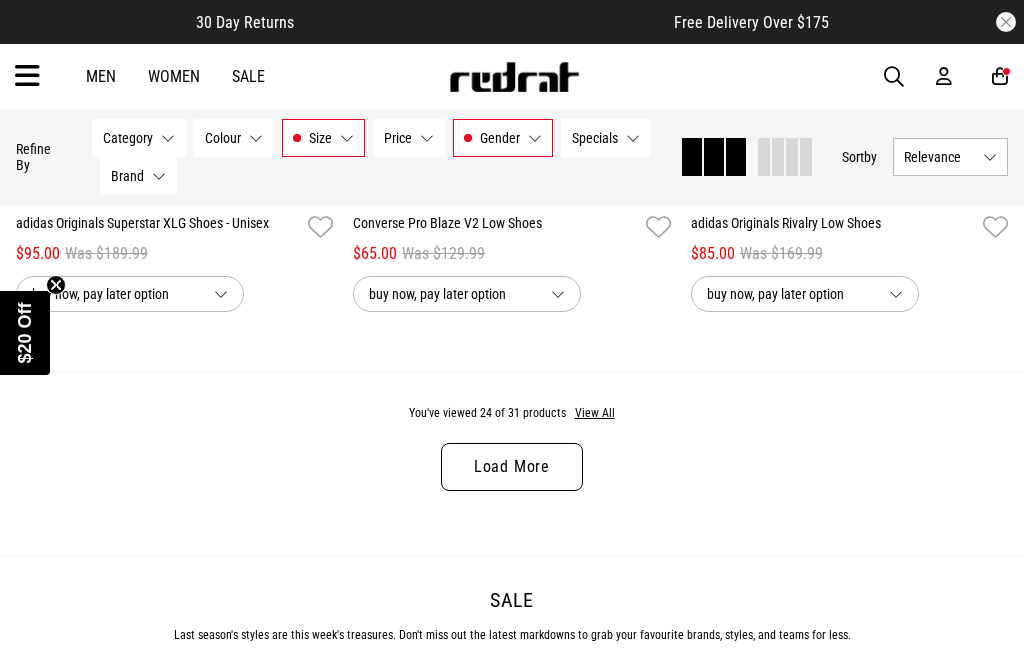 click on "Load More" at bounding box center [512, 467] 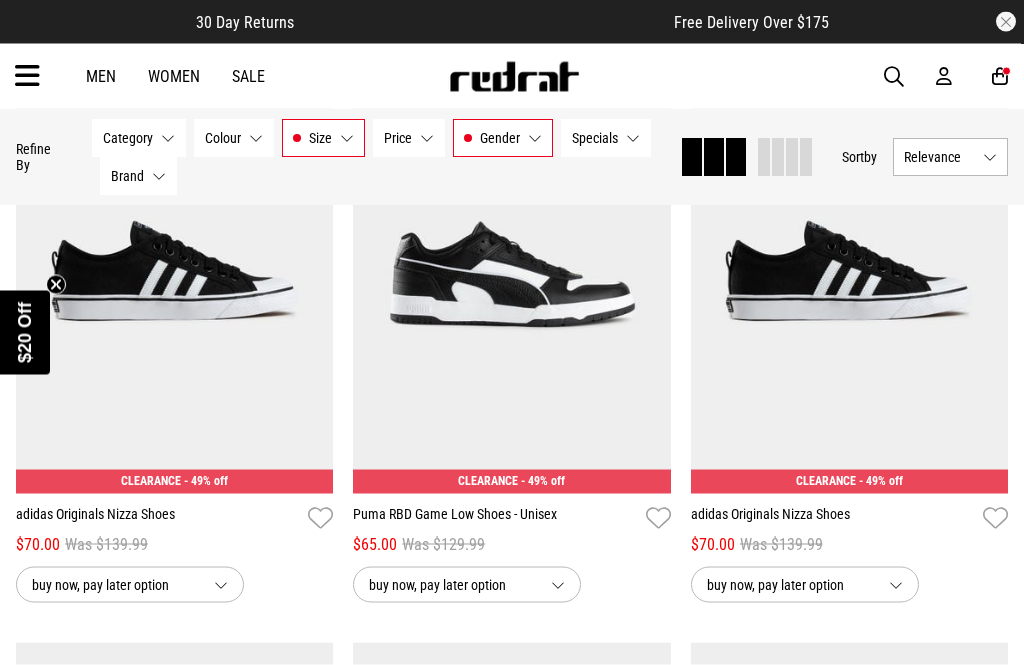 scroll, scrollTop: 5075, scrollLeft: 0, axis: vertical 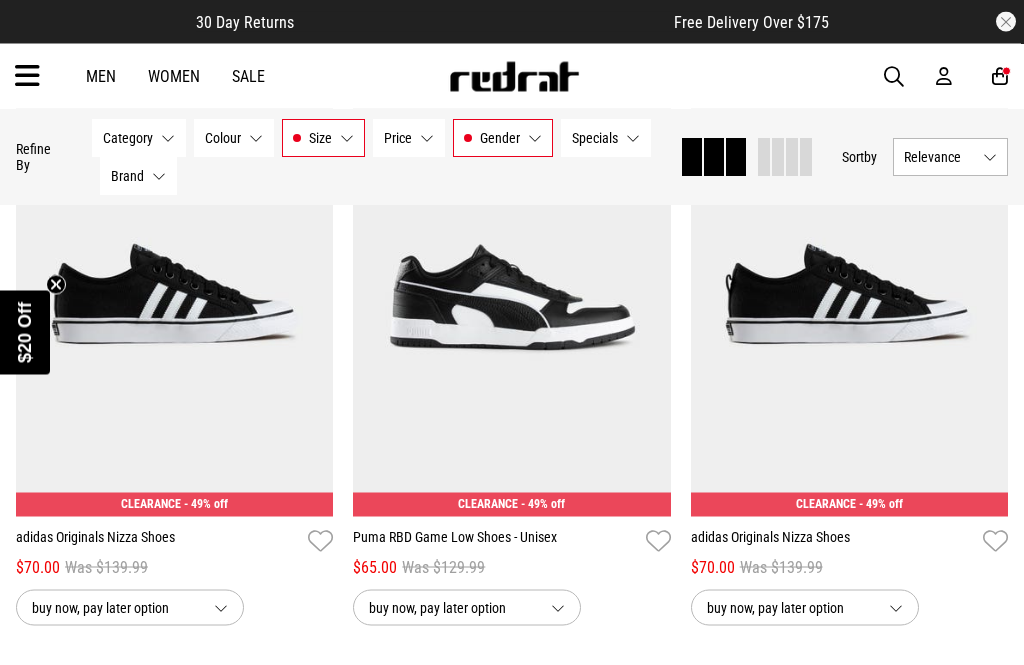 click on "Sale" at bounding box center (248, 76) 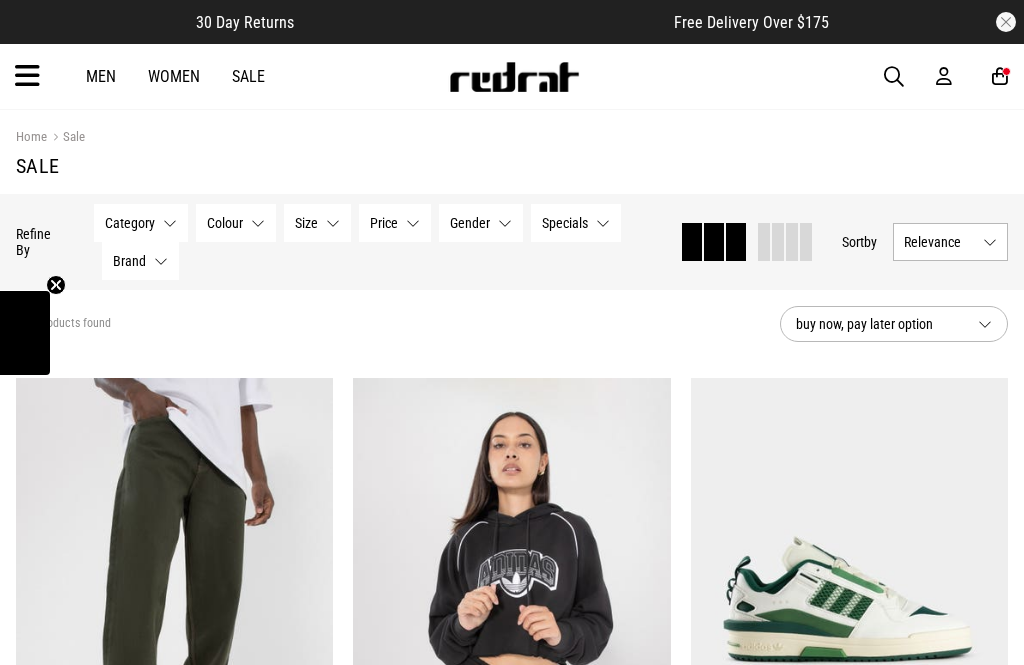click on "Category  None selected" at bounding box center (141, 223) 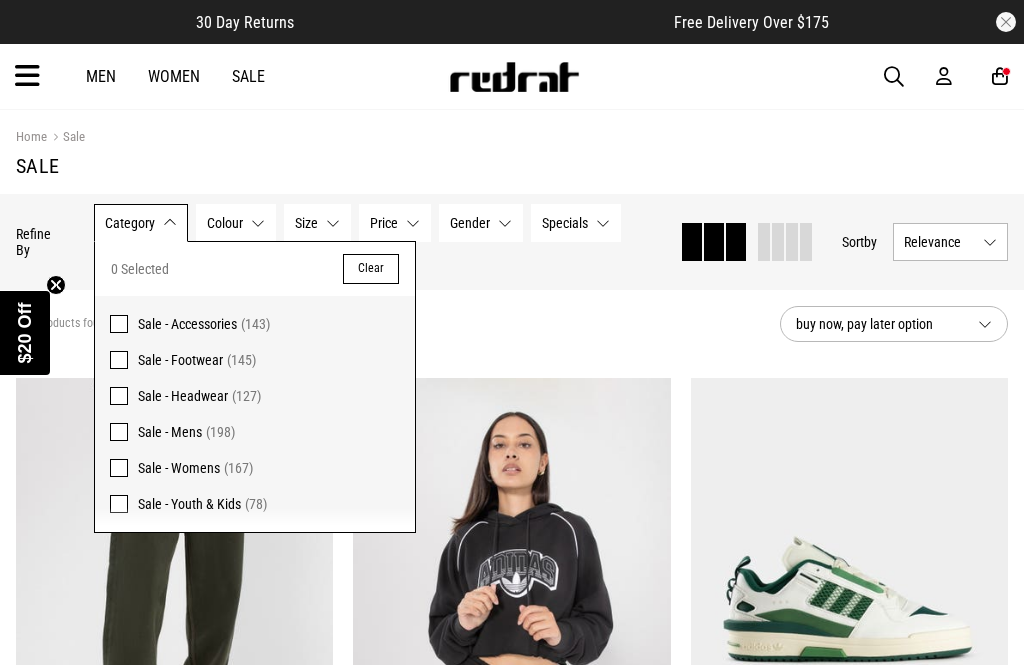 scroll, scrollTop: 0, scrollLeft: 0, axis: both 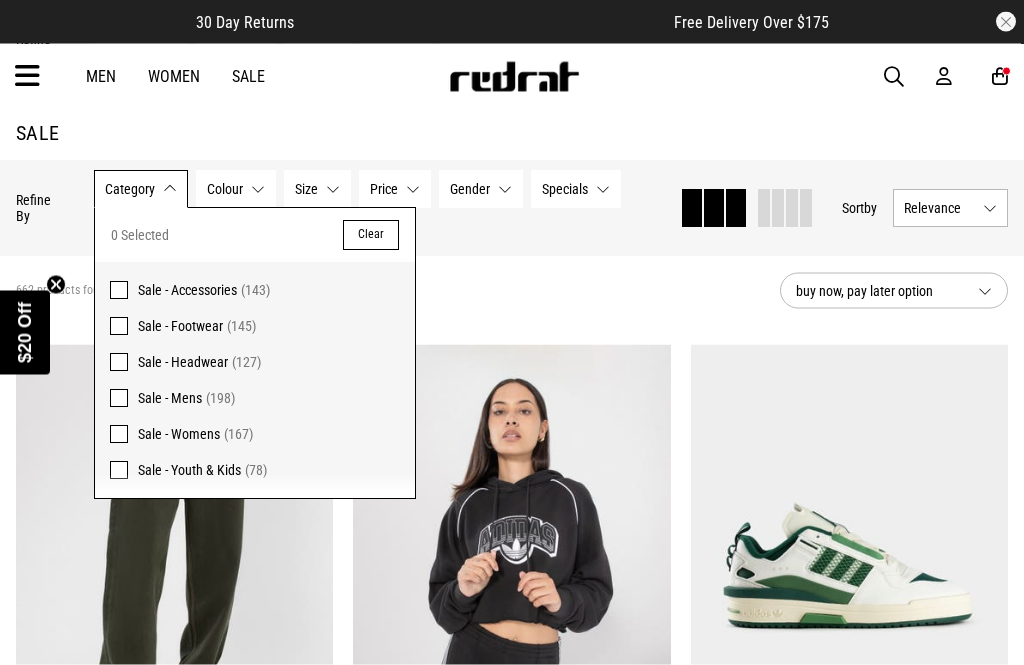 click at bounding box center [119, 399] 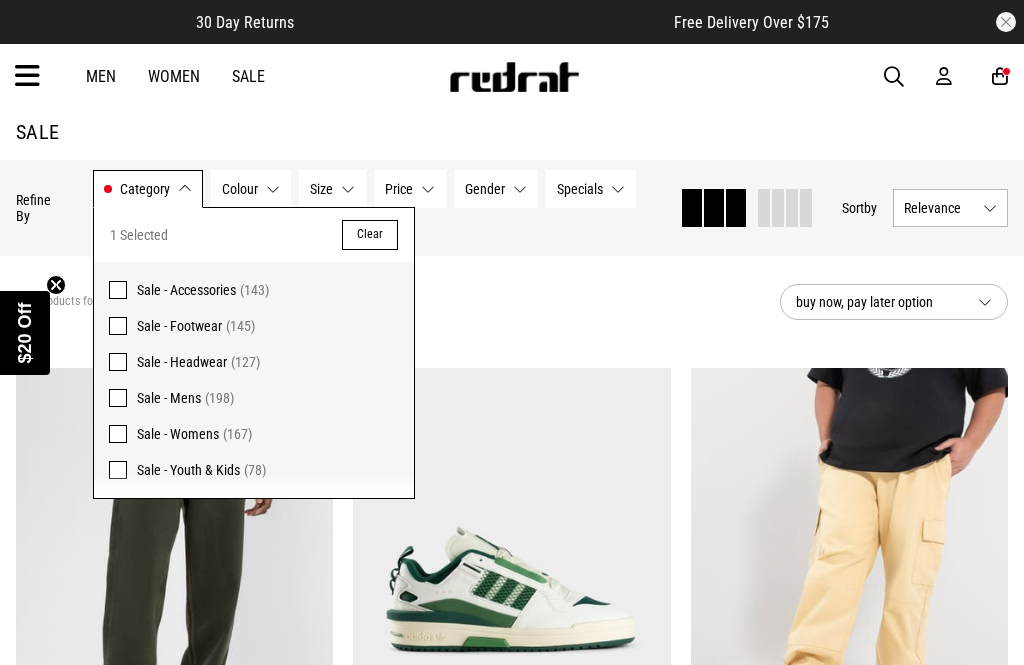 click on "Category  Sale - Mens" at bounding box center (148, 189) 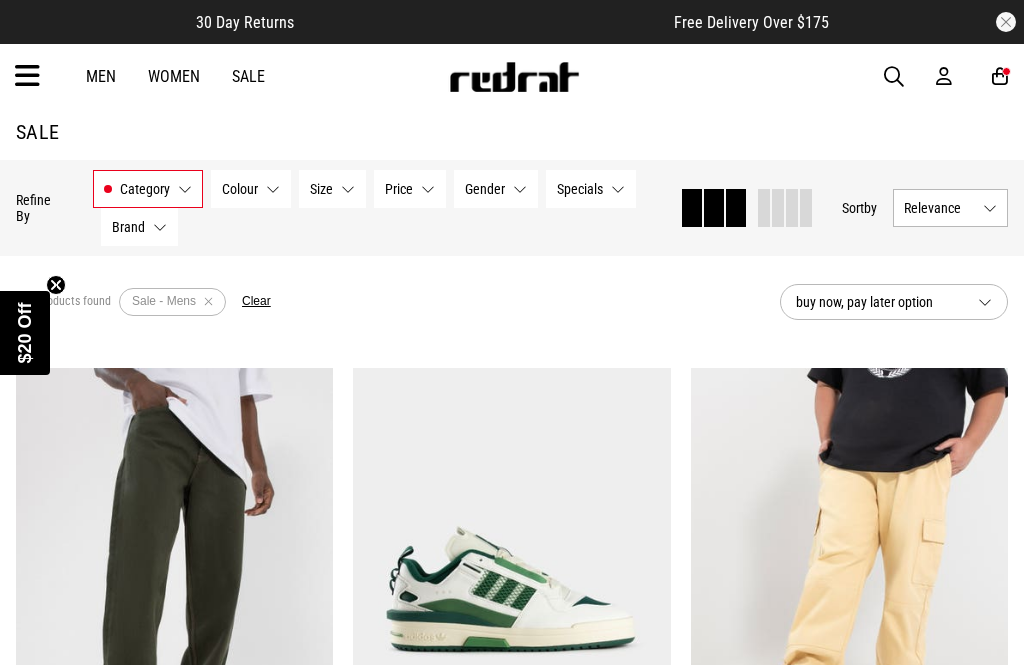 click on "Category  Sale - Mens" at bounding box center [148, 189] 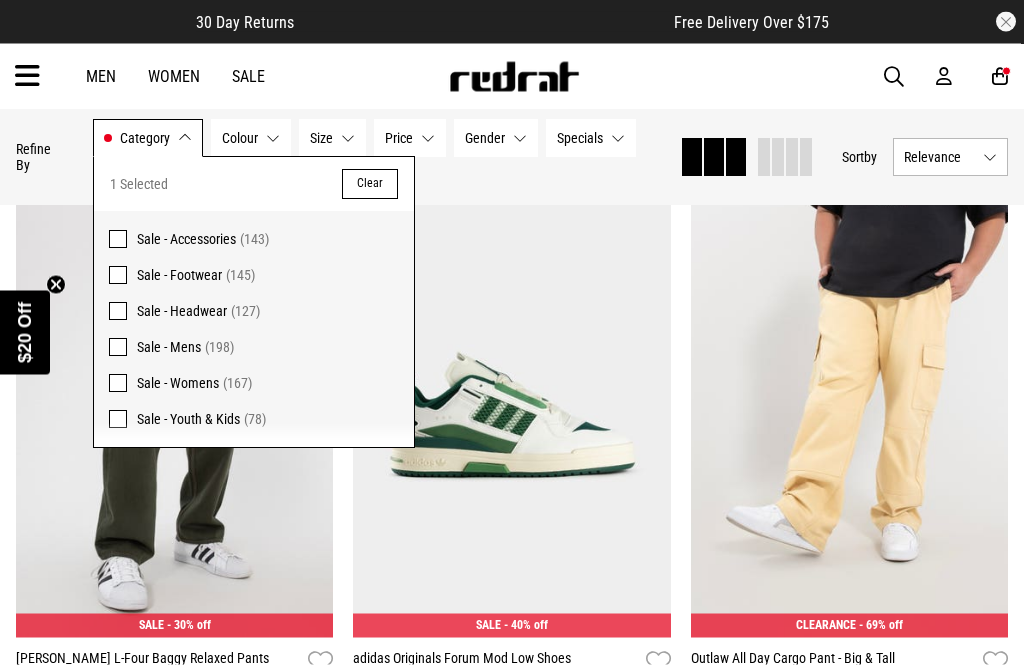 scroll, scrollTop: 209, scrollLeft: 0, axis: vertical 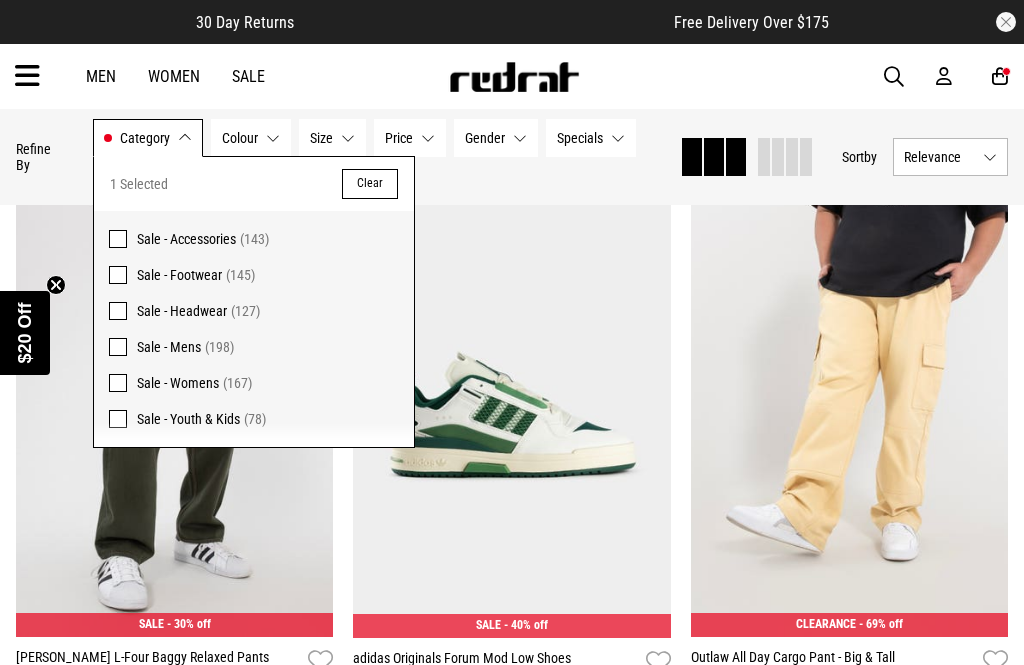 click on "Category  Sale - Mens   Category  1 Selected  Clear  Sale - Accessories (143) Sale - Footwear (145) Sale - Headwear (127) Sale - Mens (198) Sale - Womens (167) Sale - Youth & Kids (78) Colour  None selected   Colour  0 Selected  Clear  Beige (4) Black (71) Blue (17) Brown (9) Gold (1) Green (11) Grey (9) Maroon (3) Multi (12) Orange (2) Pink (4) Purple (2) Red (9) Unknown (1) White (42) Yellow (1) Size  None selected   Size  0 Selected  Clear  5 (16) 6 (15) 7 (26) 8 (28) 9 (31) 10 (33) 11 (35) 12 (43) 13 (32) 14 (15) 26 (1) 28 (2) 30 (2) 32 (4) 34 (4) 36 (2) 38 (3) 40 (1) 42 (1) 44 (2) 46 (1) 2XL (33) 3.5-6 (1) 39/40 (1) 3XL (13) 4XL (12) 5XL (12) L (45) M (56) Nil (2) S (59) XL (46) Price  None selected   Price  0 Selected  Clear  $0 - $10 (2) $100 - $150 (17) $11 - $20 (4) $150 - $200 (3) $200+ (2) $21 - $30 (15) $30 - $50 (38) $50 - $100 (117) Gender  None selected   Gender  0 Selected  Clear  Mens (194) Womens (118) Specials  None selected   Specials  0 Selected  Clear  (10) 25% Off - Selected Dickies (6)" at bounding box center [378, 157] 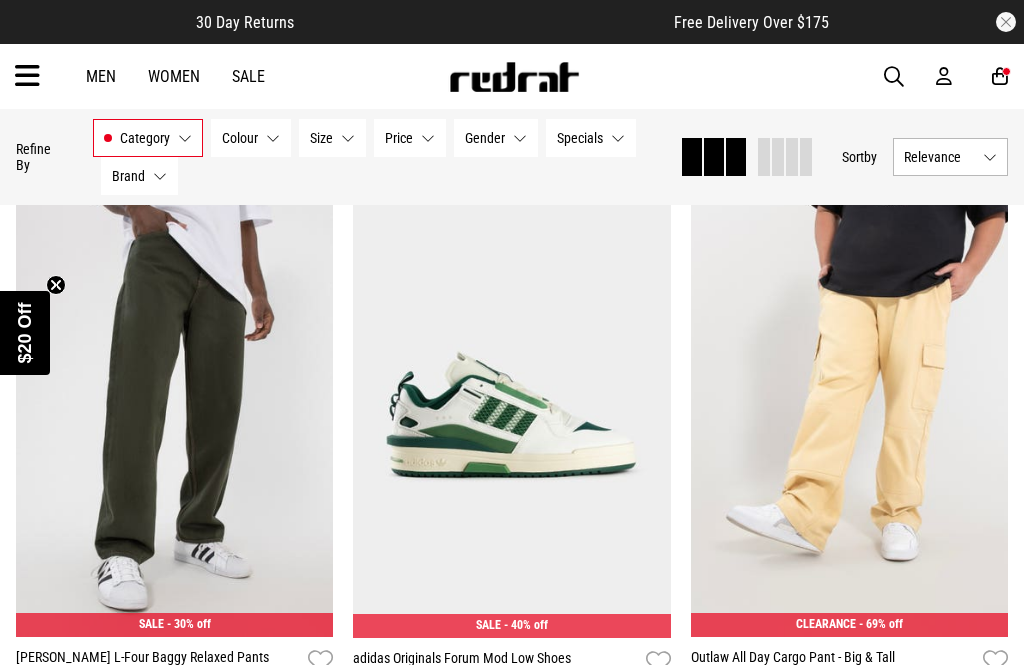 click on "Colour  None selected" at bounding box center (251, 138) 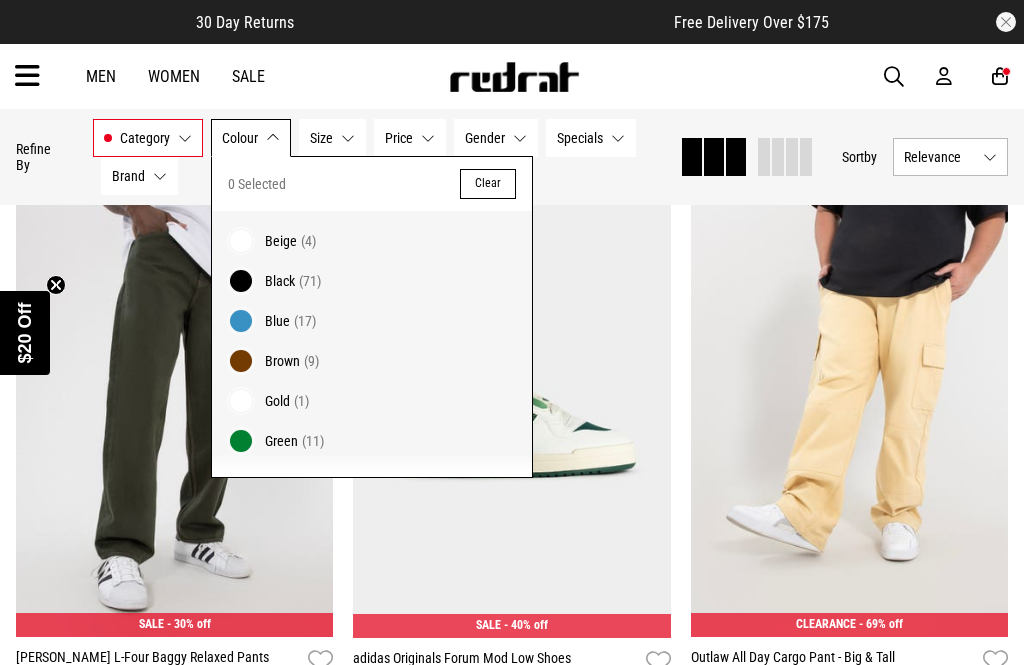 click at bounding box center (241, 281) 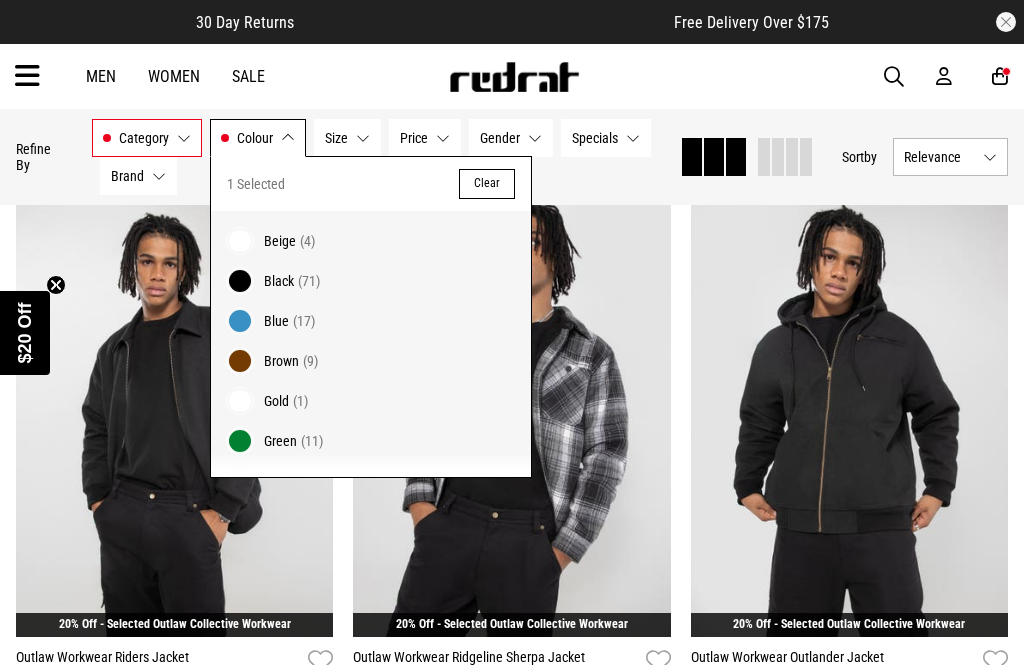 click on "Size  None selected" at bounding box center [347, 138] 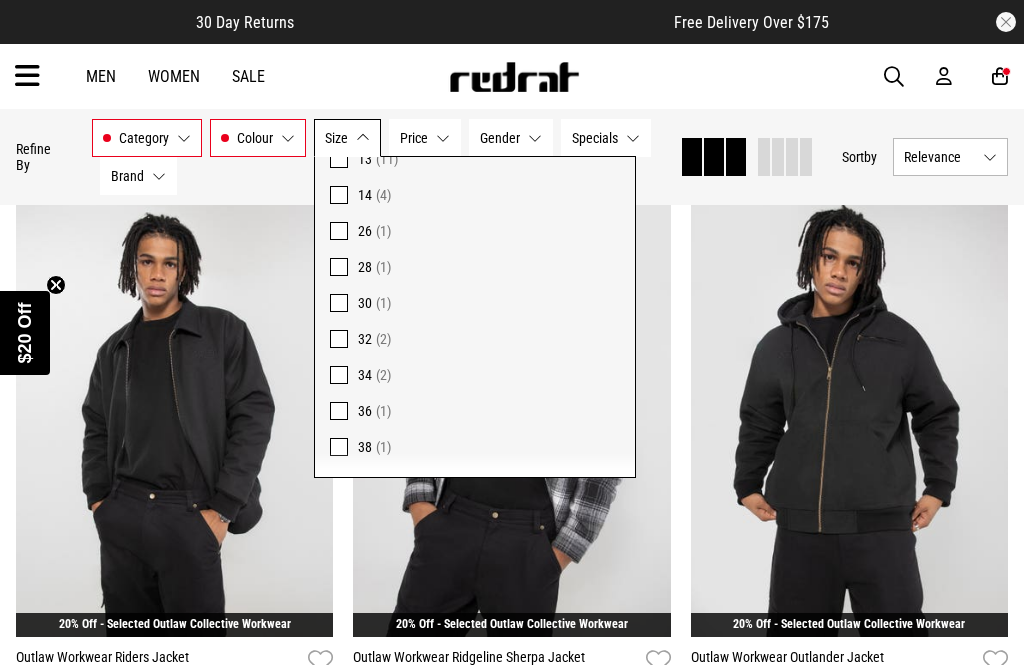 scroll, scrollTop: 369, scrollLeft: 0, axis: vertical 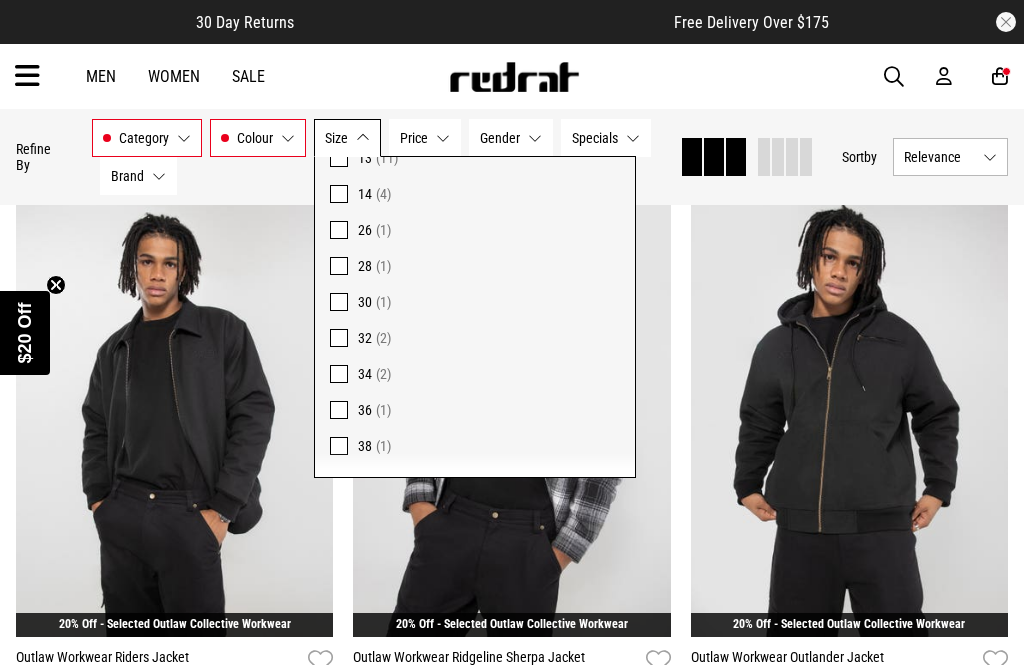click at bounding box center [339, 338] 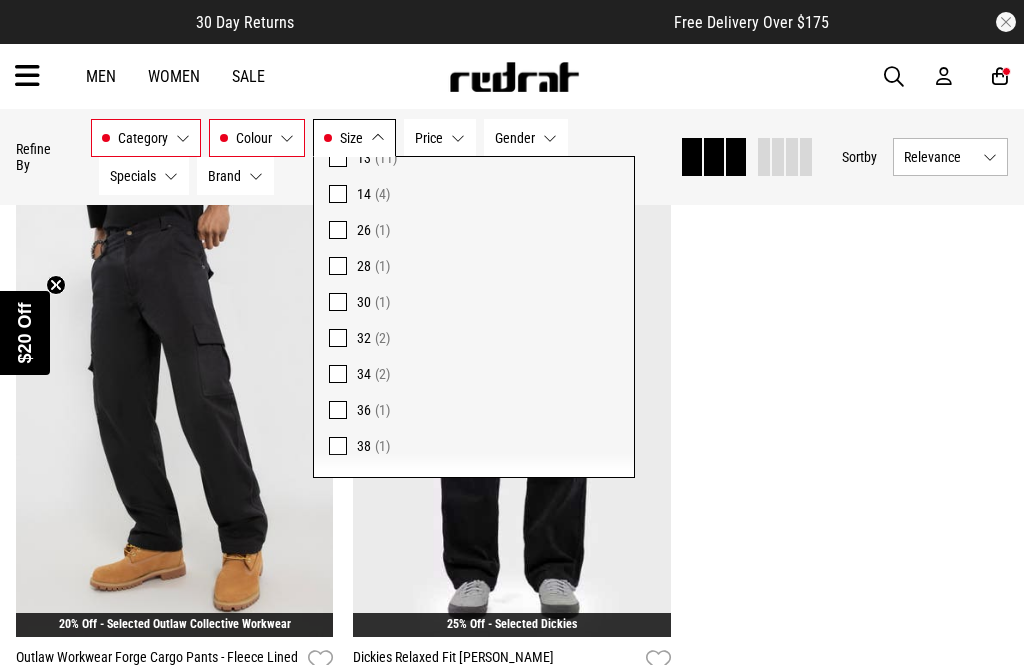 click on "**********" at bounding box center (512, 489) 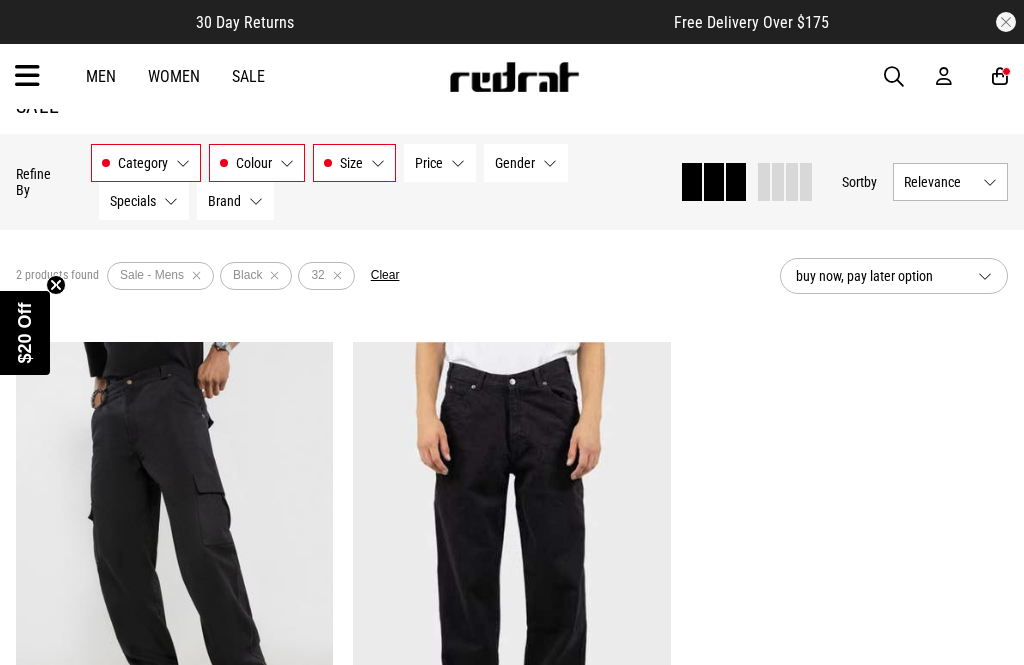 scroll, scrollTop: 51, scrollLeft: 0, axis: vertical 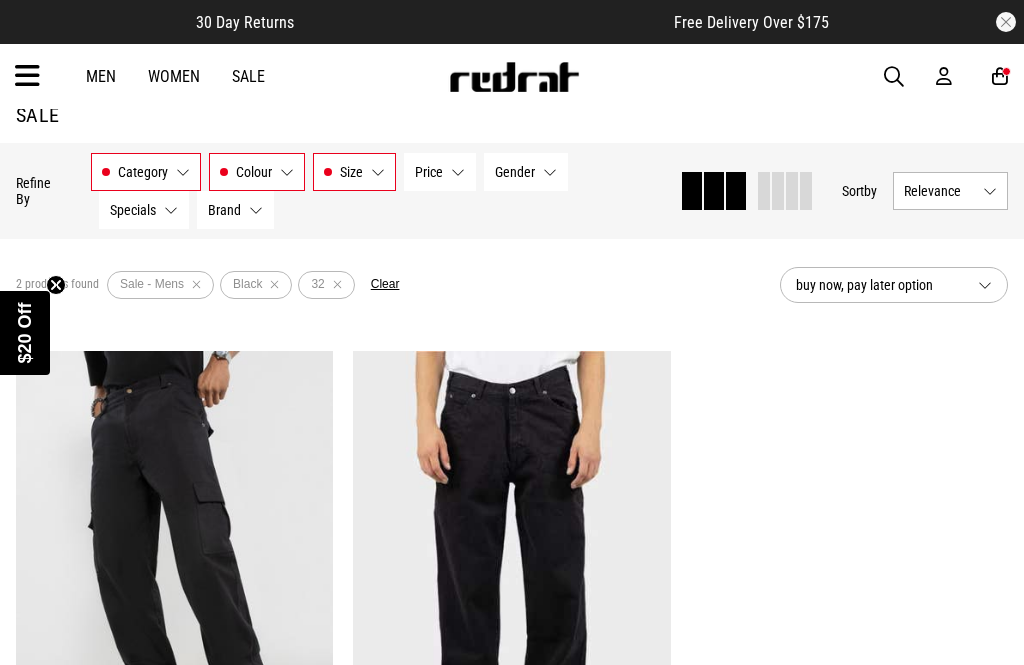 click on "Size  32" at bounding box center (354, 172) 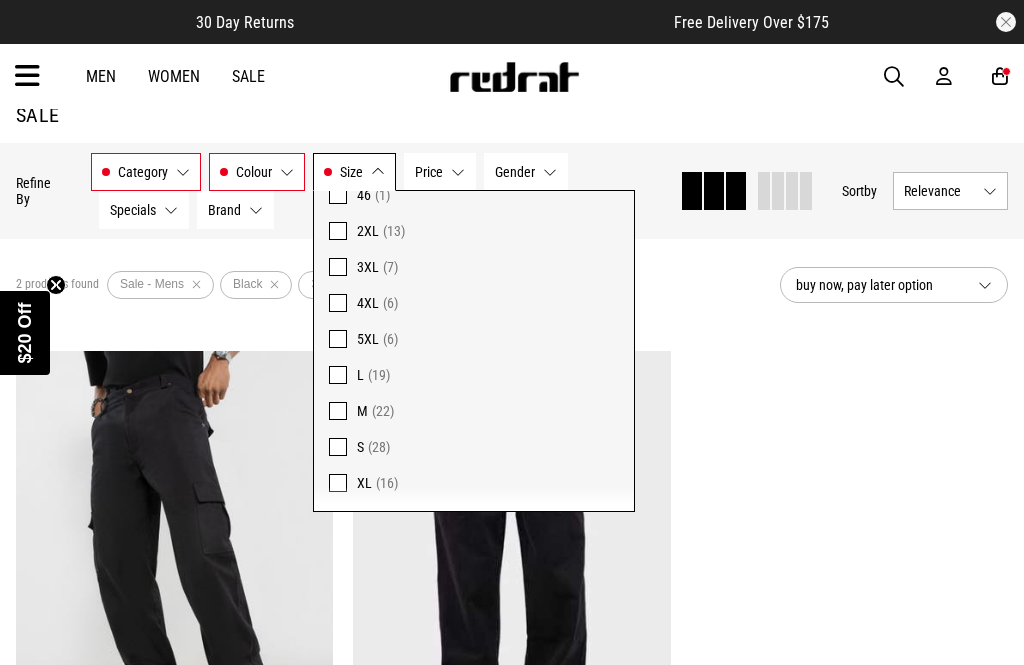 scroll, scrollTop: 797, scrollLeft: 0, axis: vertical 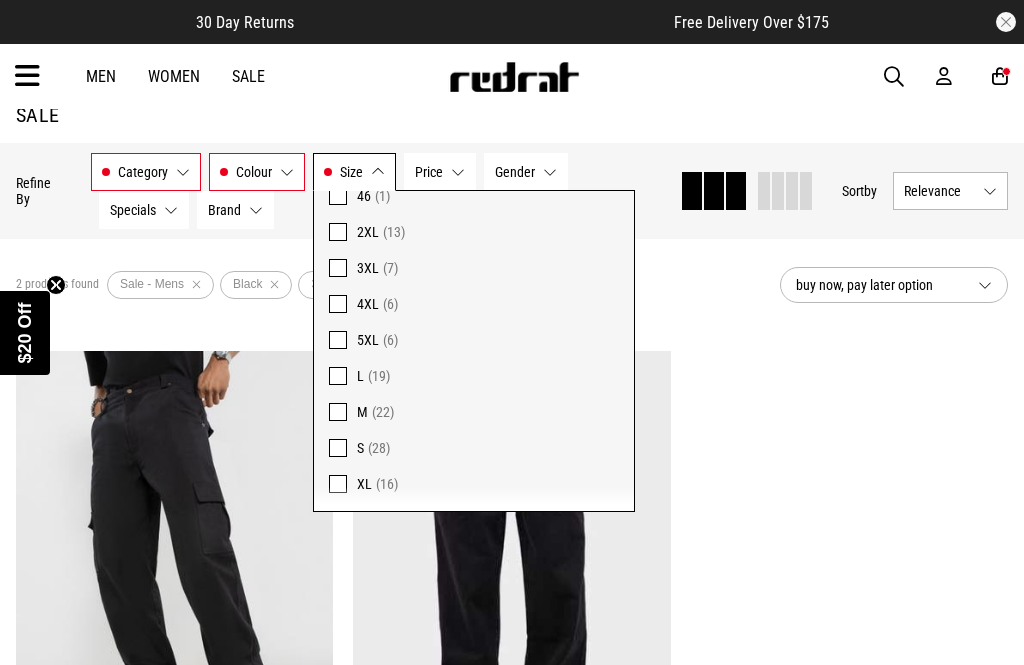 click at bounding box center (338, 412) 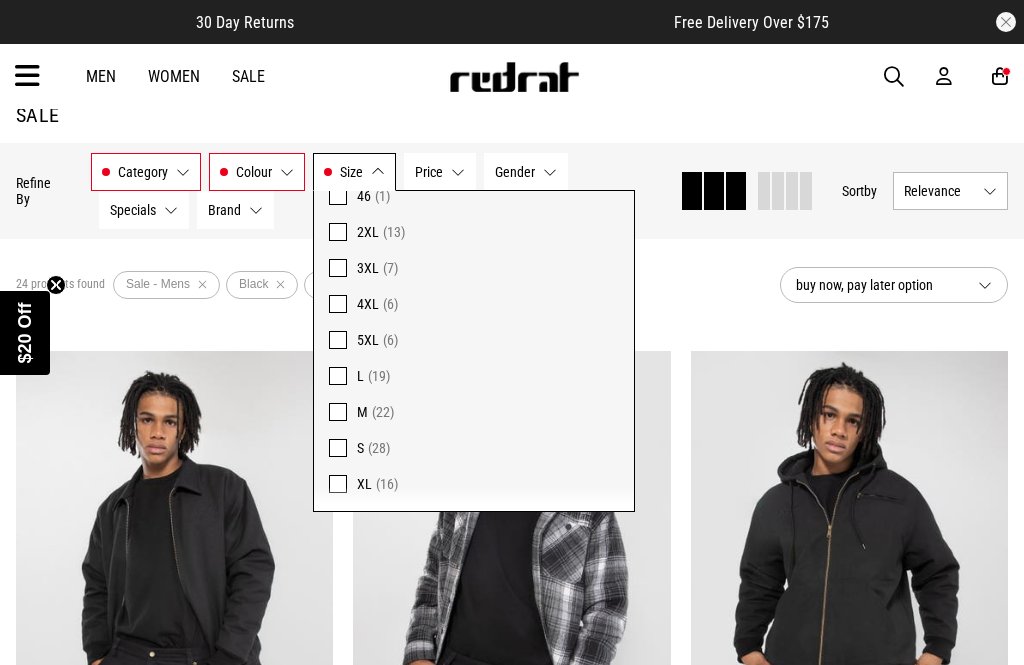 click on "24 products found   Active Filters Sale - Mens Black 32 M Clear" at bounding box center [390, 285] 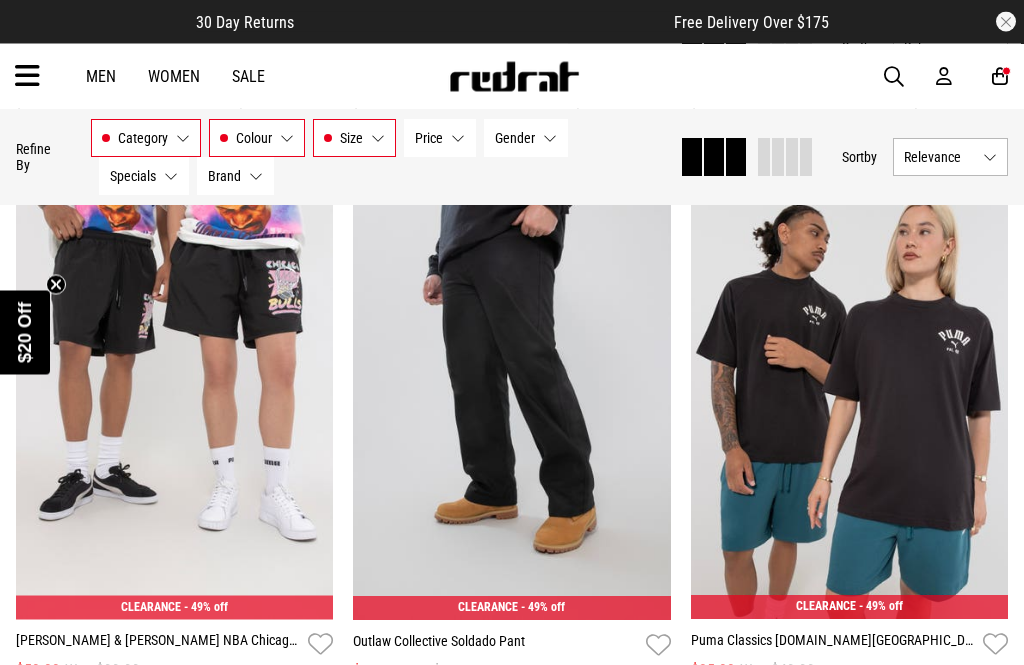 scroll, scrollTop: 2600, scrollLeft: 0, axis: vertical 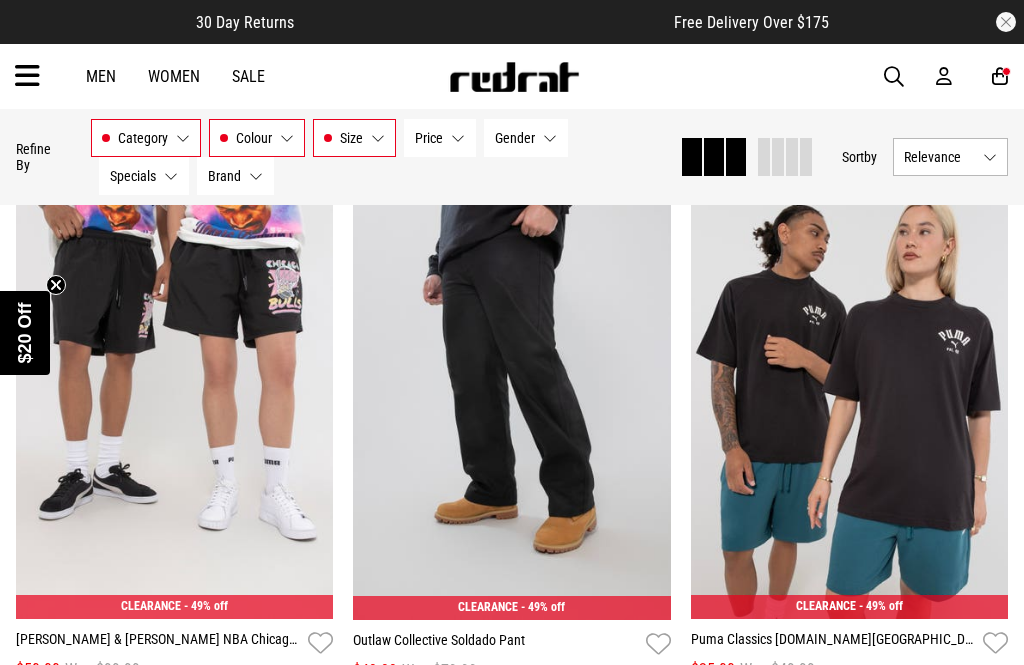 click on "Outlaw Collective Soldado Pant" at bounding box center [495, 644] 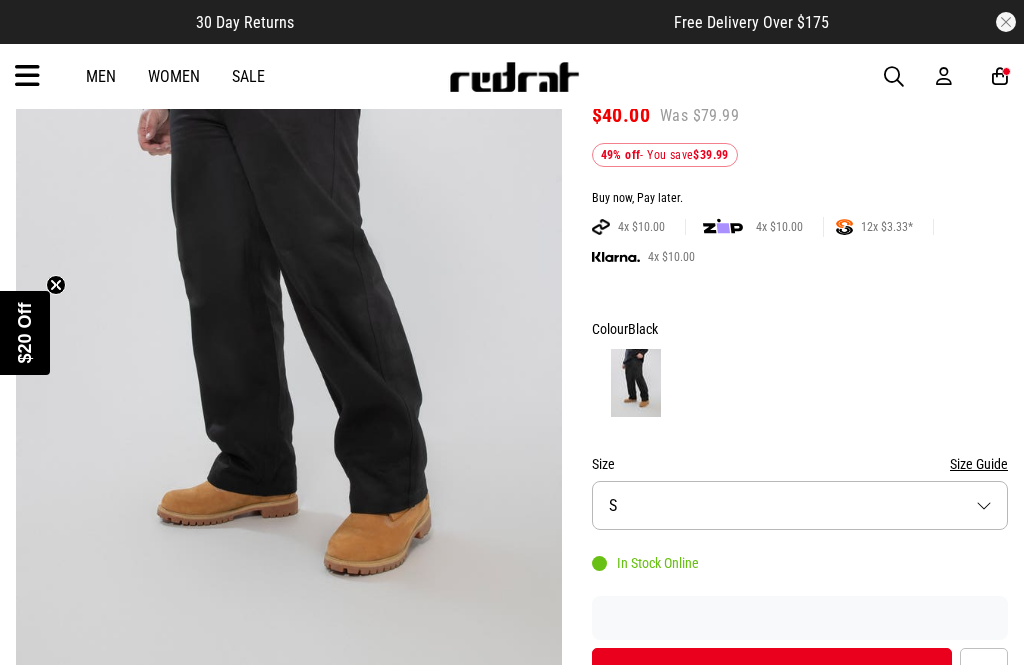 scroll, scrollTop: 243, scrollLeft: 0, axis: vertical 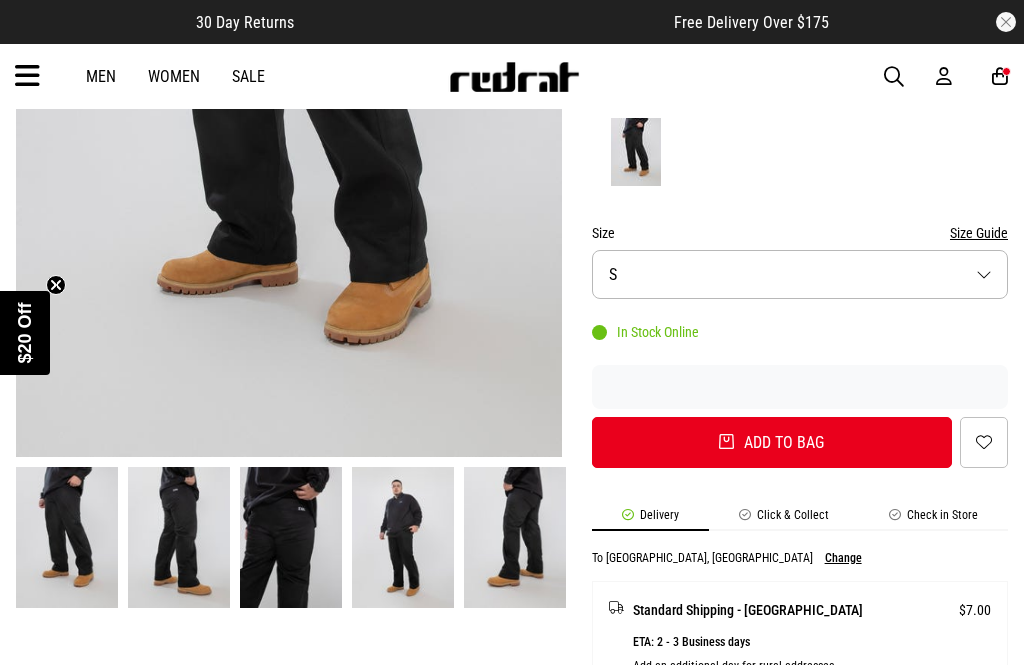 click on "Size S" at bounding box center [800, 274] 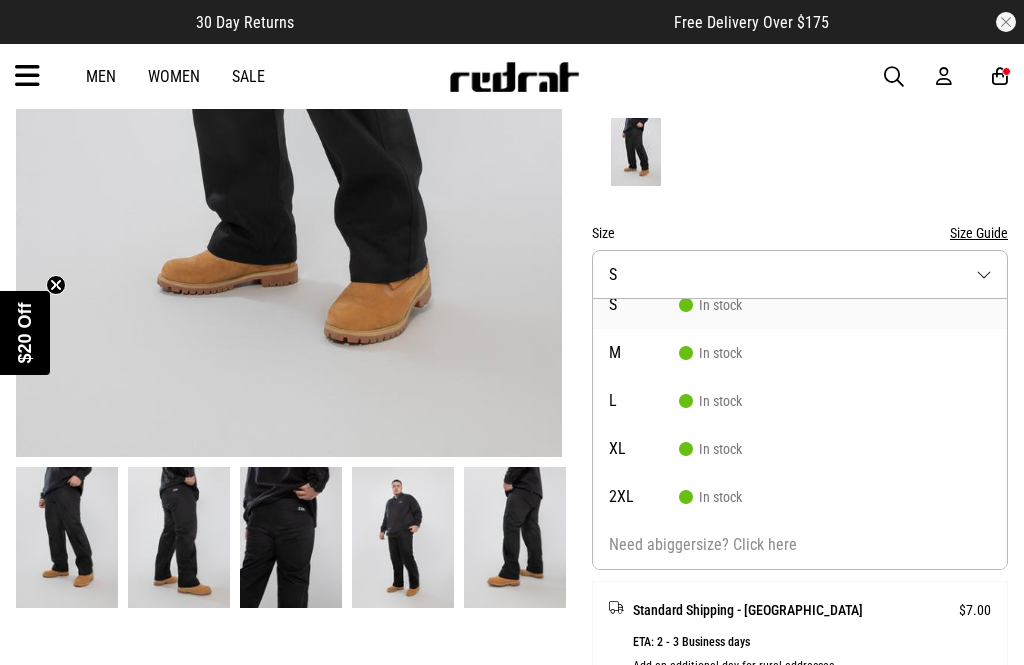 scroll, scrollTop: 18, scrollLeft: 0, axis: vertical 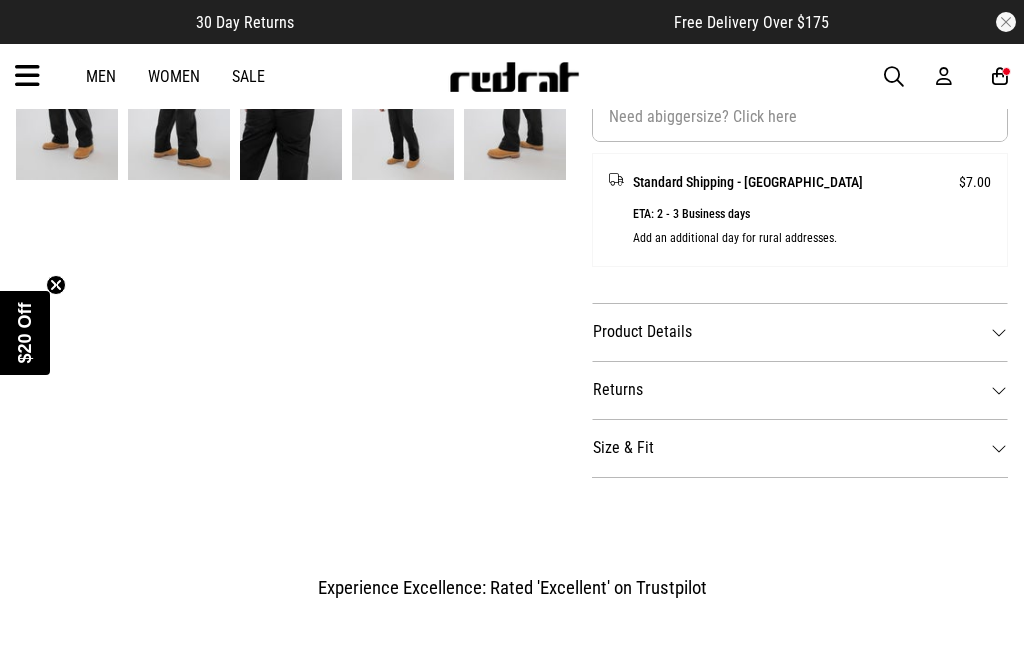click on "Size & Fit" at bounding box center (800, 448) 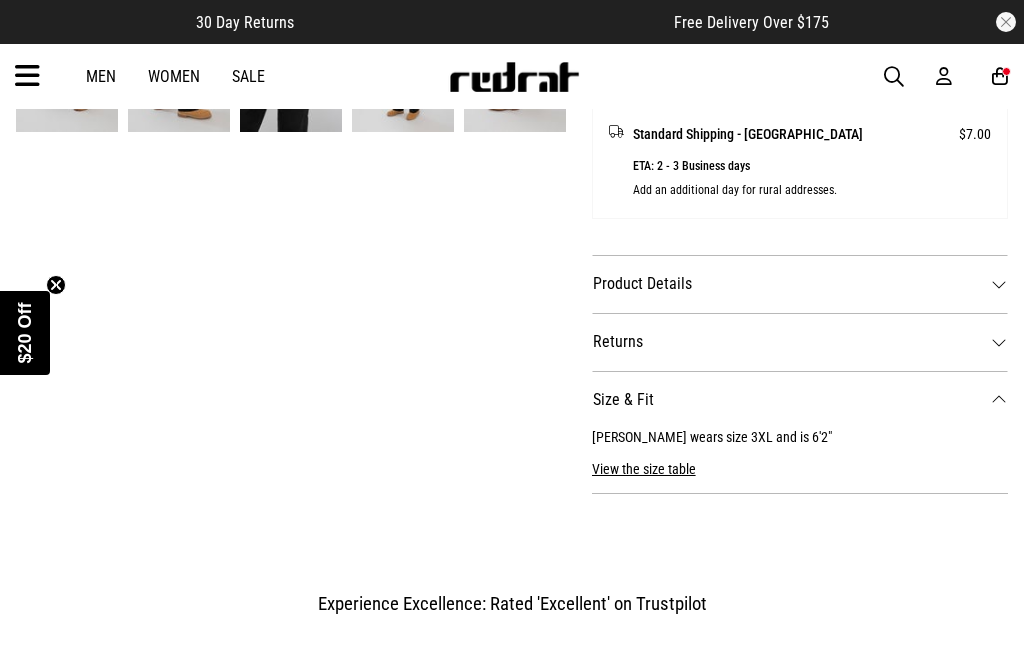 scroll, scrollTop: 952, scrollLeft: 0, axis: vertical 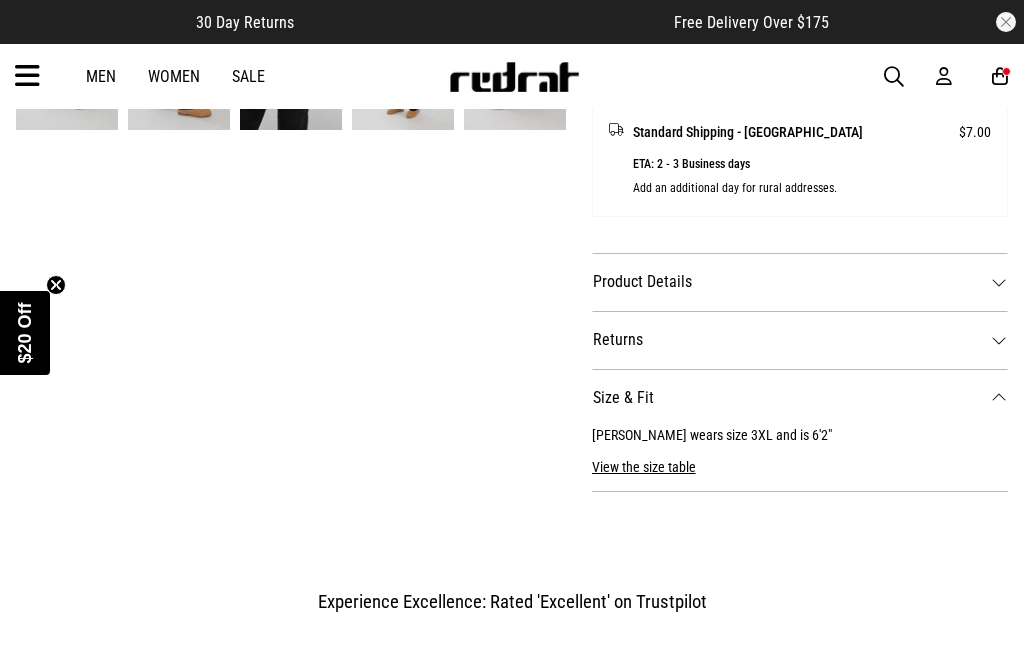 click on "View the size table" at bounding box center [644, 459] 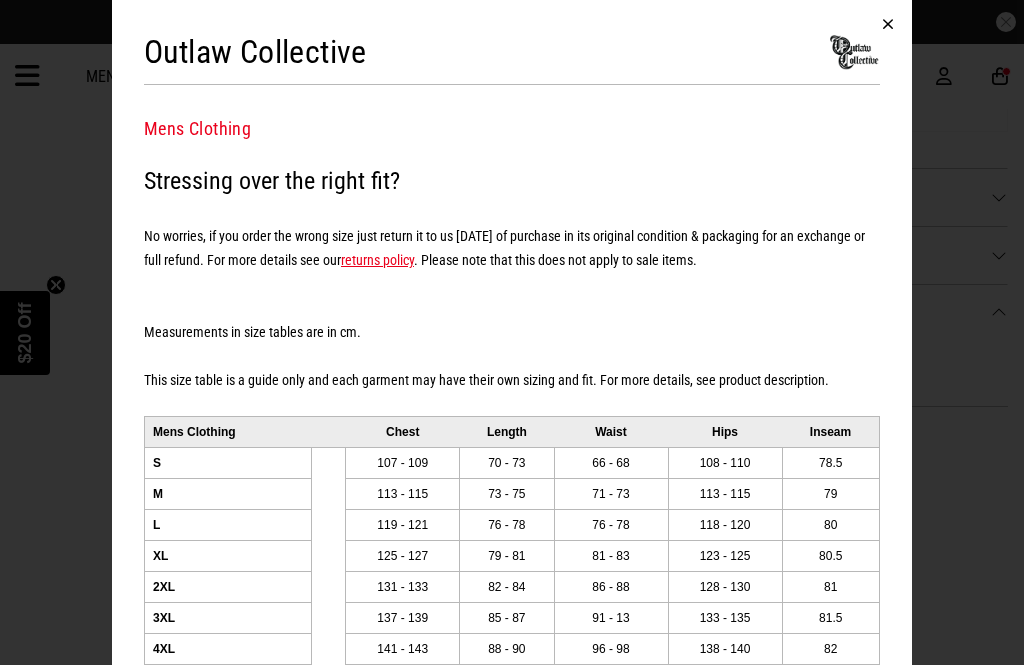 scroll, scrollTop: 1055, scrollLeft: 0, axis: vertical 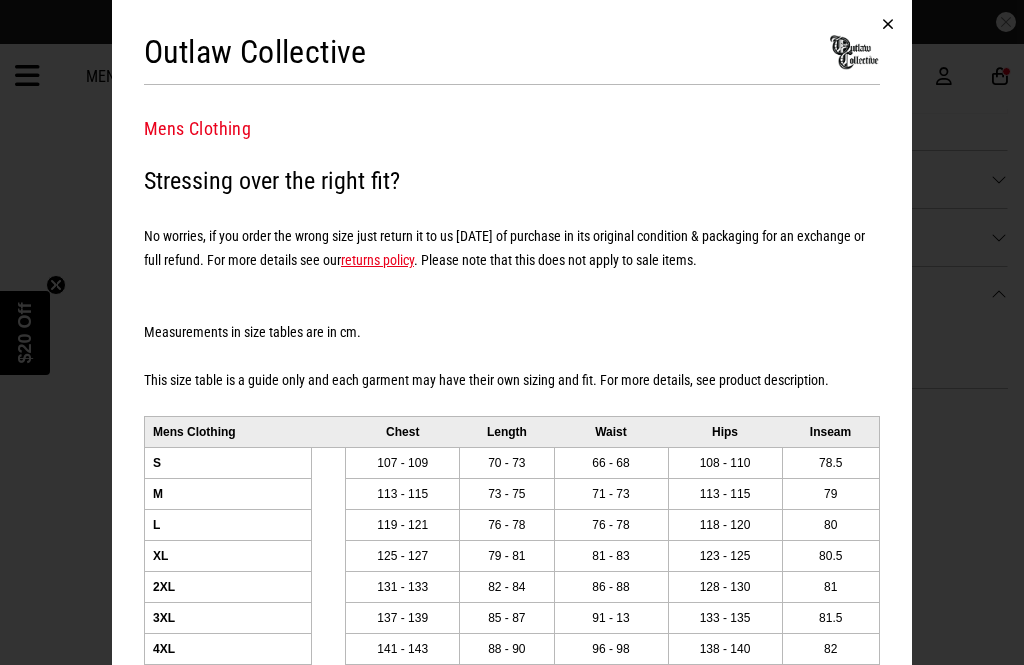click on "Outlaw Collective     Mens Clothing   Mens Clothing     Stressing over the right fit?
No worries, if you order the wrong size just return it to us [DATE] of purchase in its original condition & packaging for an exchange or full refund. For more details see our  returns policy . Please note that this does not apply to sale items. Measurements in size tables are in cm. This size table is a guide only and each garment may have their own sizing and fit. For more details, see product description.   Mens Clothing       Chest Length Waist Hips Inseam   S       107 - 109 70 - 73 66 - 68 108 - 110 78.5 M       113 - 115 73 - 75 71 - 73 113 - 115 79 L       119 - 121 76 - 78 76 - 78 118 - 120 80 XL       125 - 127 79 - 81 81 - 83 123 - 125 80.5 2XL       131 - 133 82 - 84 86 - 88 128 - 130 81 3XL       137 - 139 85 - 87 91 - 13 133 - 135 81.5 4XL       141 - 143 88 - 90 96 - 98 138 - 140 82 5XL       145 - 147 91 - 13 101 - 103 143 - 145 82.5" at bounding box center (512, 332) 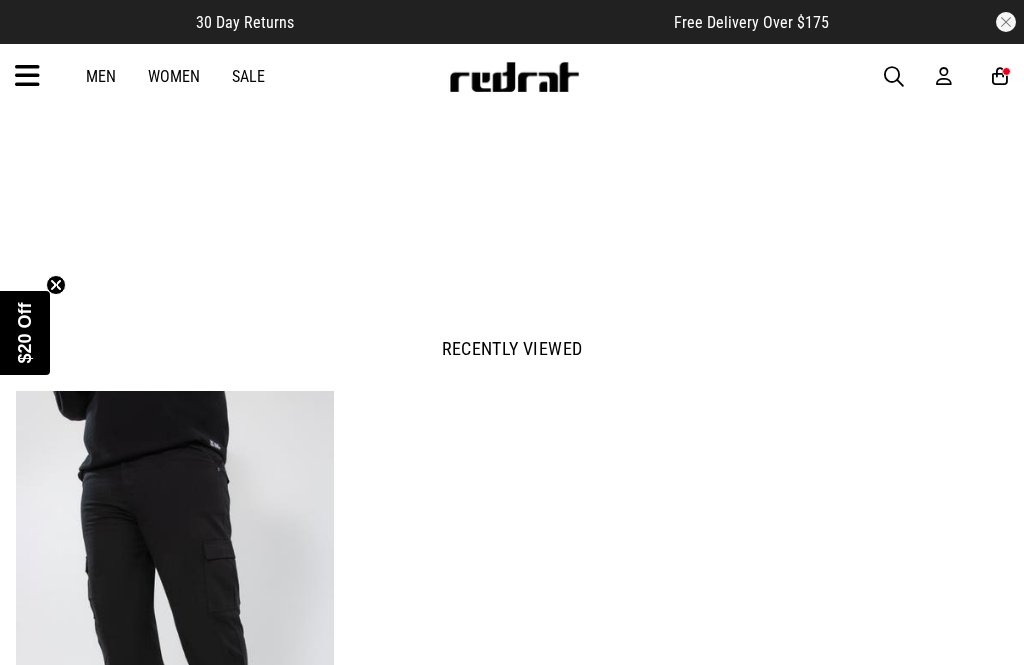scroll, scrollTop: 1554, scrollLeft: 0, axis: vertical 